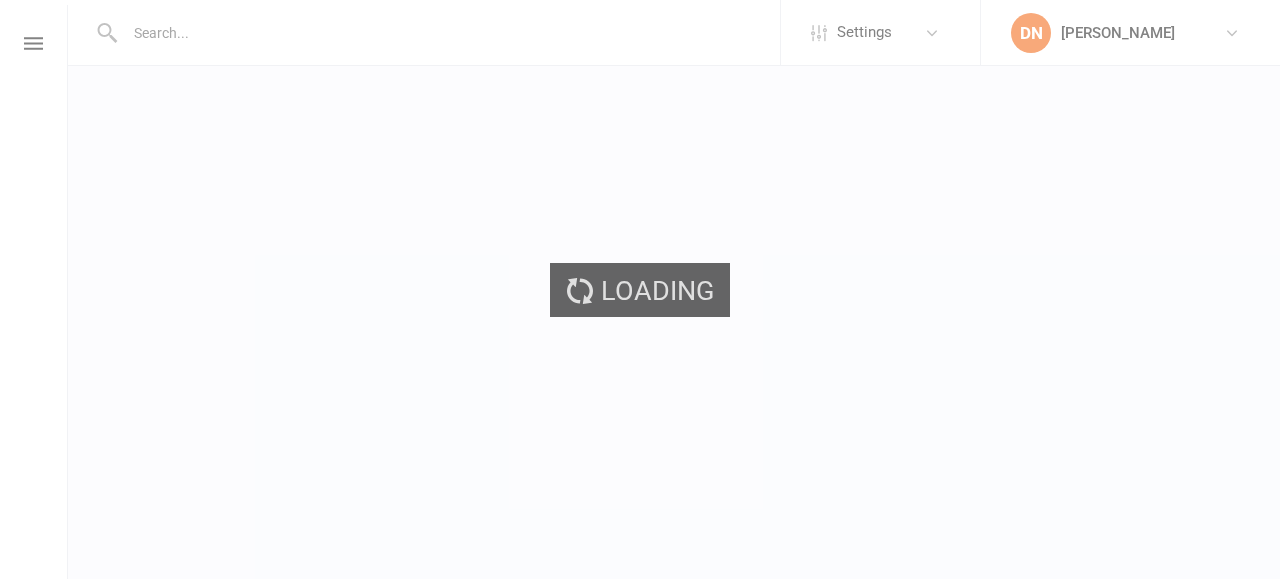 scroll, scrollTop: 0, scrollLeft: 0, axis: both 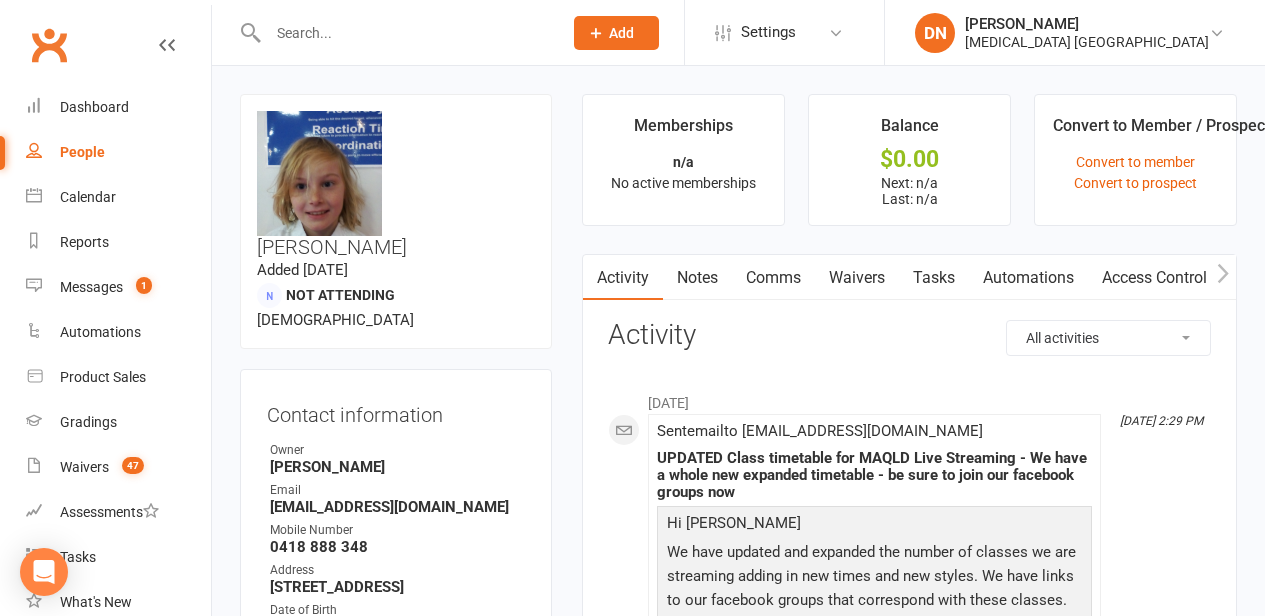 click on "People" at bounding box center [82, 152] 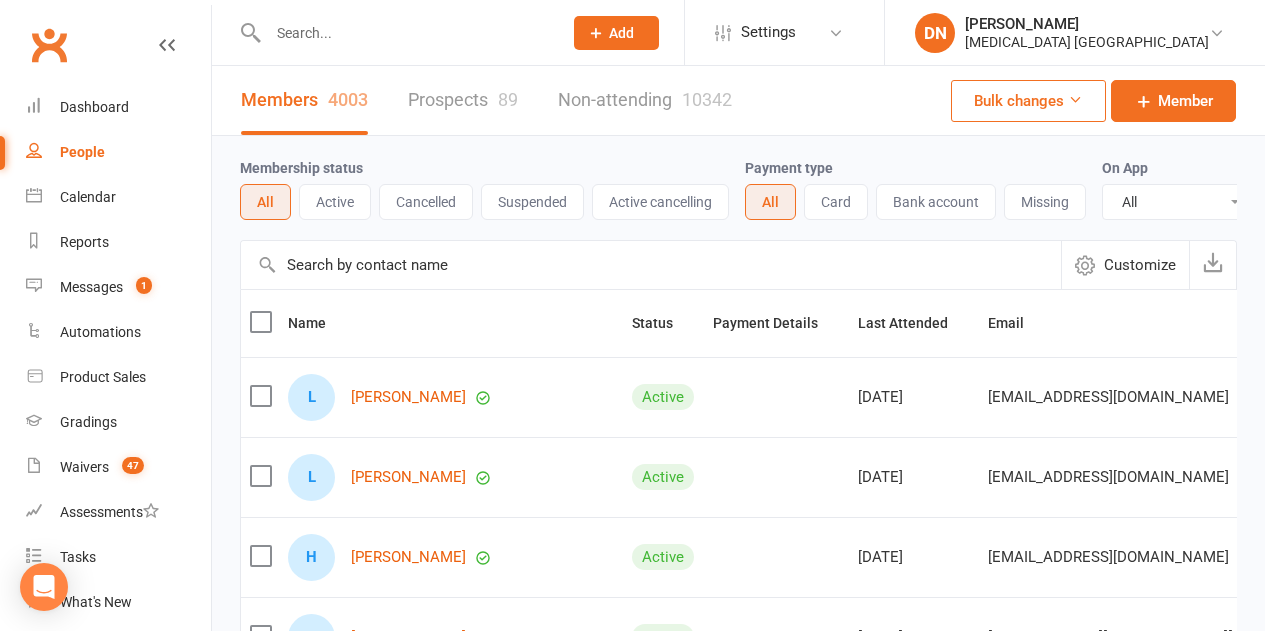 click on "Prospects 89" at bounding box center (463, 100) 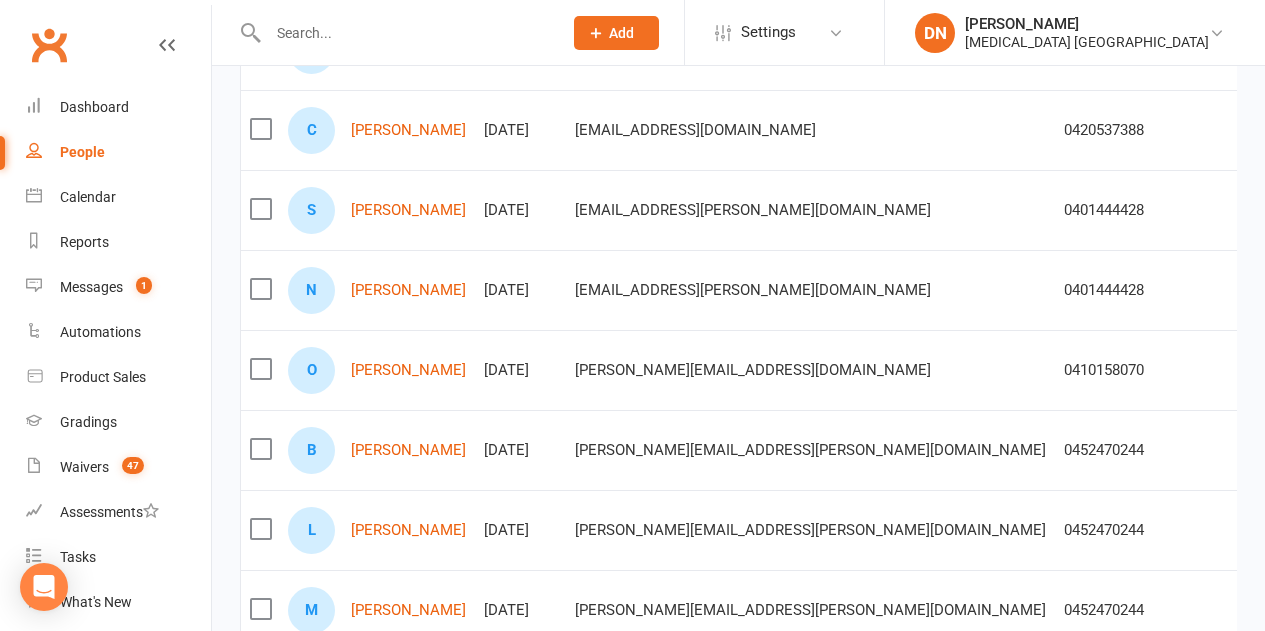 scroll, scrollTop: 712, scrollLeft: 0, axis: vertical 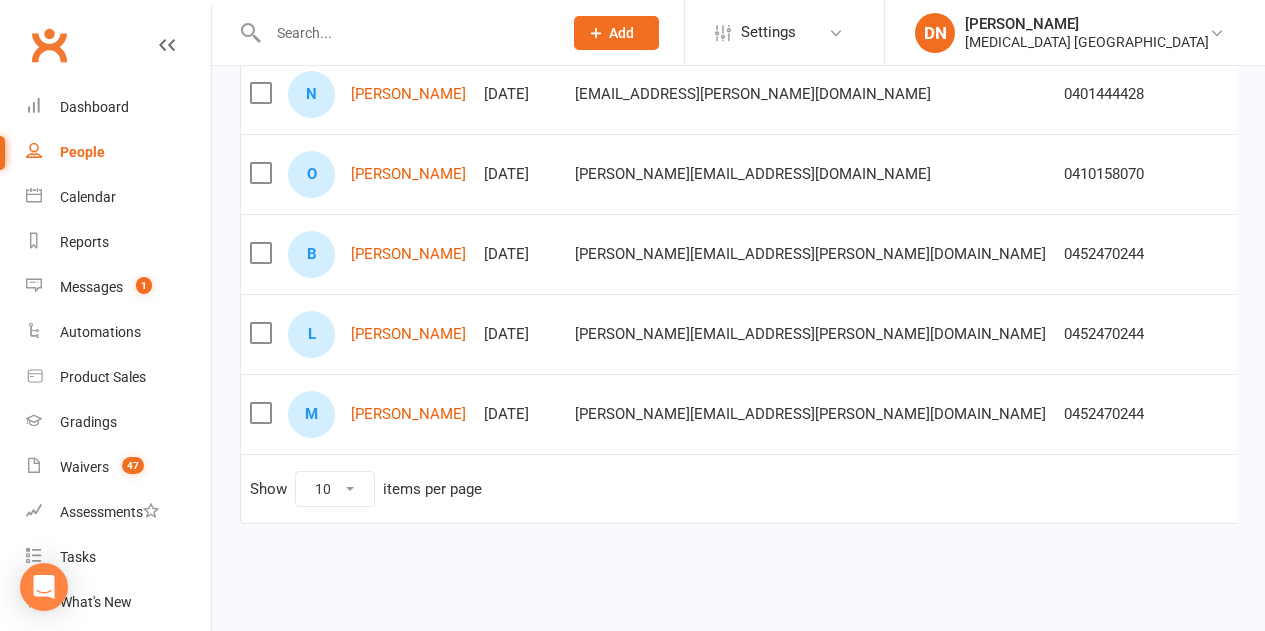 click on "2" at bounding box center [1411, 487] 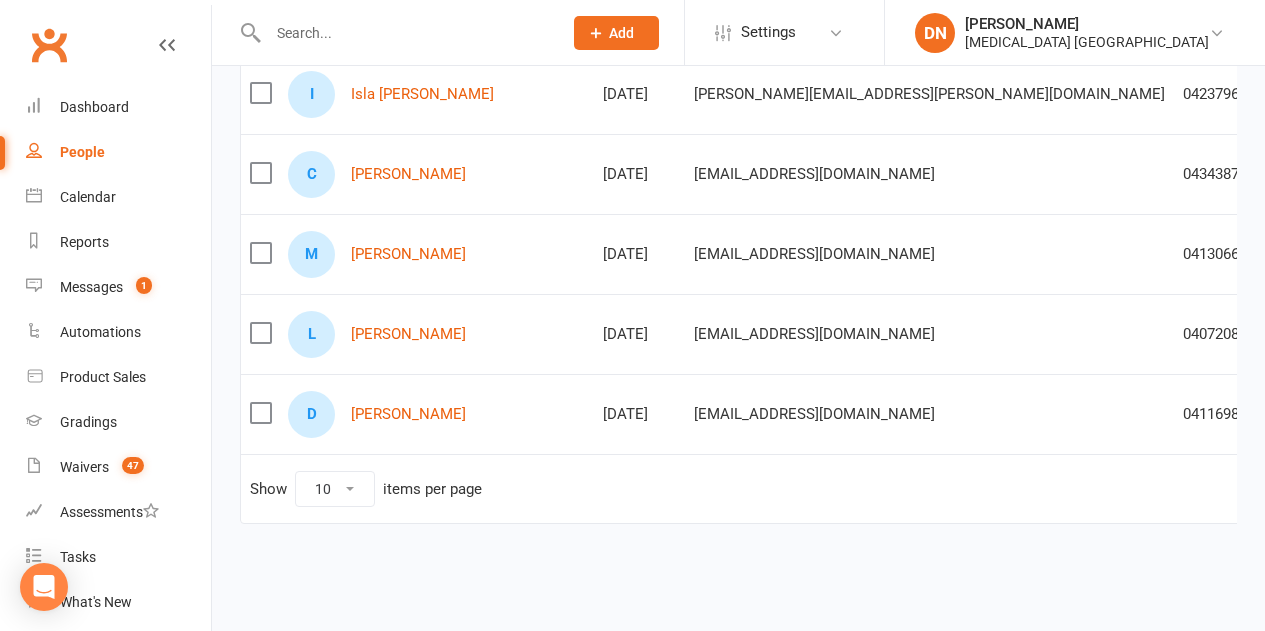 click on "3" at bounding box center [1582, 487] 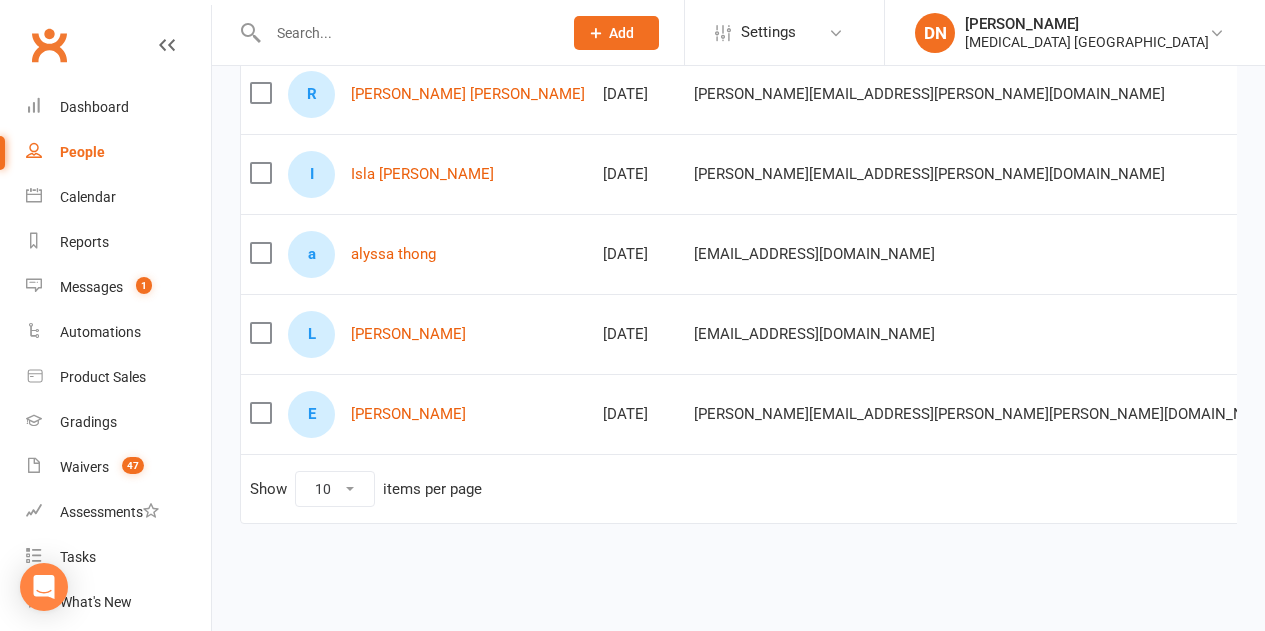 click on "4" at bounding box center (1645, 487) 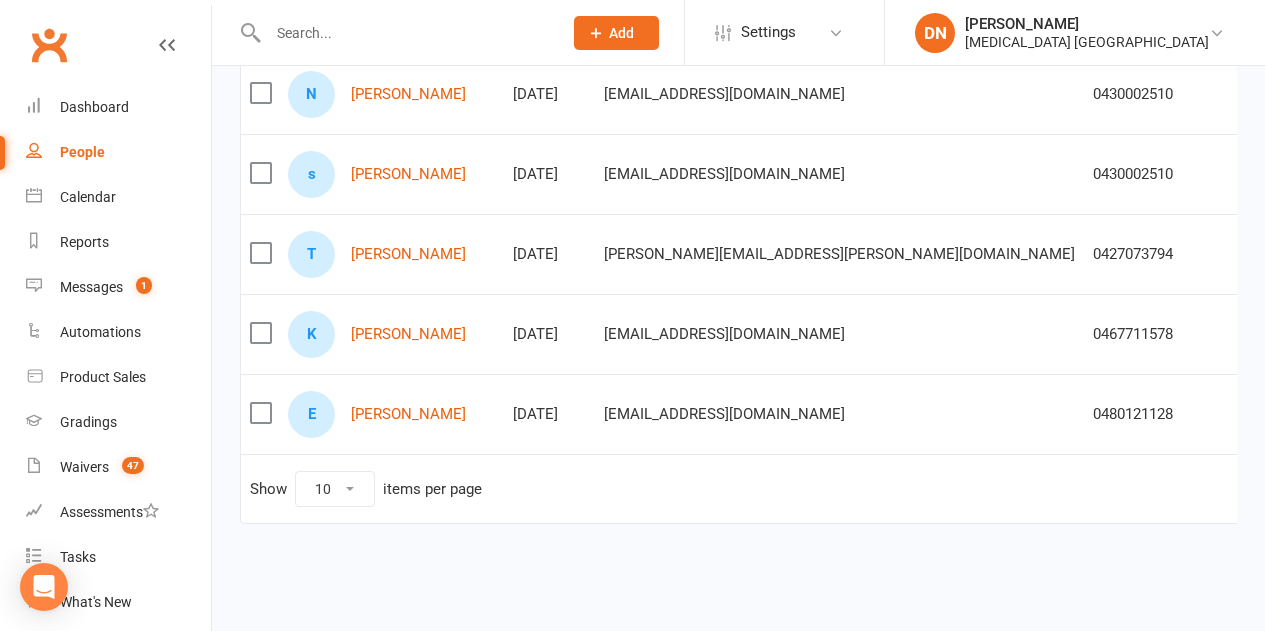 drag, startPoint x: 899, startPoint y: 532, endPoint x: 1021, endPoint y: 556, distance: 124.33825 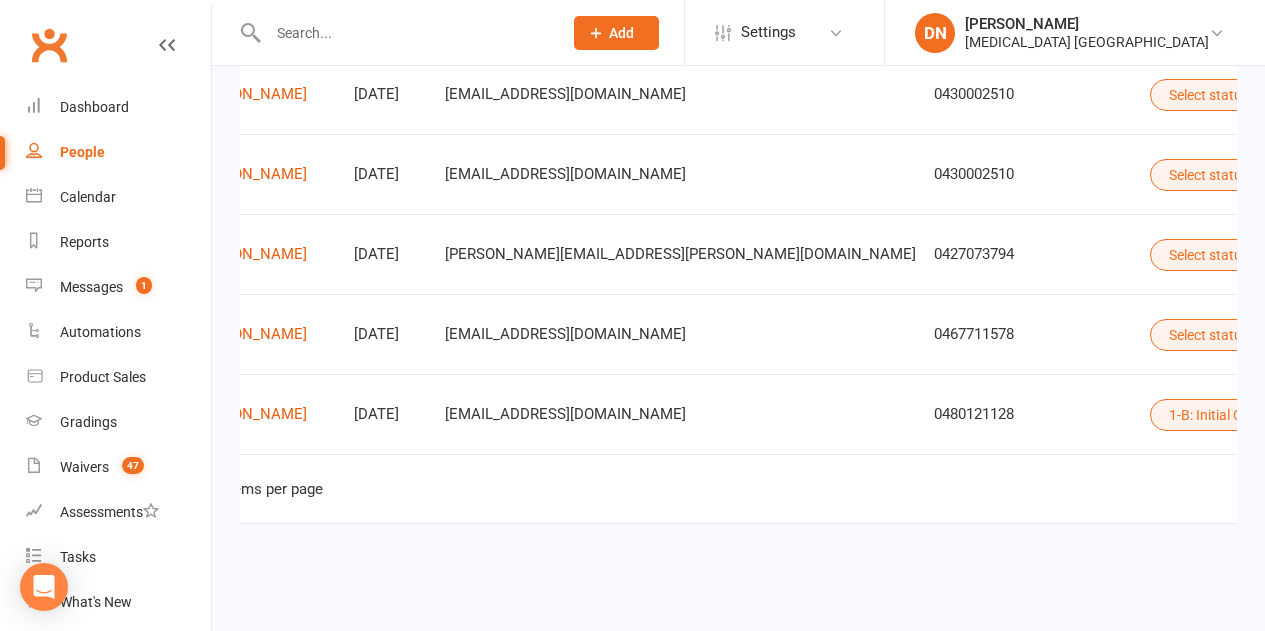 scroll, scrollTop: 0, scrollLeft: 0, axis: both 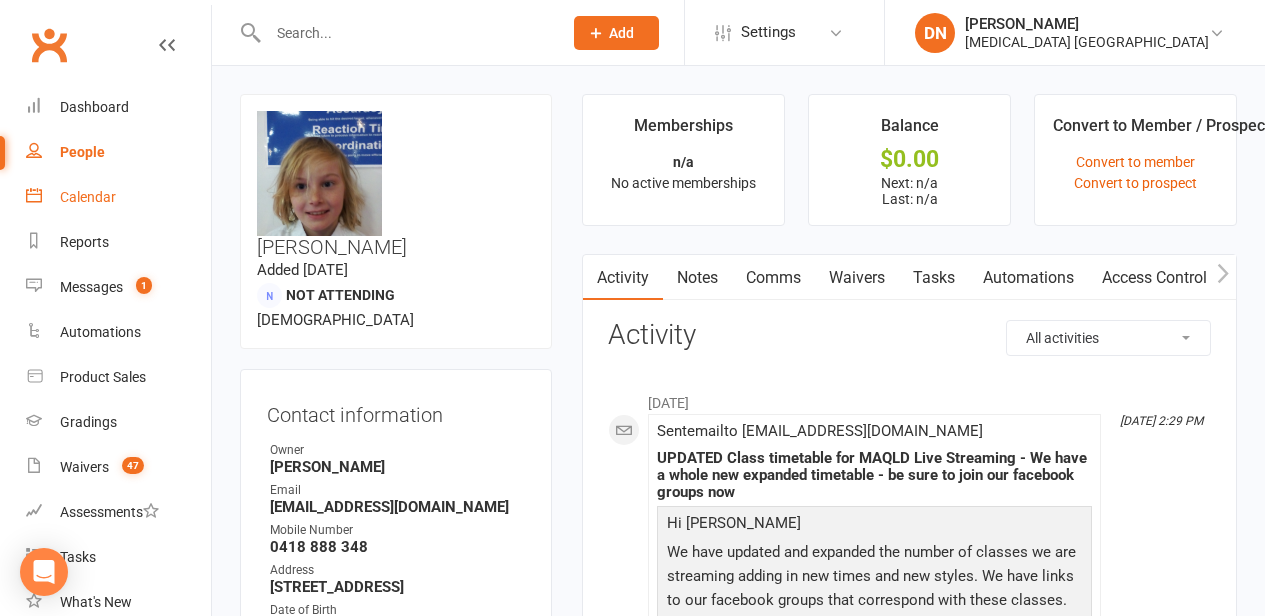 click on "Calendar" at bounding box center [88, 197] 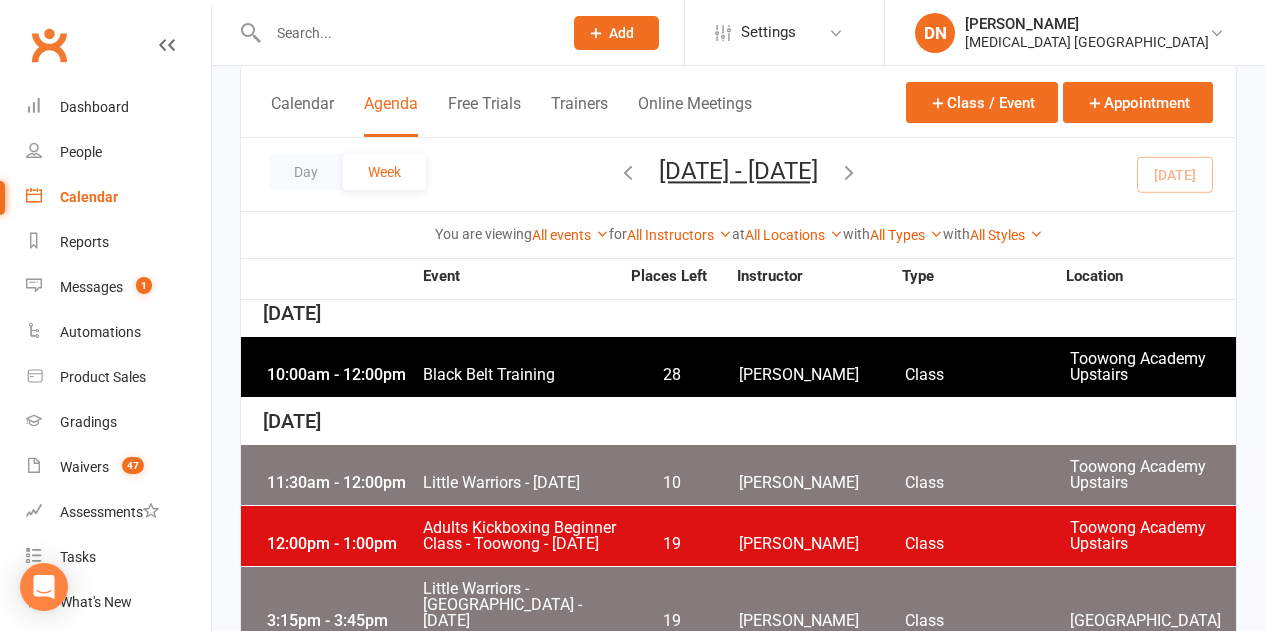 scroll, scrollTop: 100, scrollLeft: 0, axis: vertical 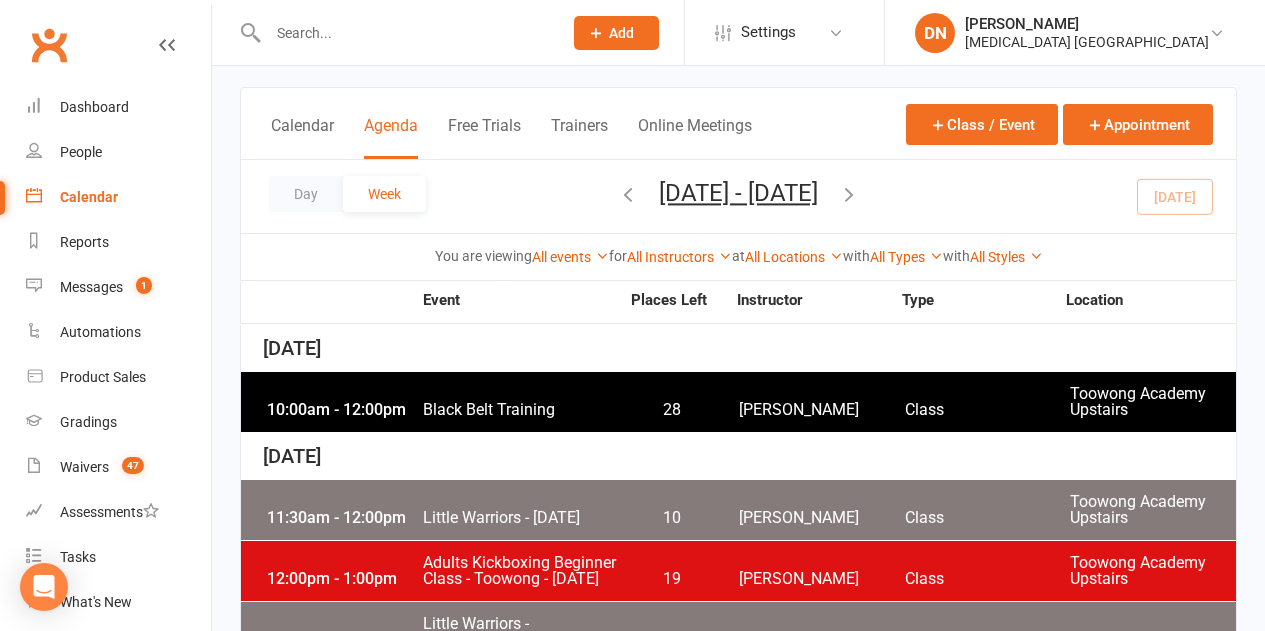 click at bounding box center (628, 194) 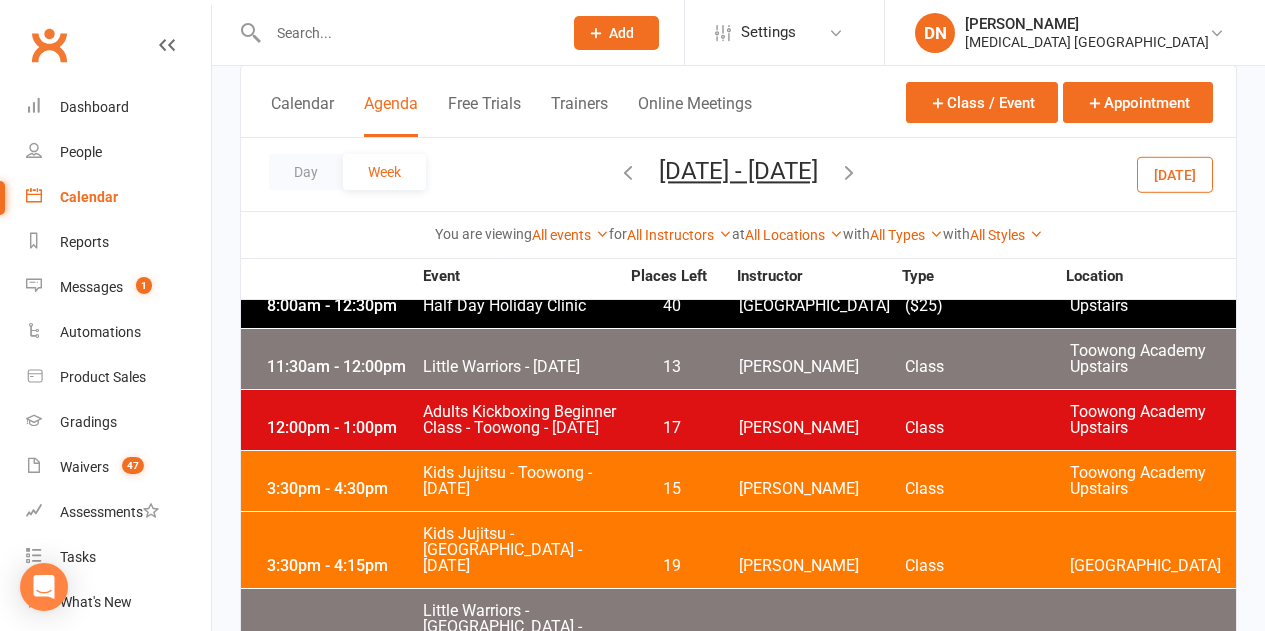 scroll, scrollTop: 300, scrollLeft: 0, axis: vertical 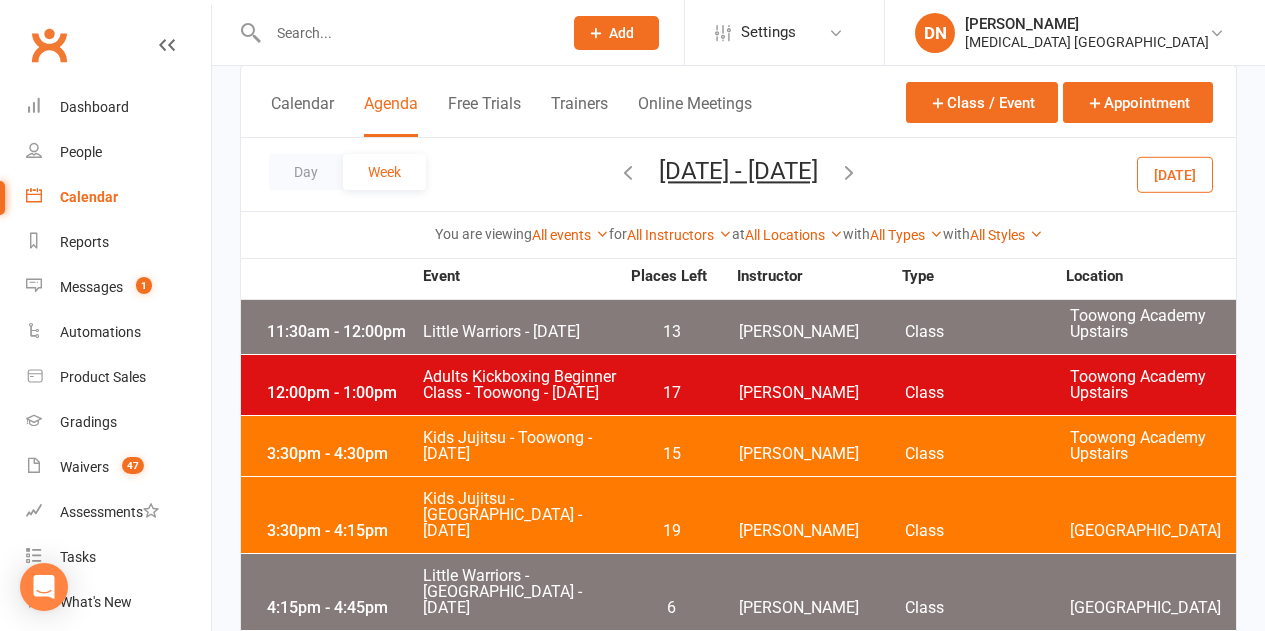 click on "11:30am - 12:00pm Little Warriors - Monday 13 Brandon McNamara Class Toowong Academy Upstairs" at bounding box center [738, 324] 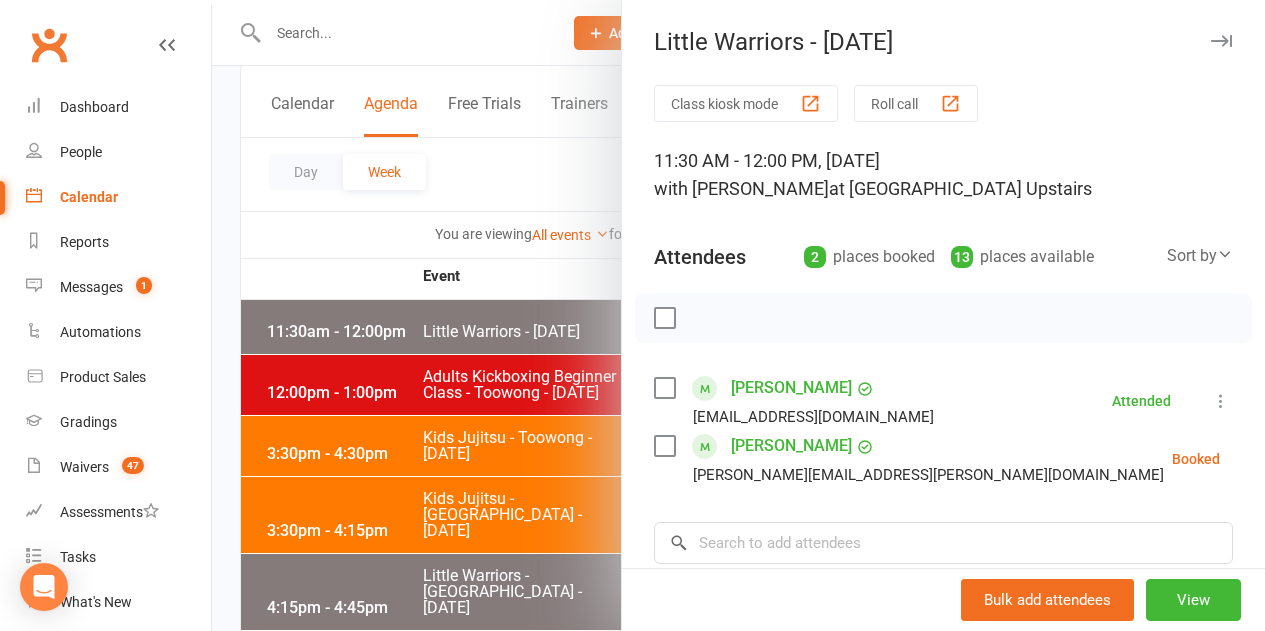 scroll, scrollTop: 200, scrollLeft: 0, axis: vertical 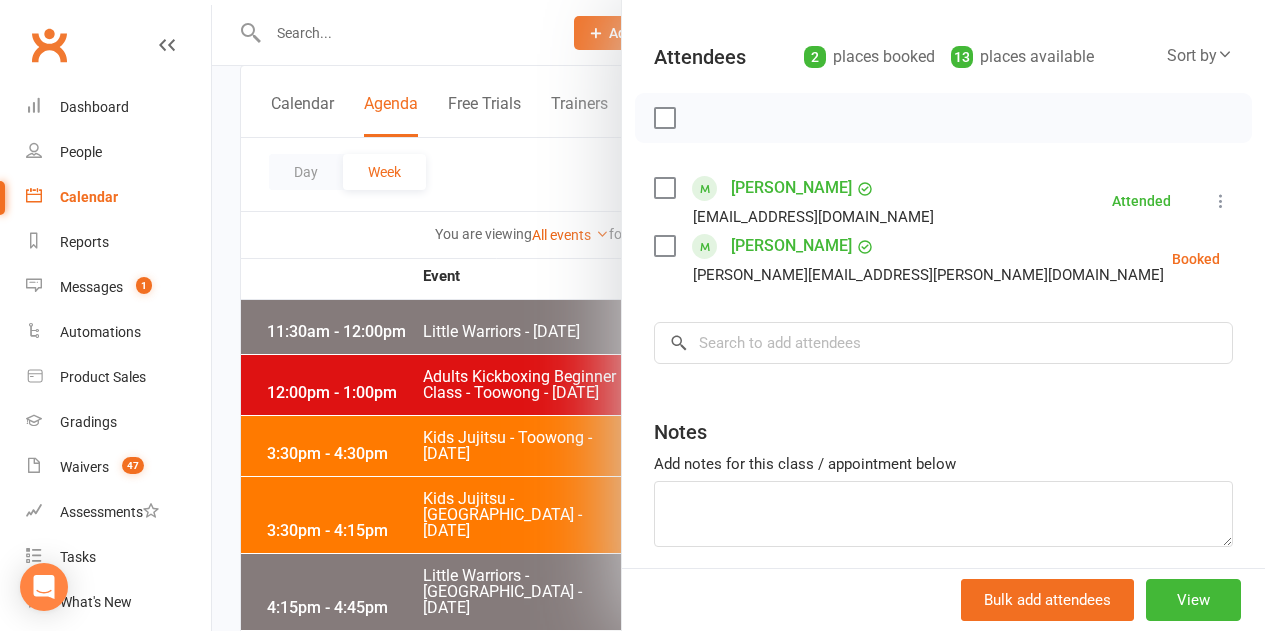 click at bounding box center (738, 315) 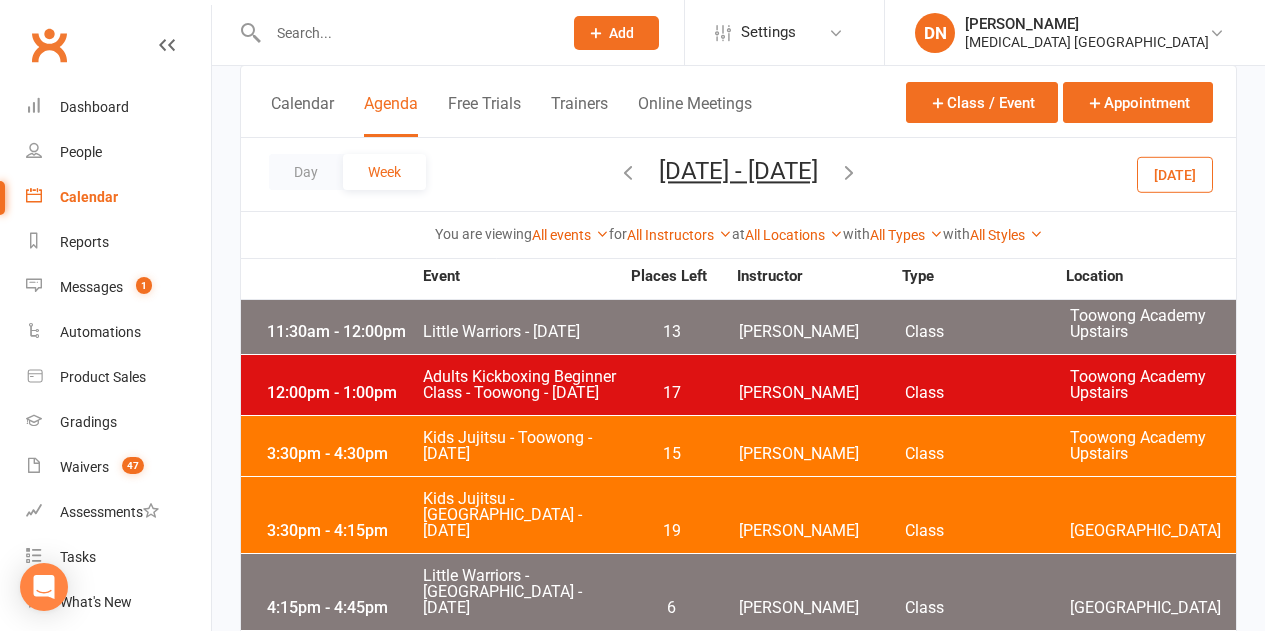 click on "17" at bounding box center [671, 393] 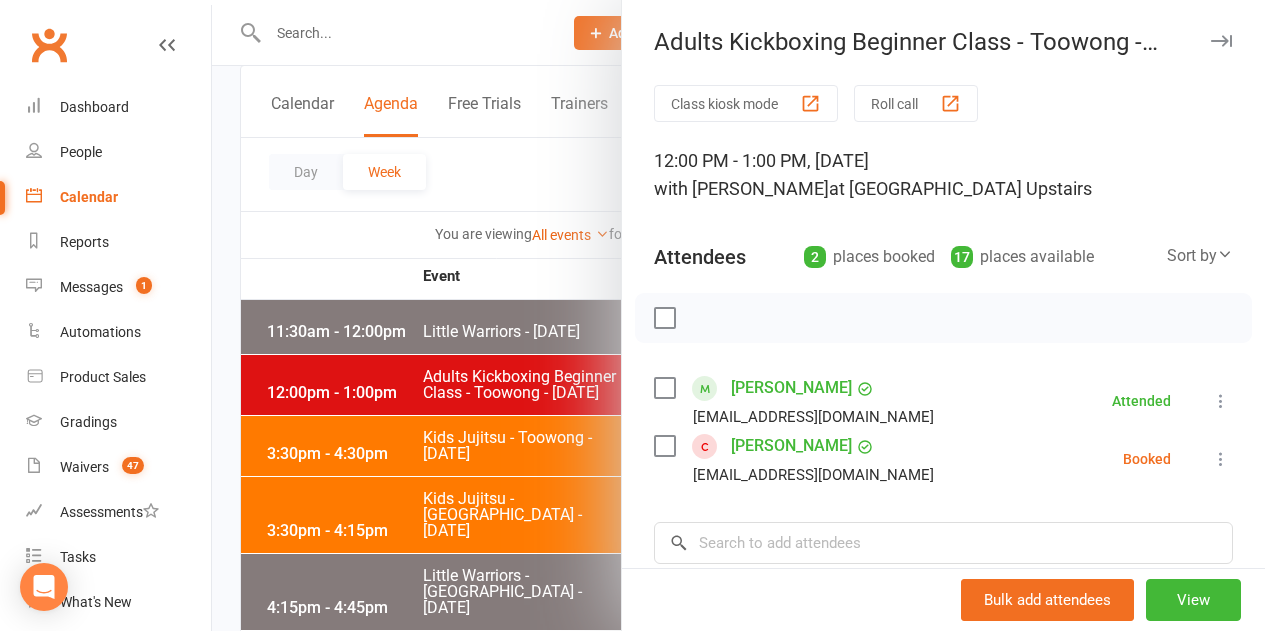 click at bounding box center [738, 315] 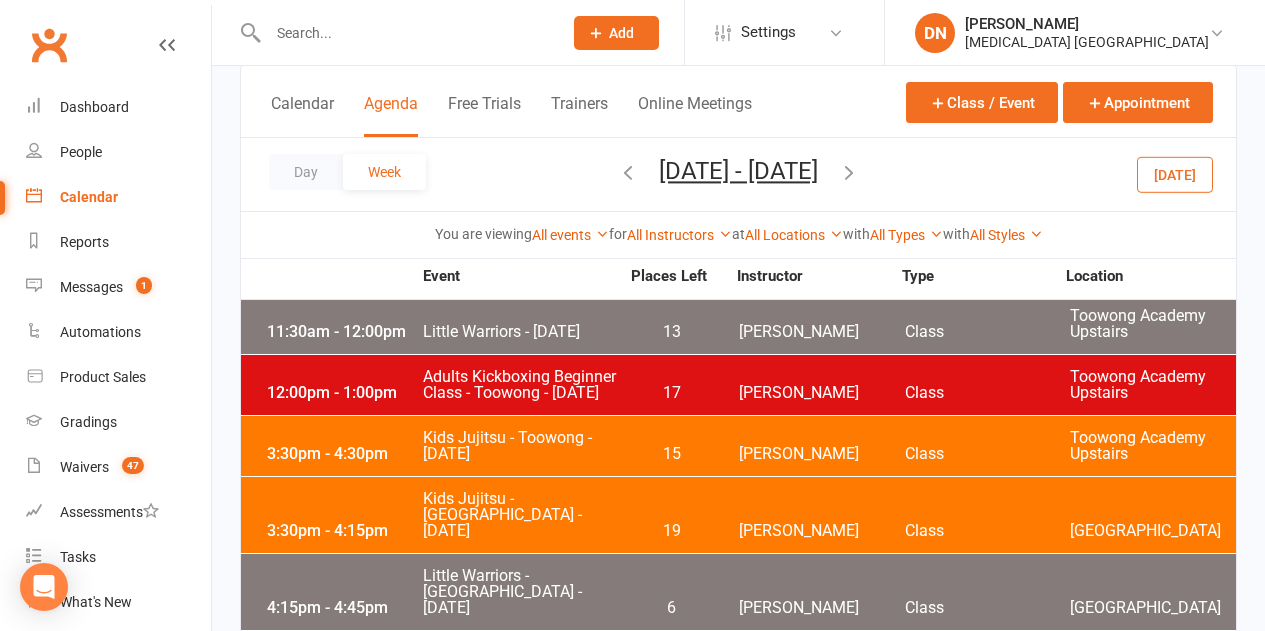 click on "12:00pm - 1:00pm Adults Kickboxing Beginner Class - Toowong - Monday 17 Brandon McNamara Class Toowong Academy Upstairs" at bounding box center [738, 385] 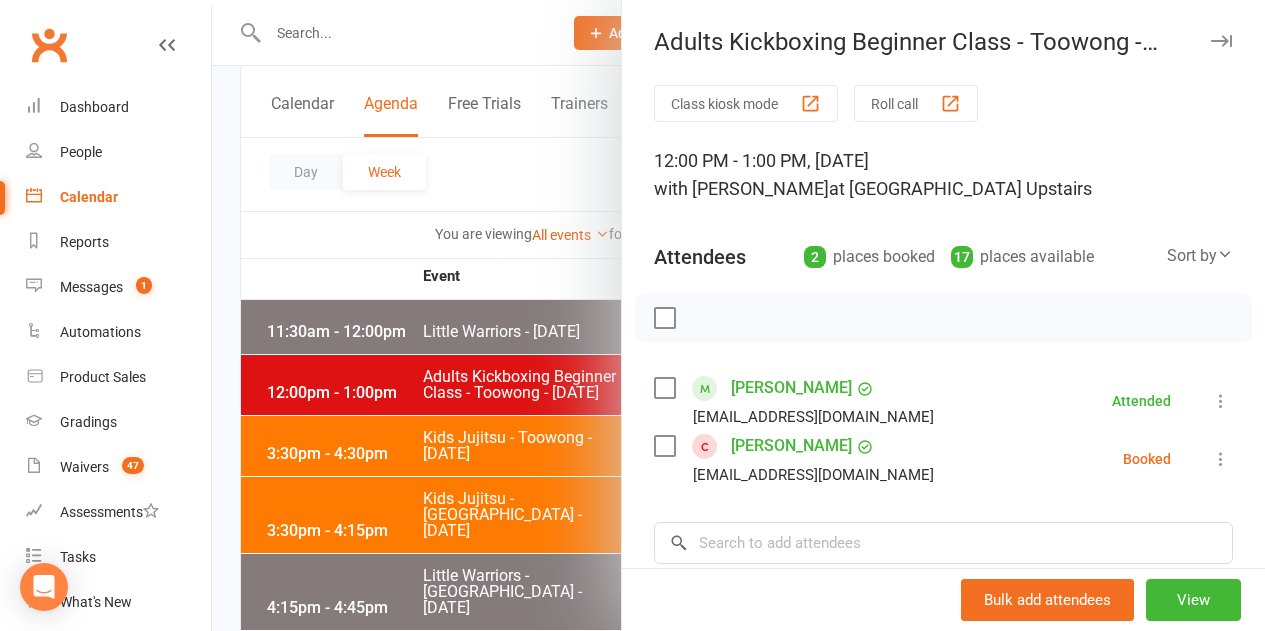 click at bounding box center [738, 315] 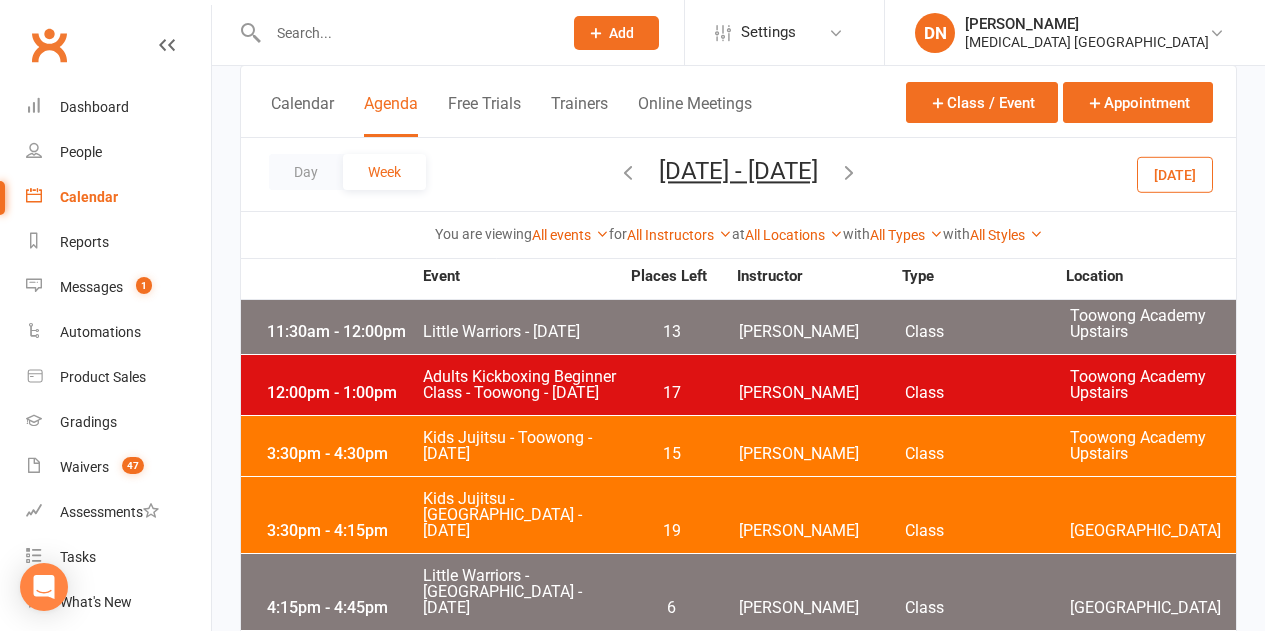 click on "Day Week Jul 6, 2025 - Jul 12, 2025
July 2025
Sun Mon Tue Wed Thu Fri Sat
29
30
01
02
03
04
05
06
07
08
09
10
11
12
13
14
15
16
17
18
19
20
21
22
23
24
25
26
27
28
29
30
31
01
02
03" at bounding box center (738, 174) 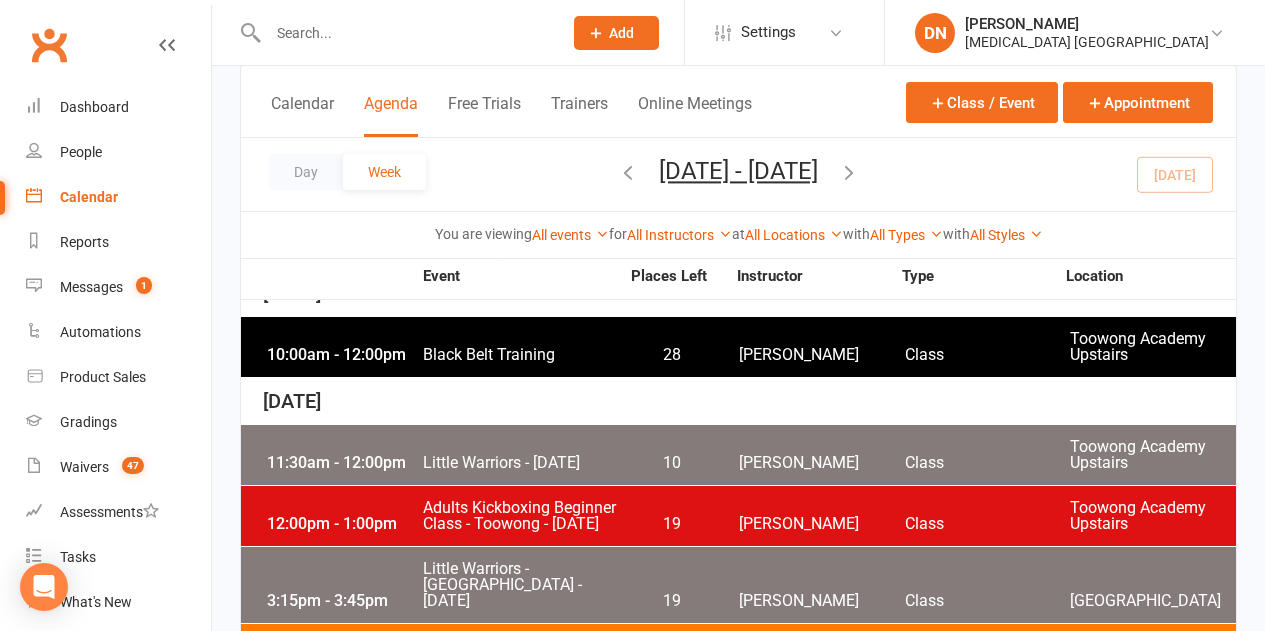 scroll, scrollTop: 200, scrollLeft: 0, axis: vertical 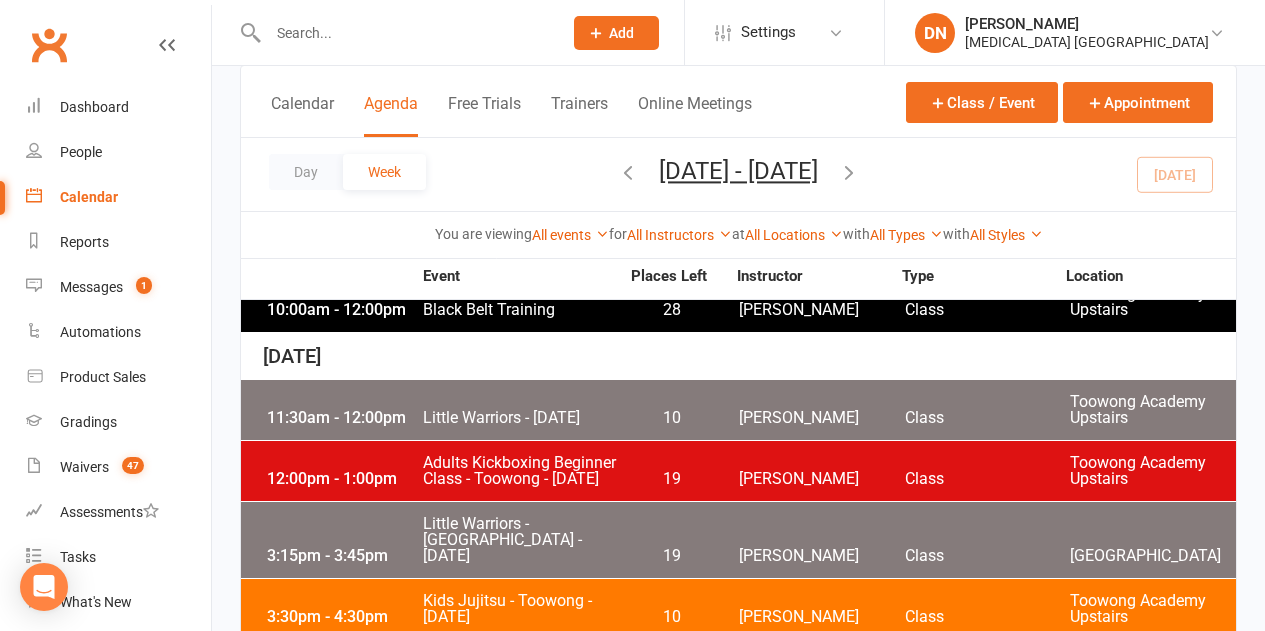 click on "11:30am - 12:00pm Little Warriors - Monday 10 Brandon McNamara Class Toowong Academy Upstairs" at bounding box center [738, 410] 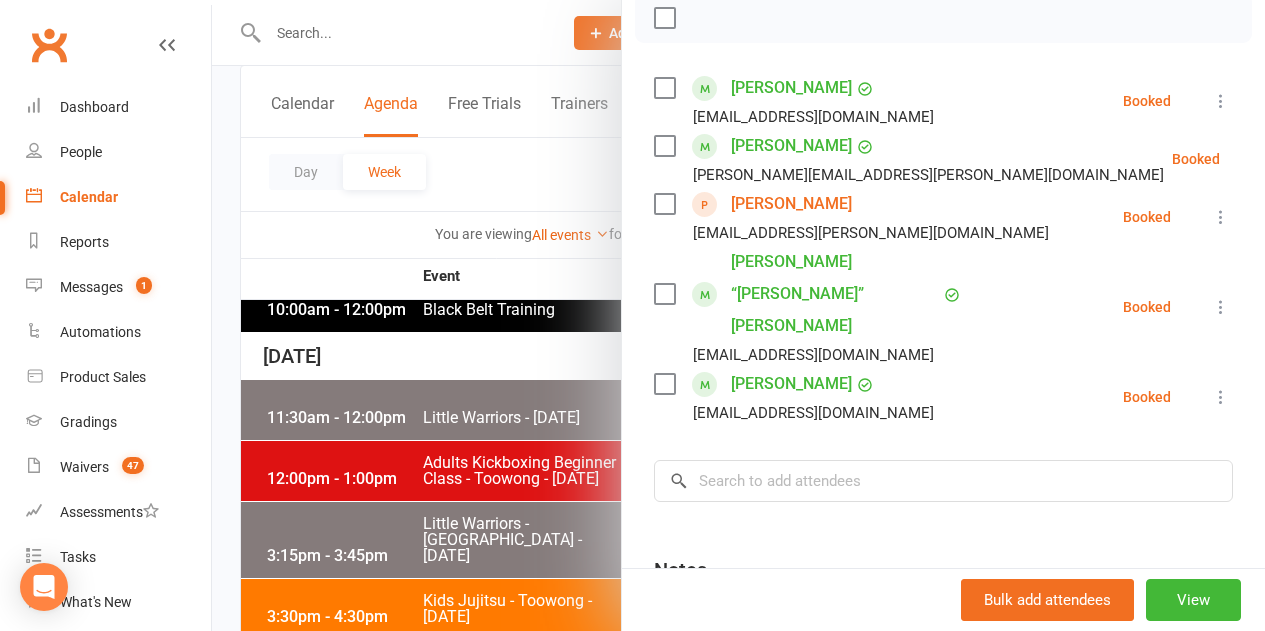 scroll, scrollTop: 200, scrollLeft: 0, axis: vertical 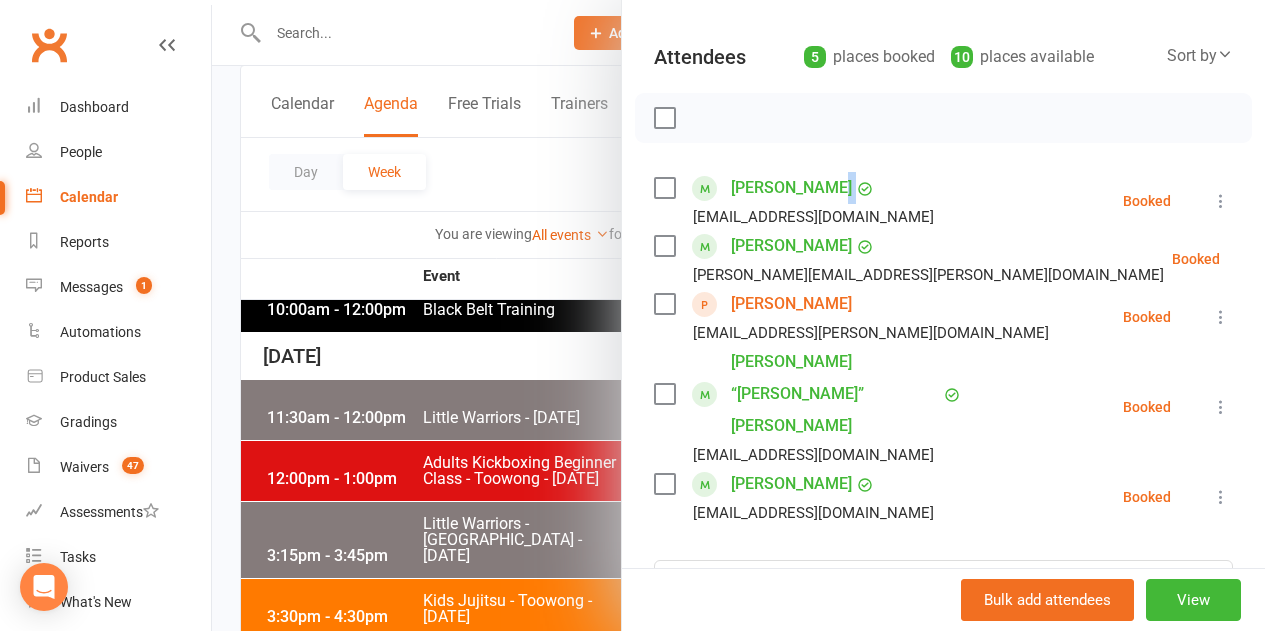 drag, startPoint x: 872, startPoint y: 184, endPoint x: 640, endPoint y: 205, distance: 232.94849 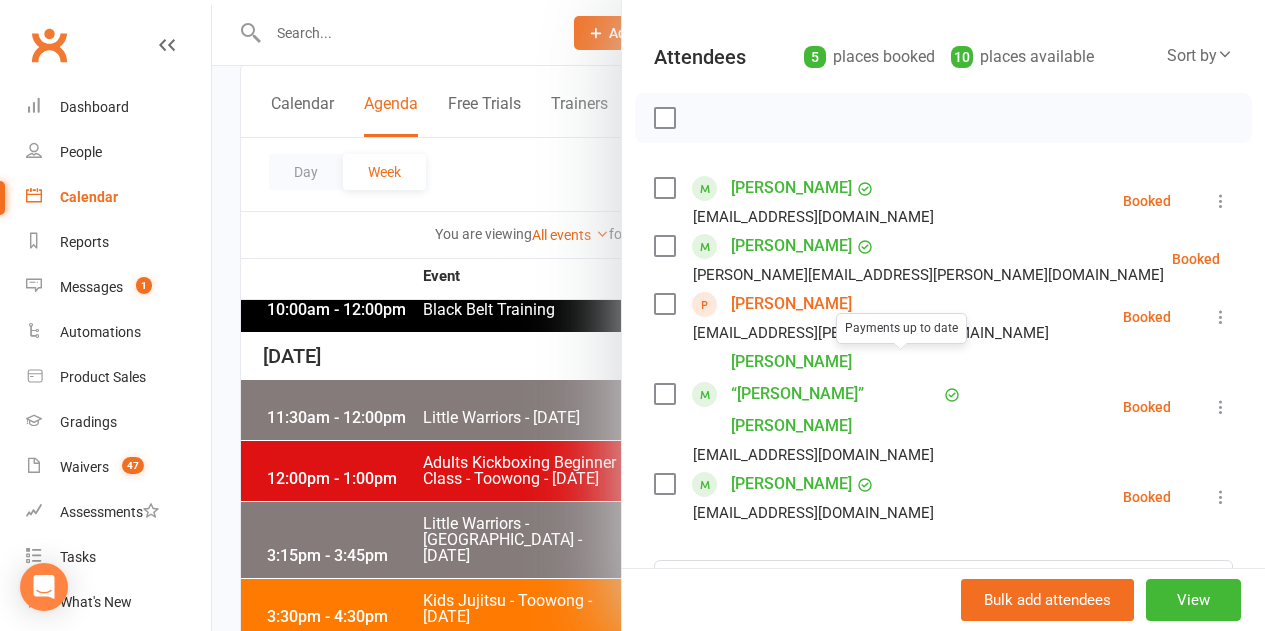 click on "Elliot Yang  lisa77123@hotmail.com Booked More info  Remove  Check in  Mark absent  Send message  All bookings for series" at bounding box center [943, 497] 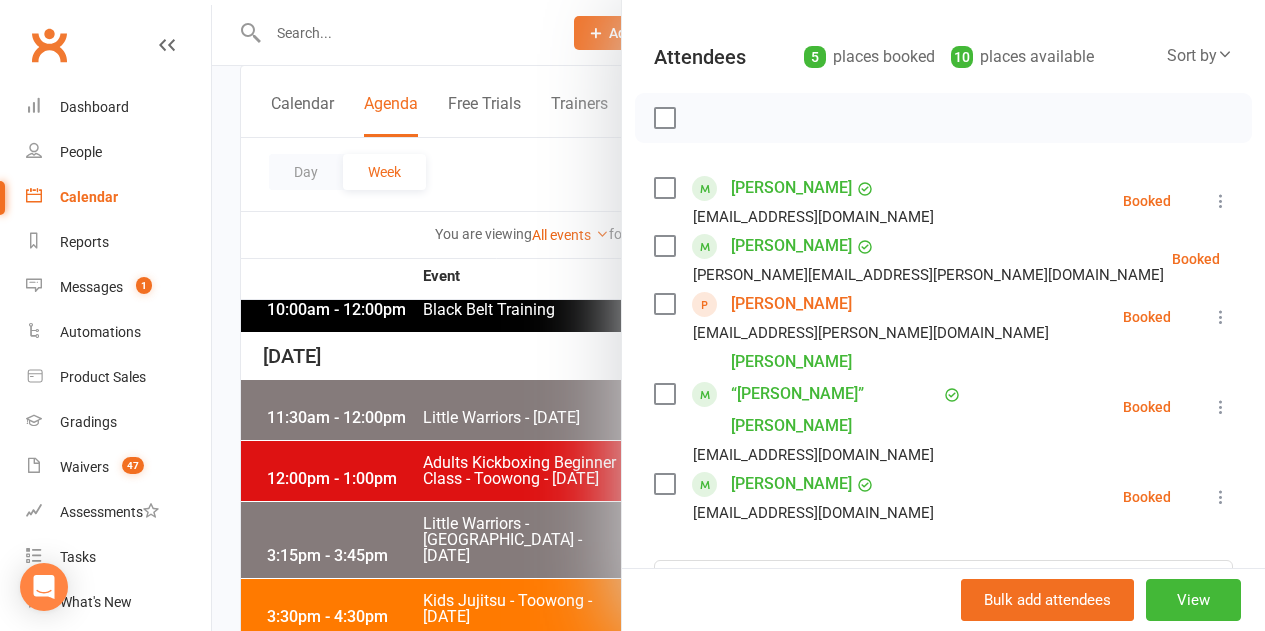 drag, startPoint x: 375, startPoint y: 426, endPoint x: 416, endPoint y: 438, distance: 42.72002 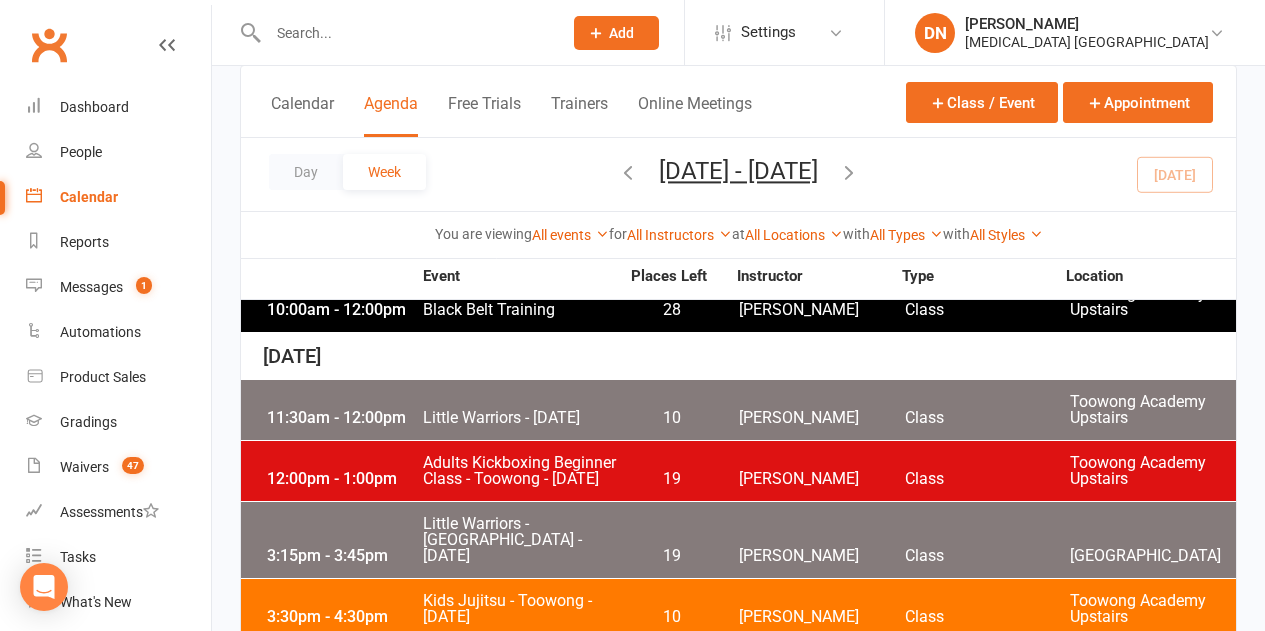 drag, startPoint x: 444, startPoint y: 446, endPoint x: 461, endPoint y: 454, distance: 18.788294 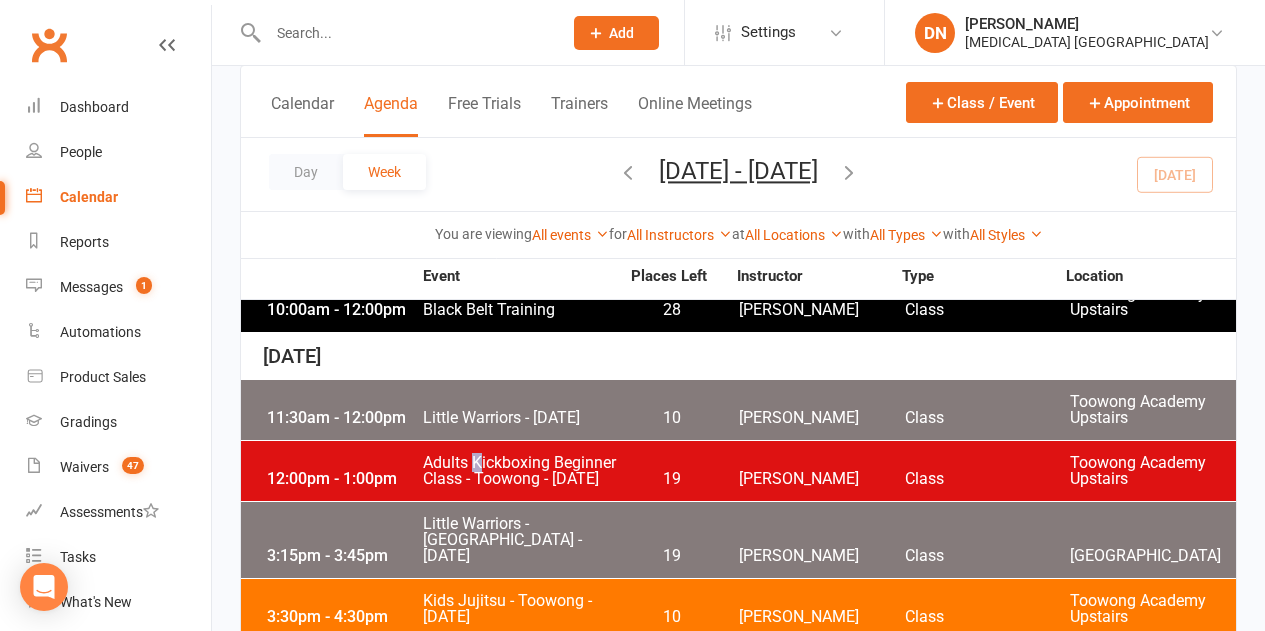 click on "Adults Kickboxing Beginner Class - Toowong - Monday" at bounding box center [520, 471] 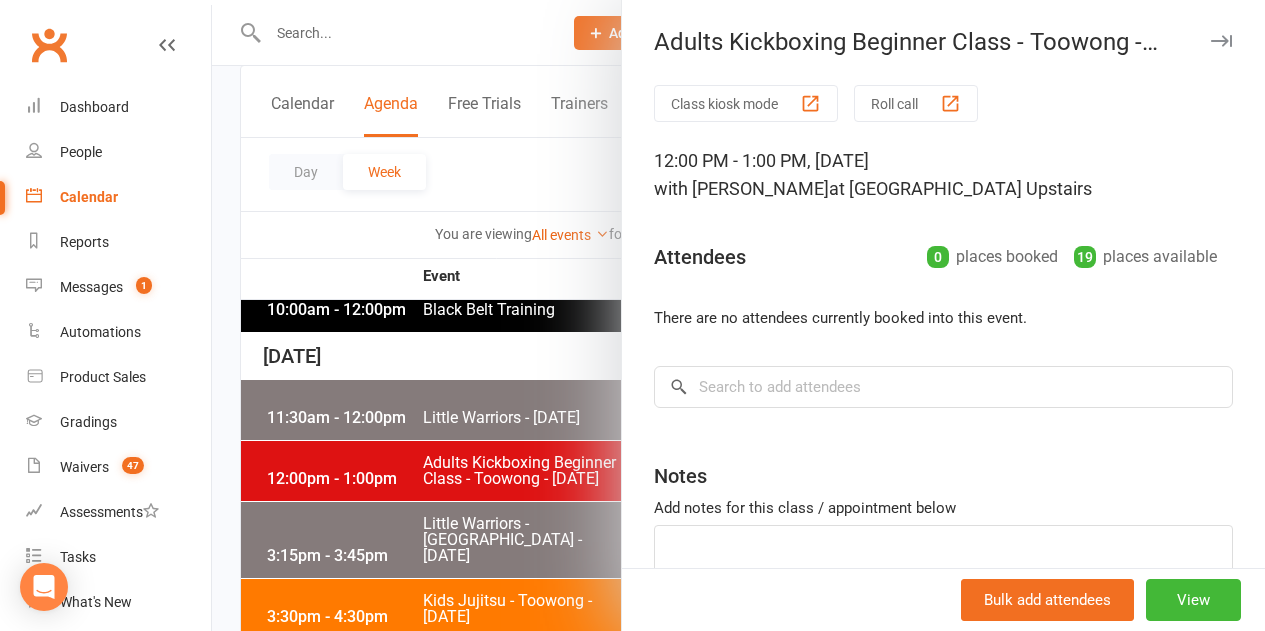 click at bounding box center [738, 315] 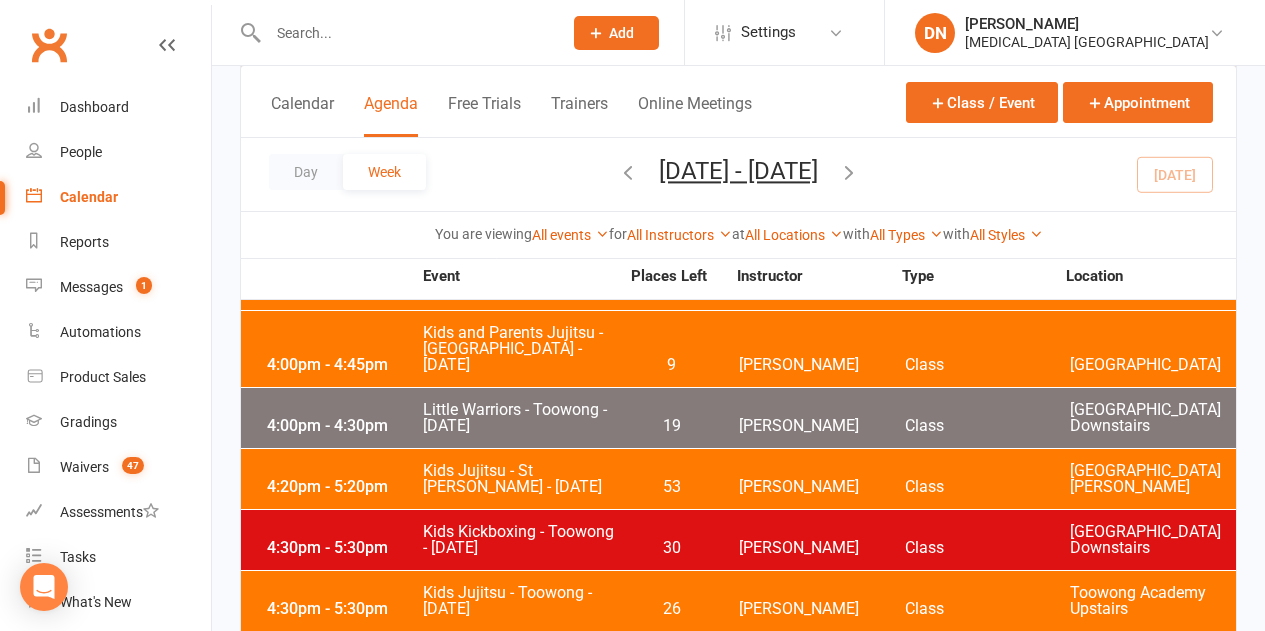 scroll, scrollTop: 1500, scrollLeft: 0, axis: vertical 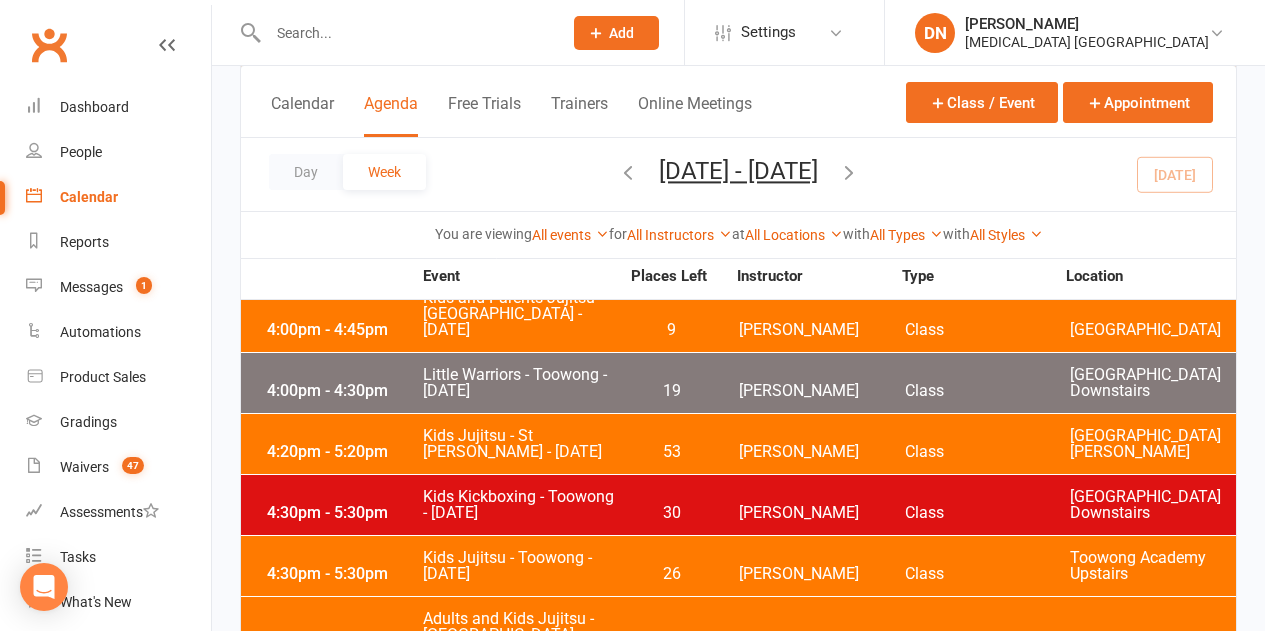 click on "30" at bounding box center [671, 513] 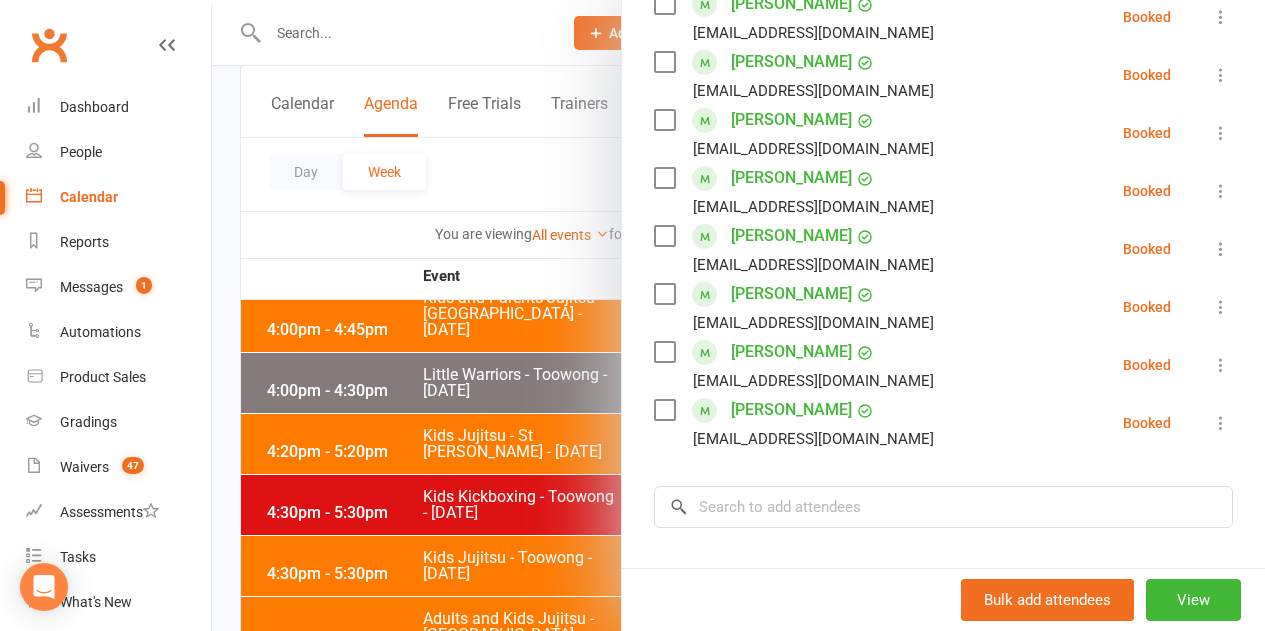 scroll, scrollTop: 600, scrollLeft: 0, axis: vertical 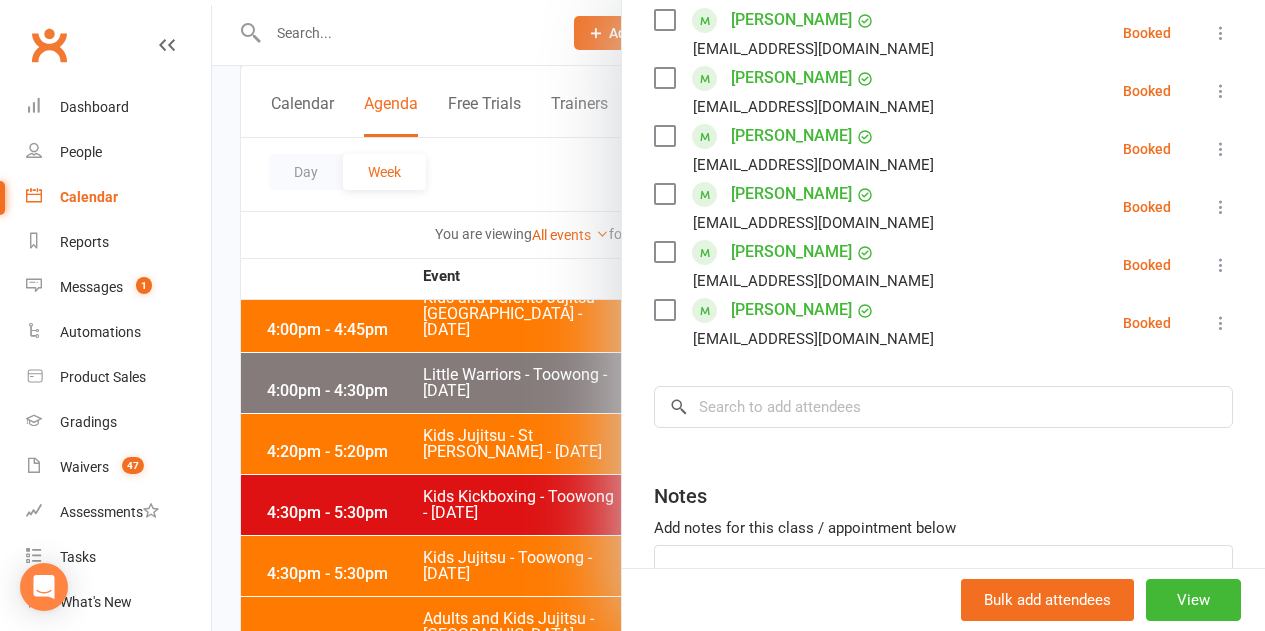 click at bounding box center [738, 315] 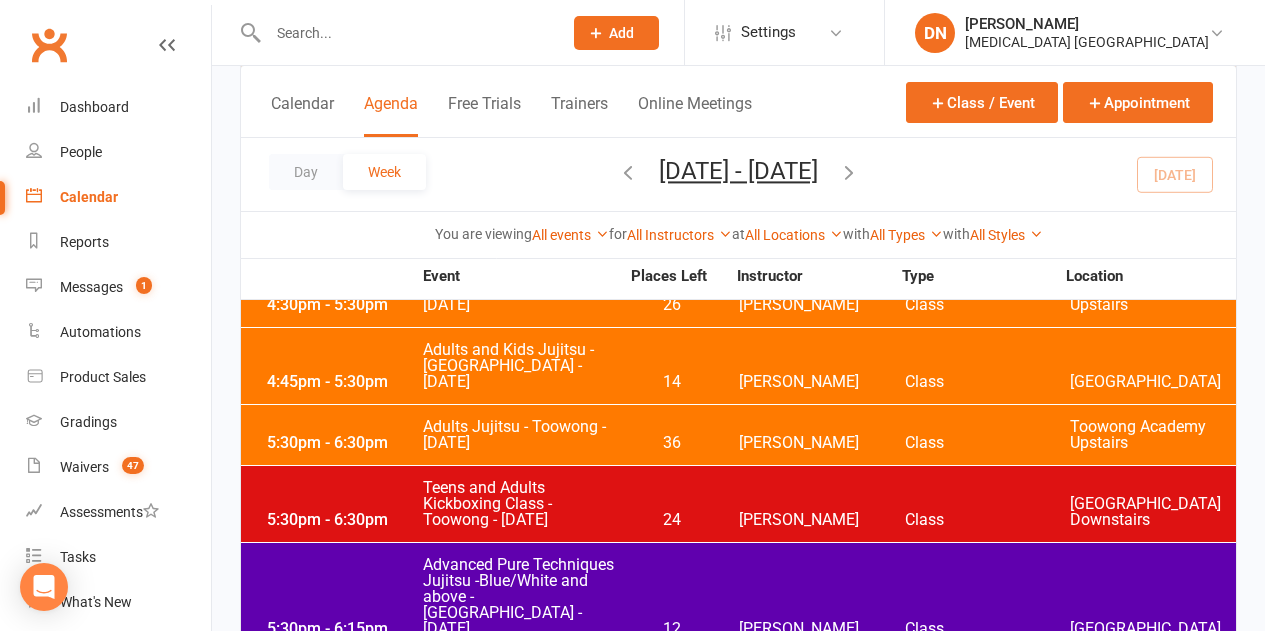 scroll, scrollTop: 1800, scrollLeft: 0, axis: vertical 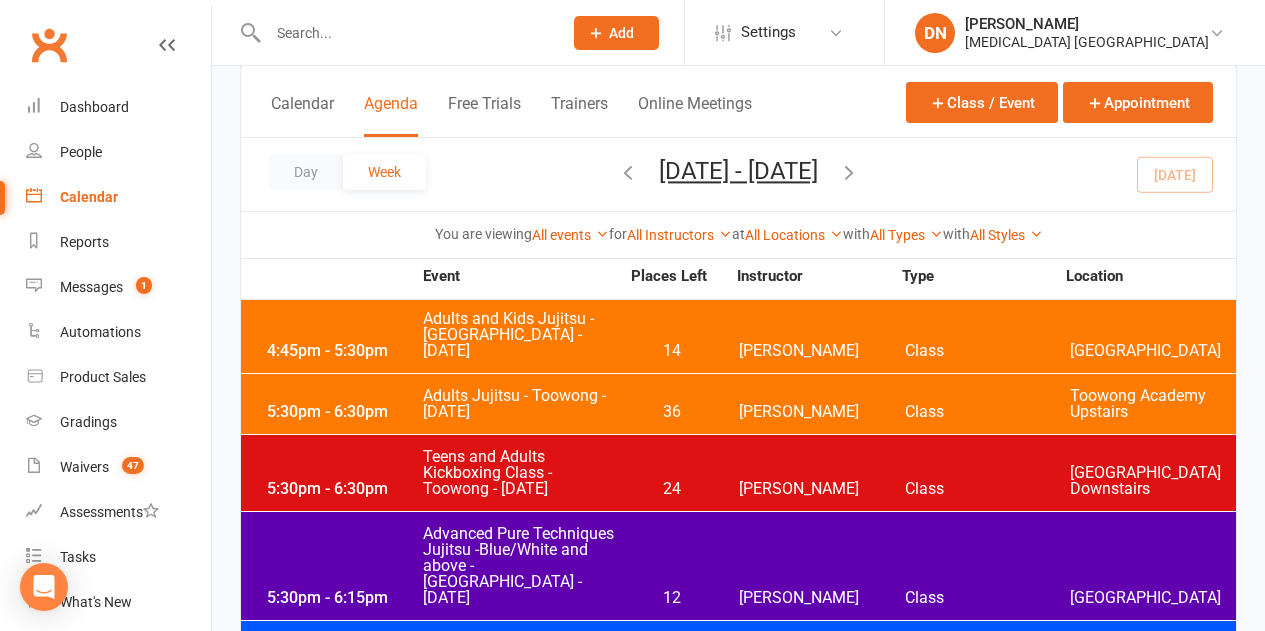 click on "5:30pm - 6:30pm Teens and Adults Kickboxing Class - Toowong - Tuesday 24 Dan Nembach Class Toowong Academy Downstairs" at bounding box center [738, 473] 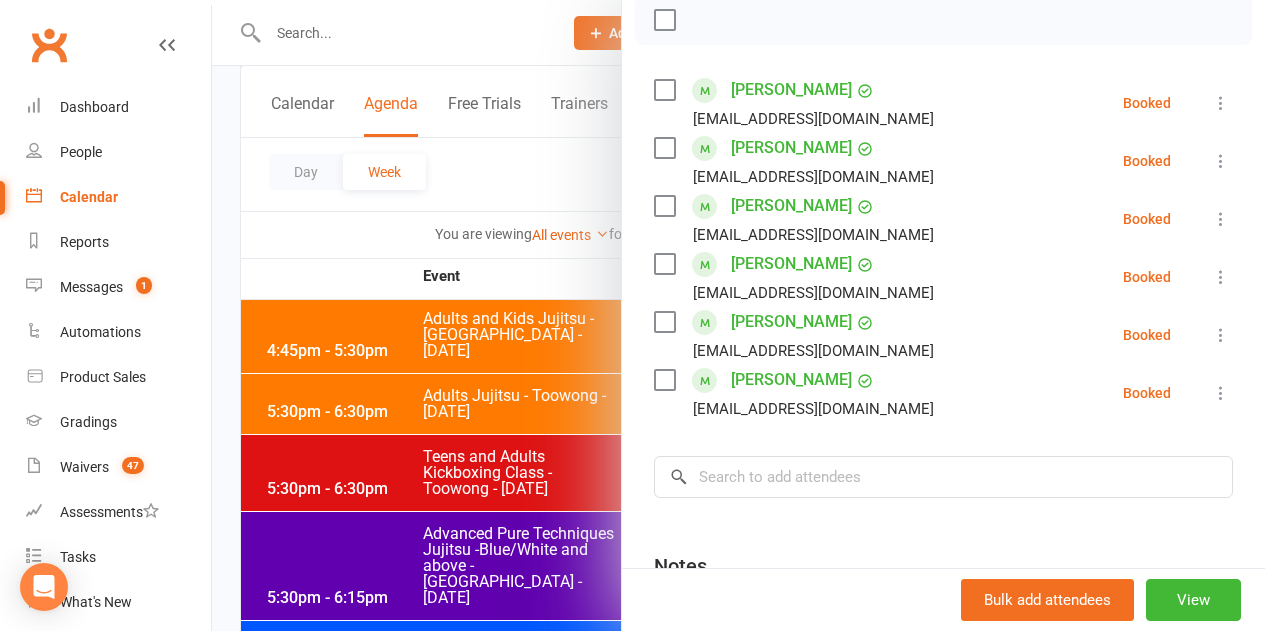 scroll, scrollTop: 300, scrollLeft: 0, axis: vertical 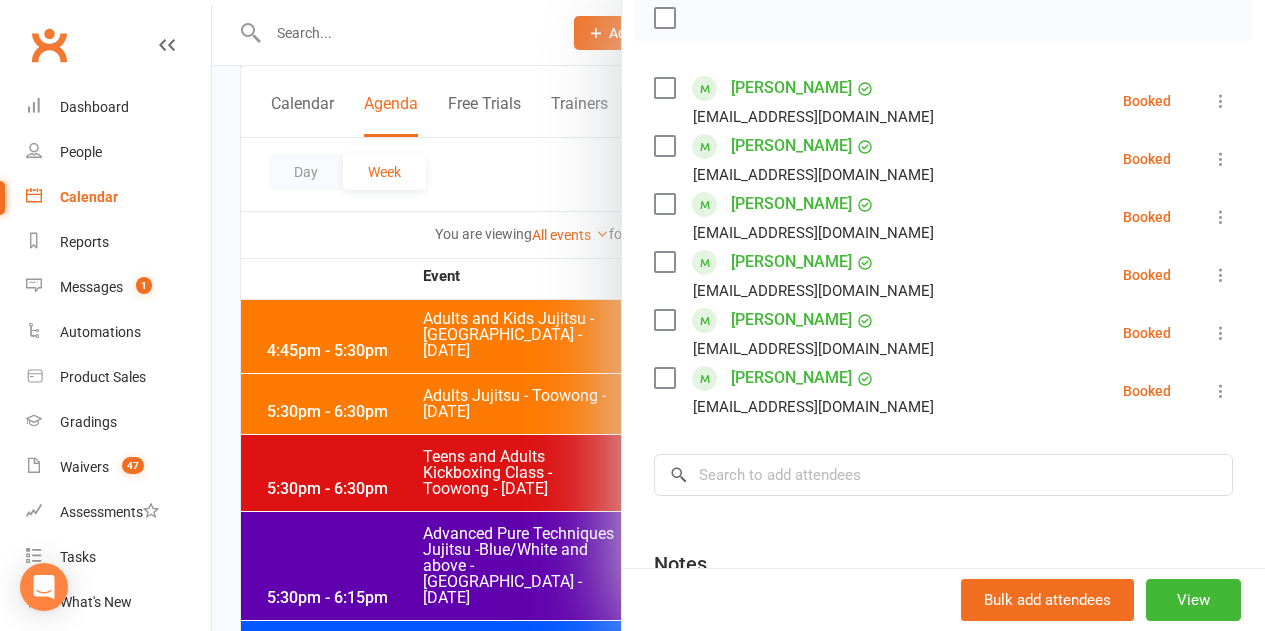 click at bounding box center [738, 315] 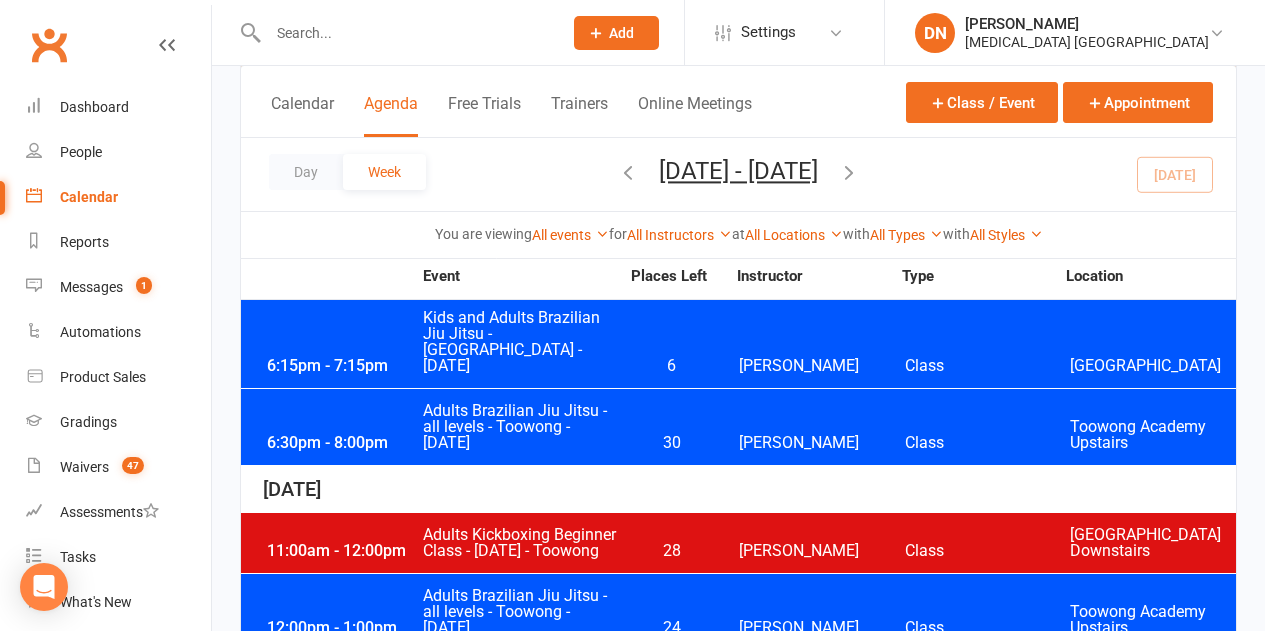 scroll, scrollTop: 2200, scrollLeft: 0, axis: vertical 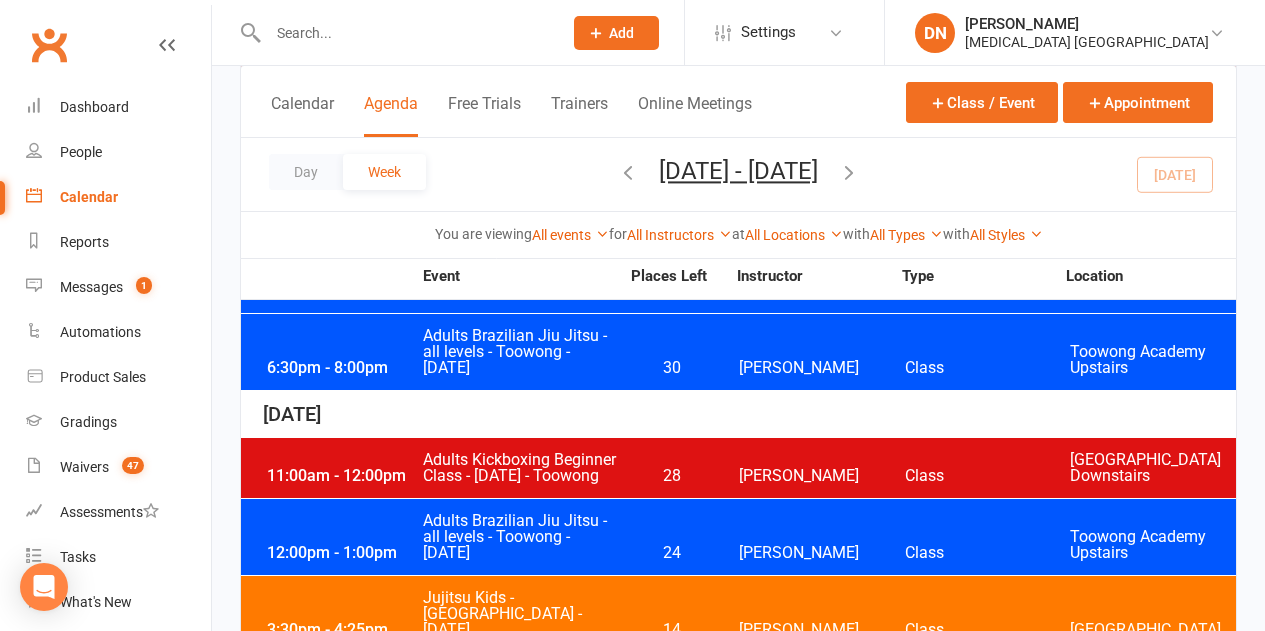 click on "11:00am - 12:00pm Adults Kickboxing Beginner Class - Wednesday - Toowong 28 Dan Nembach Class Toowong Academy Downstairs" at bounding box center [738, 468] 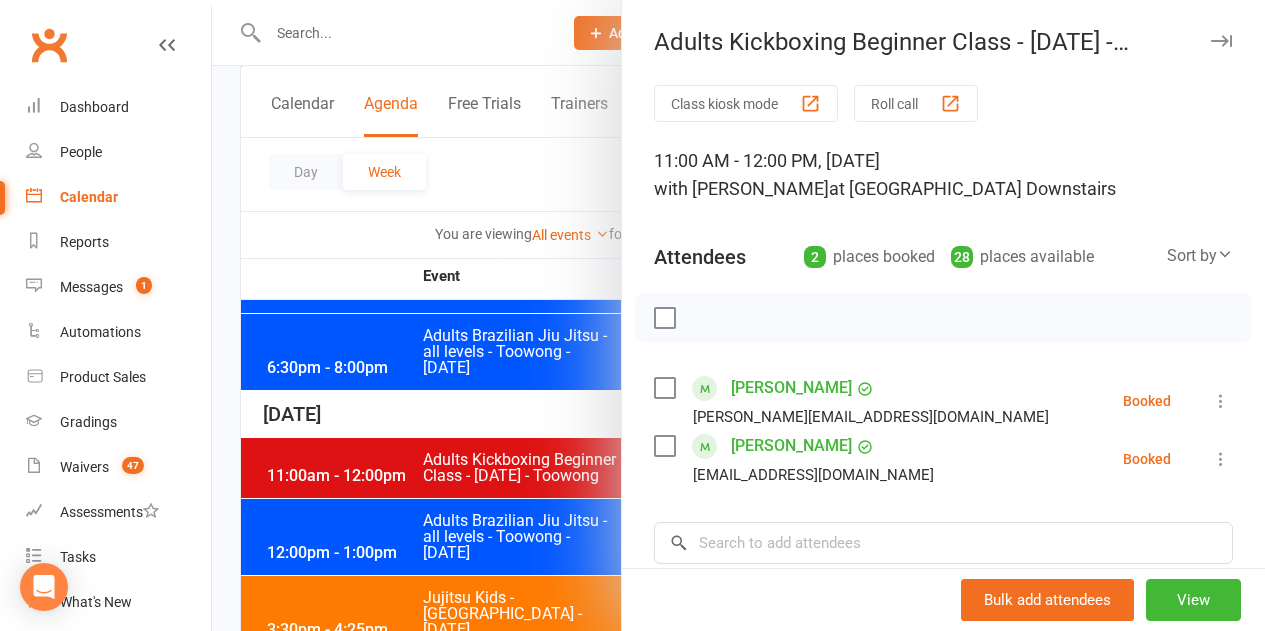 click at bounding box center (738, 315) 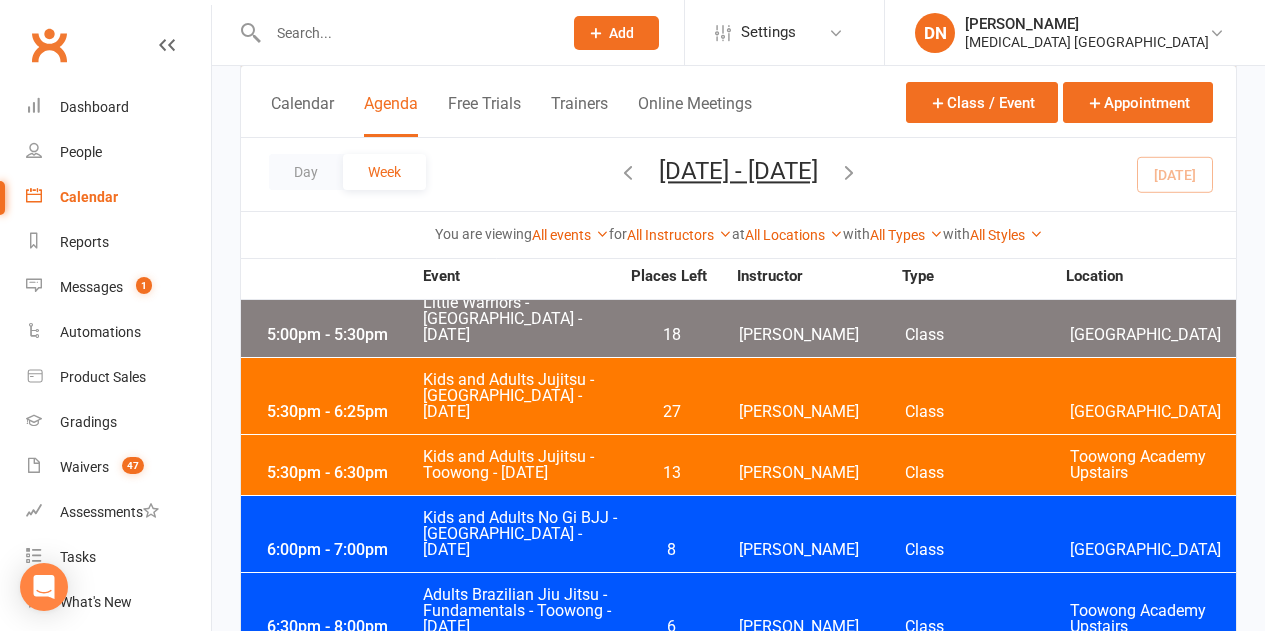 scroll, scrollTop: 3400, scrollLeft: 0, axis: vertical 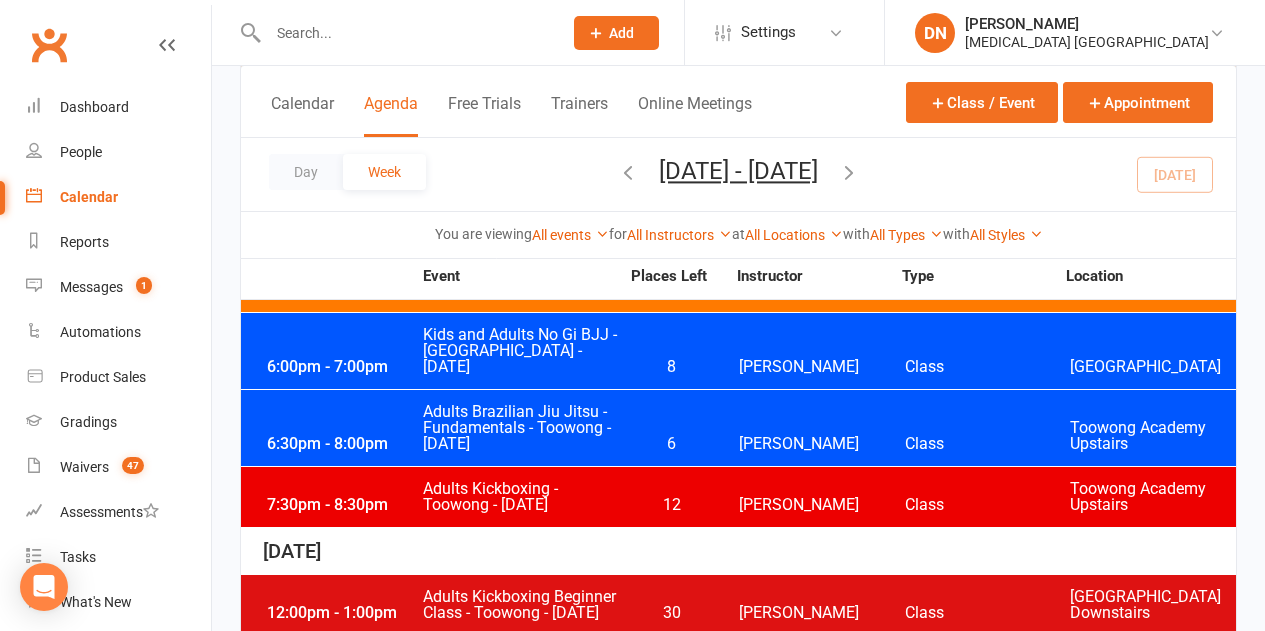 click on "30" at bounding box center (671, 613) 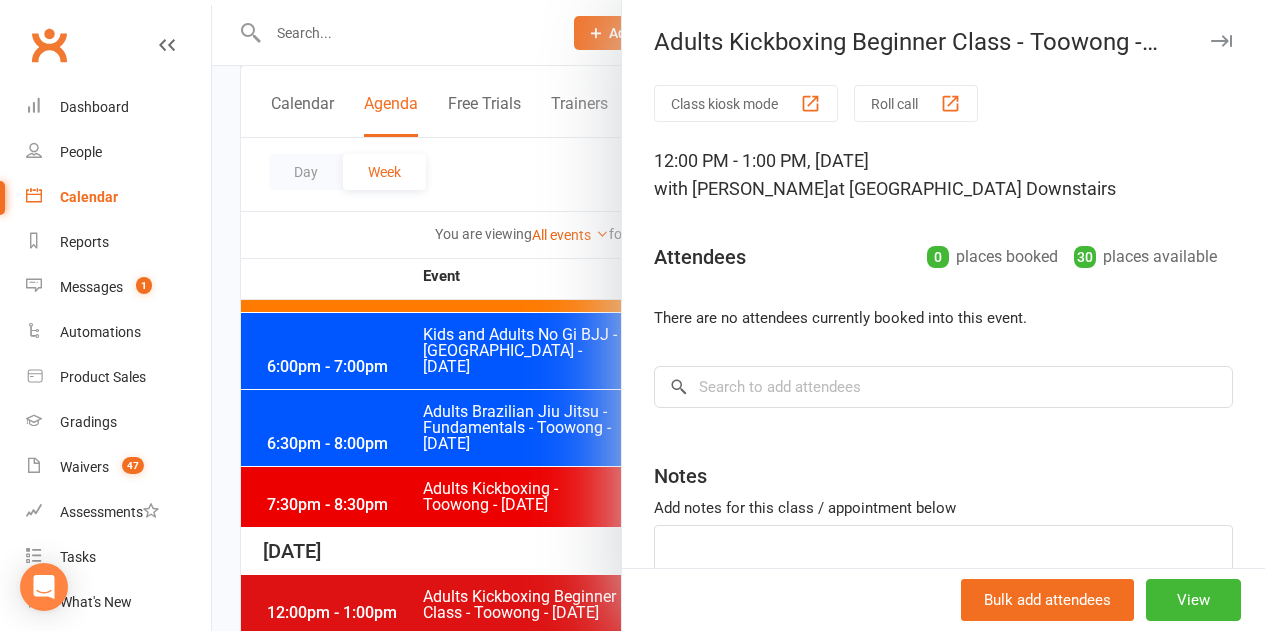 click at bounding box center (738, 315) 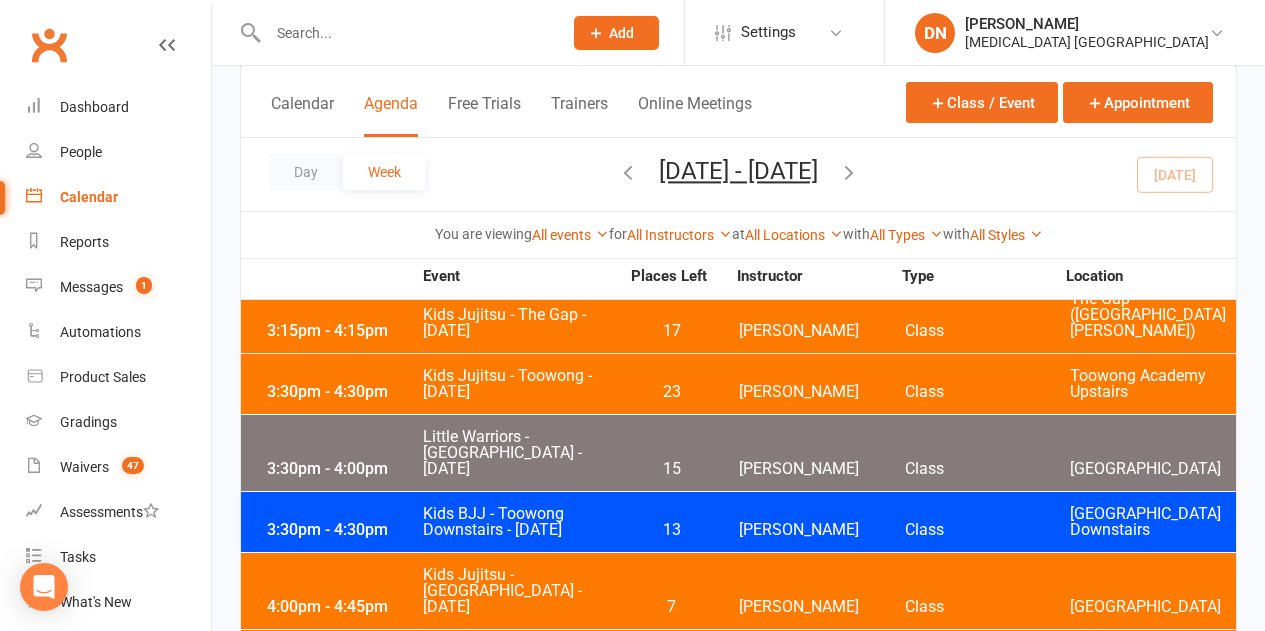 scroll, scrollTop: 3800, scrollLeft: 0, axis: vertical 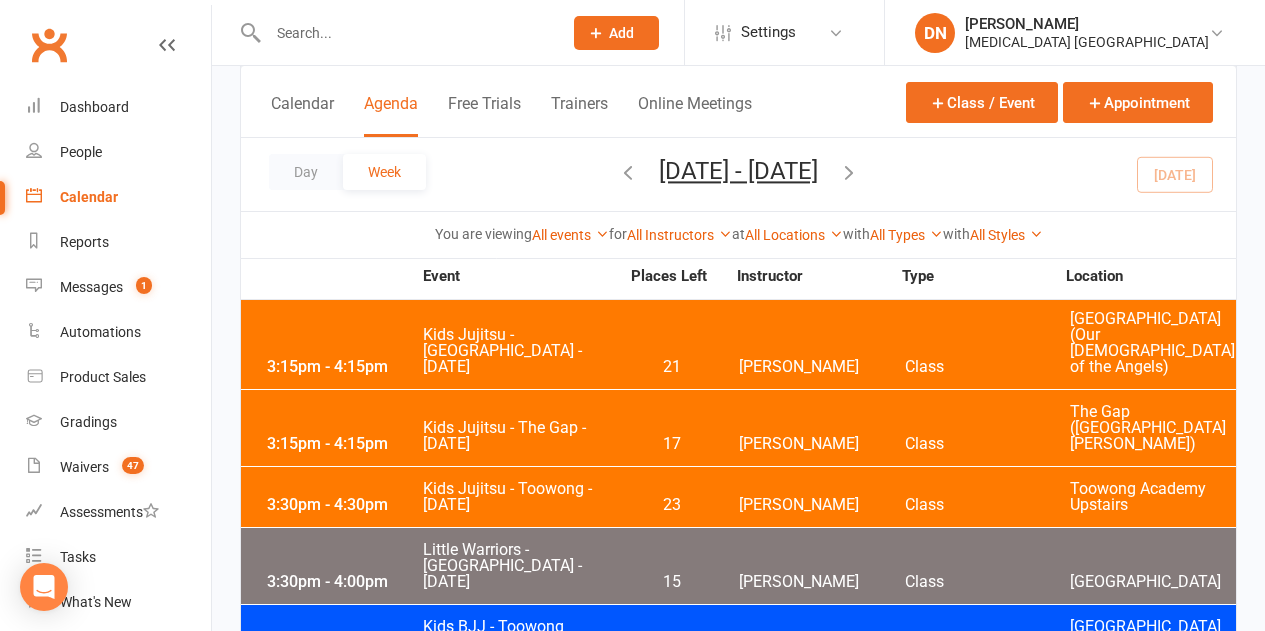 click on "13" at bounding box center [671, 643] 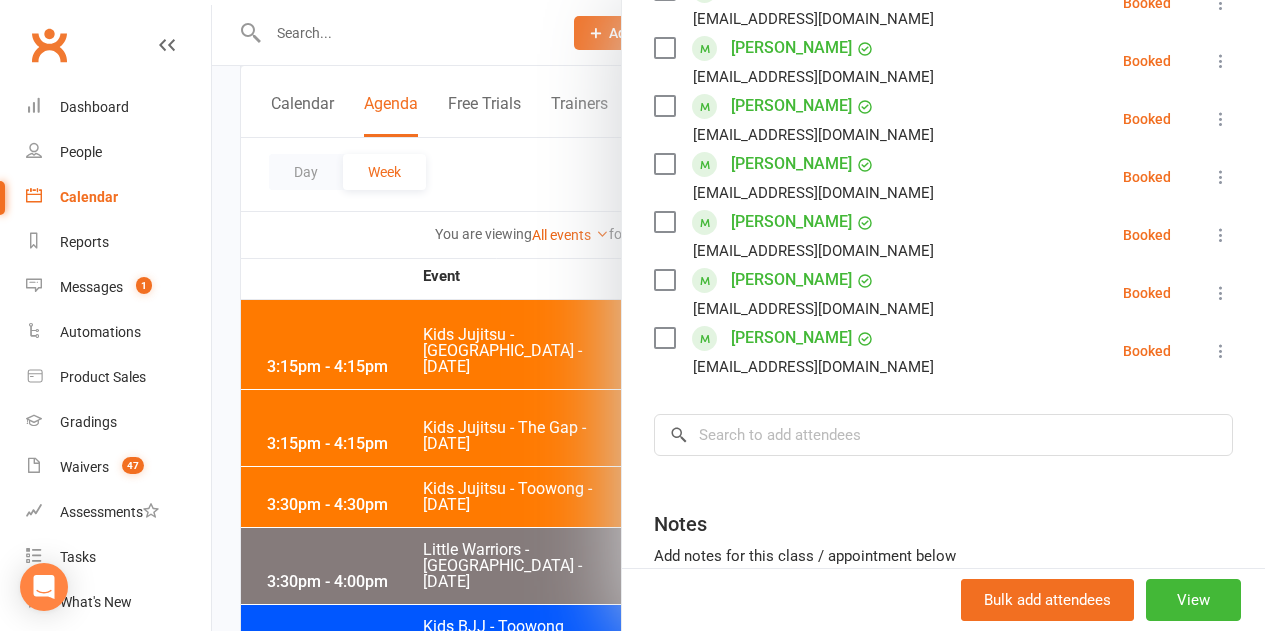 scroll, scrollTop: 400, scrollLeft: 0, axis: vertical 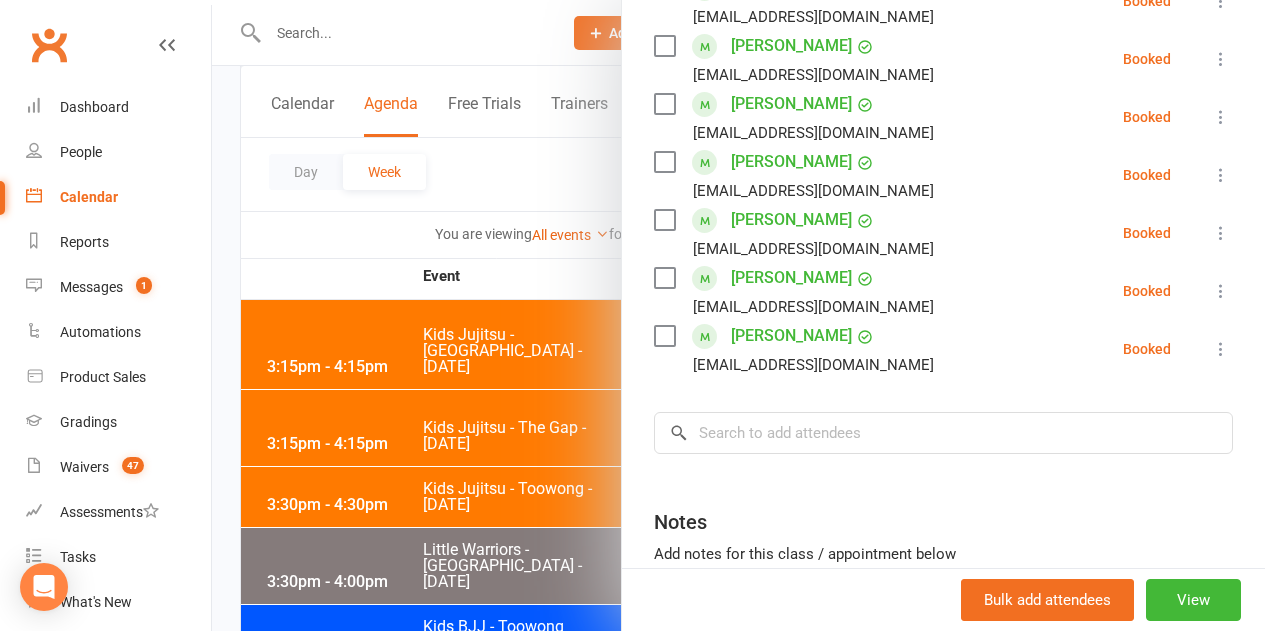 click at bounding box center [738, 315] 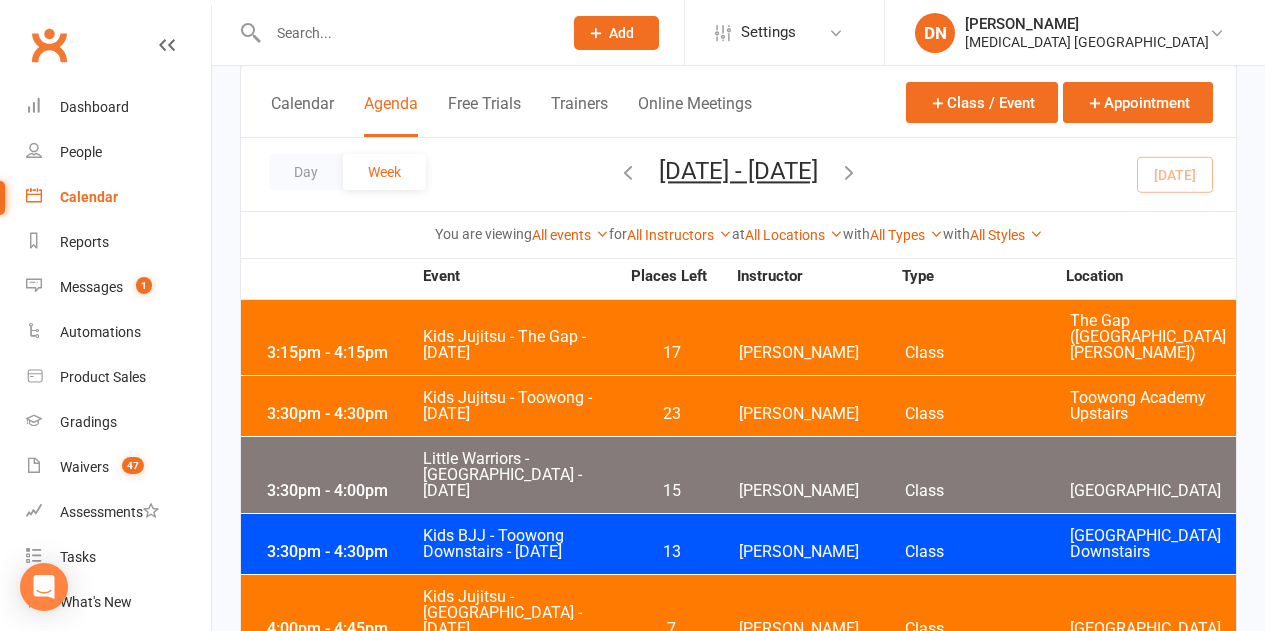 scroll, scrollTop: 4000, scrollLeft: 0, axis: vertical 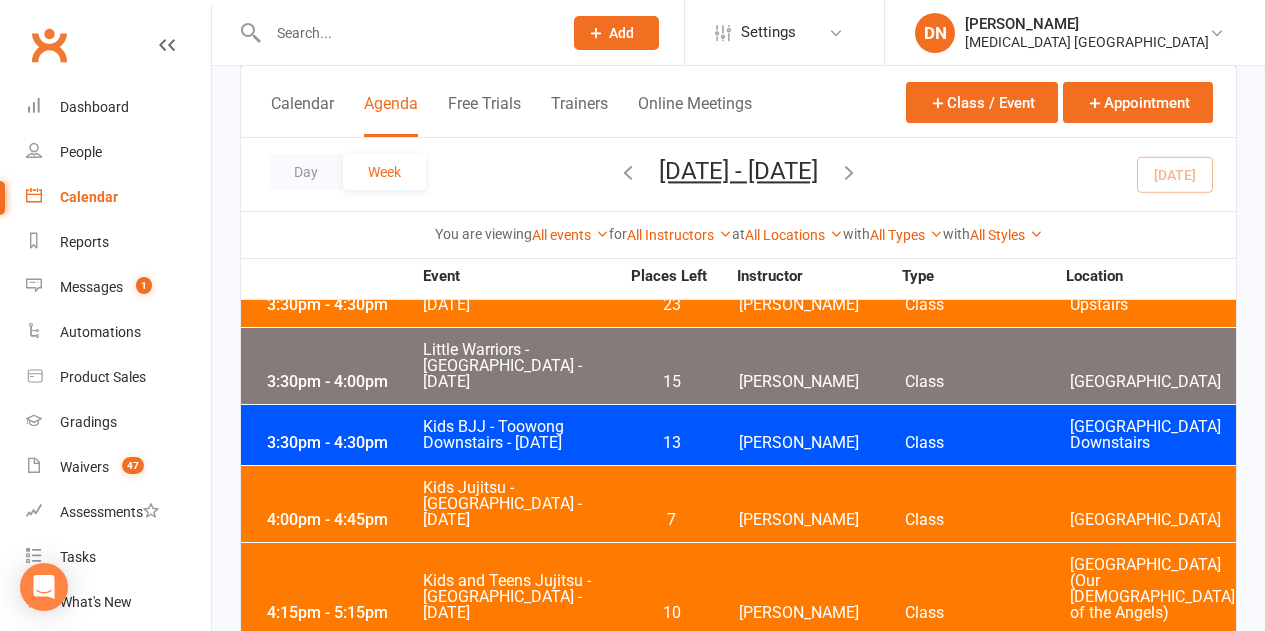 click on "[PERSON_NAME]" at bounding box center (822, 751) 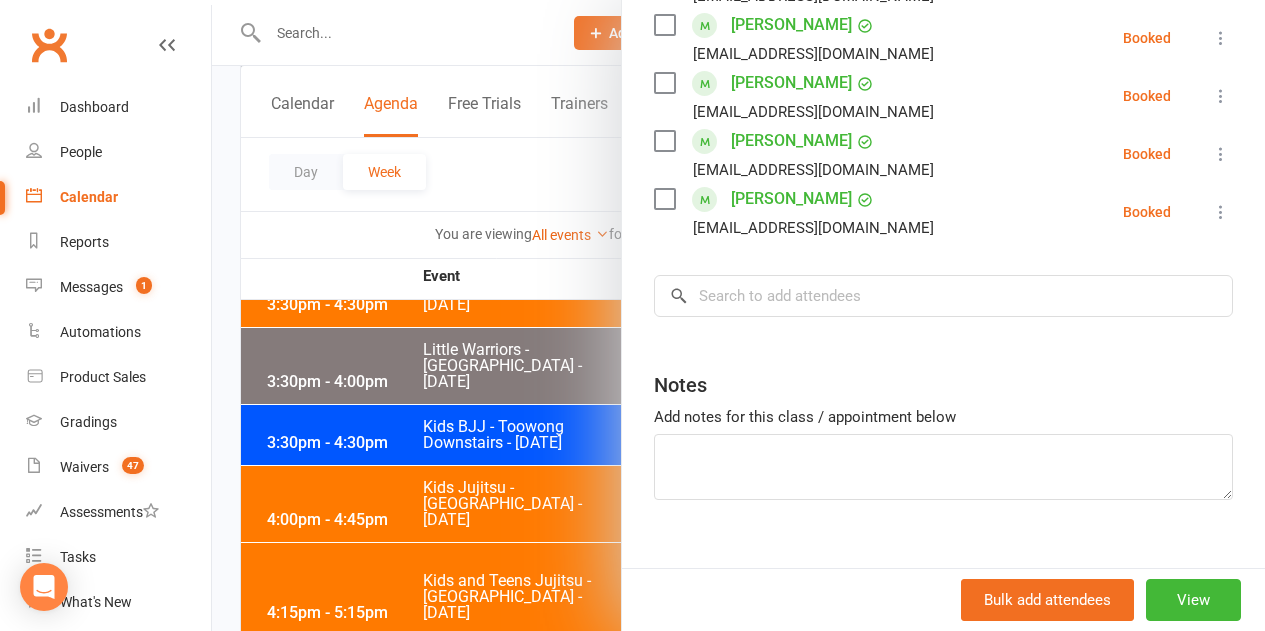 scroll, scrollTop: 600, scrollLeft: 0, axis: vertical 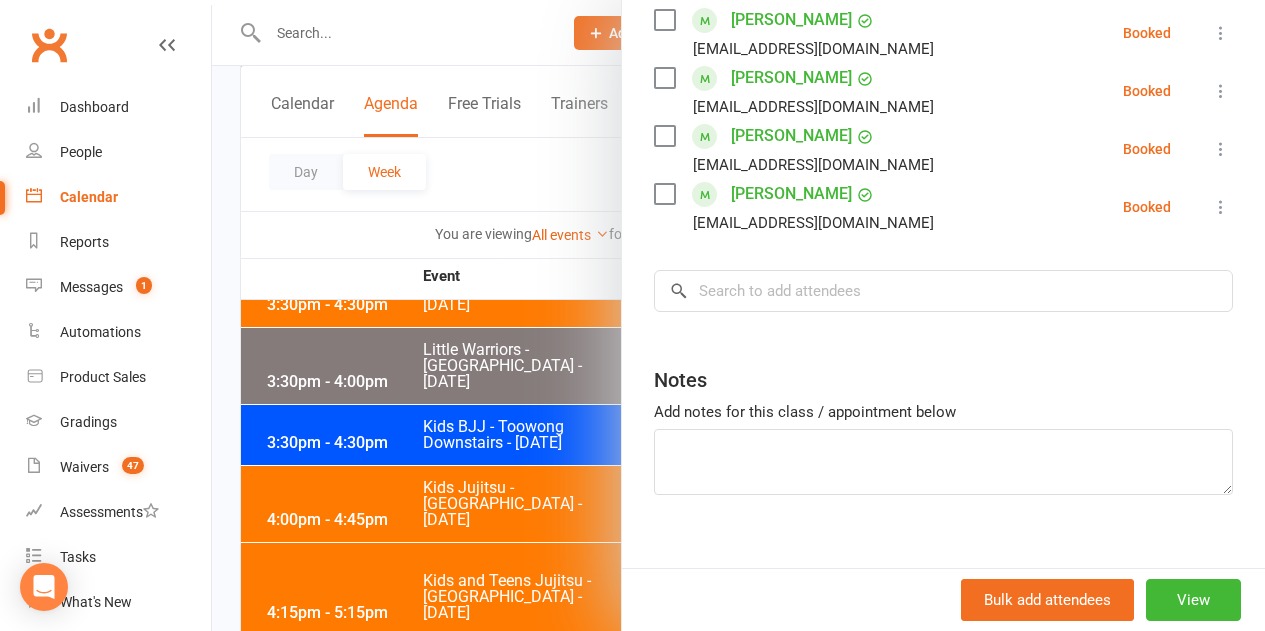 click at bounding box center (738, 315) 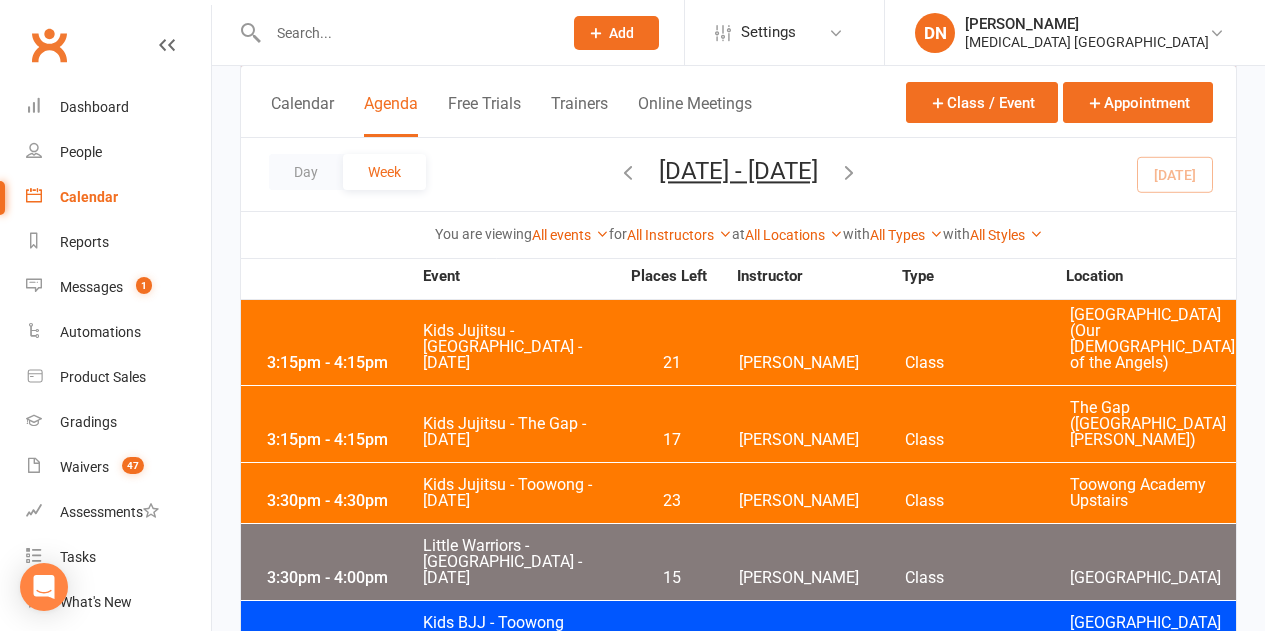 scroll, scrollTop: 3800, scrollLeft: 0, axis: vertical 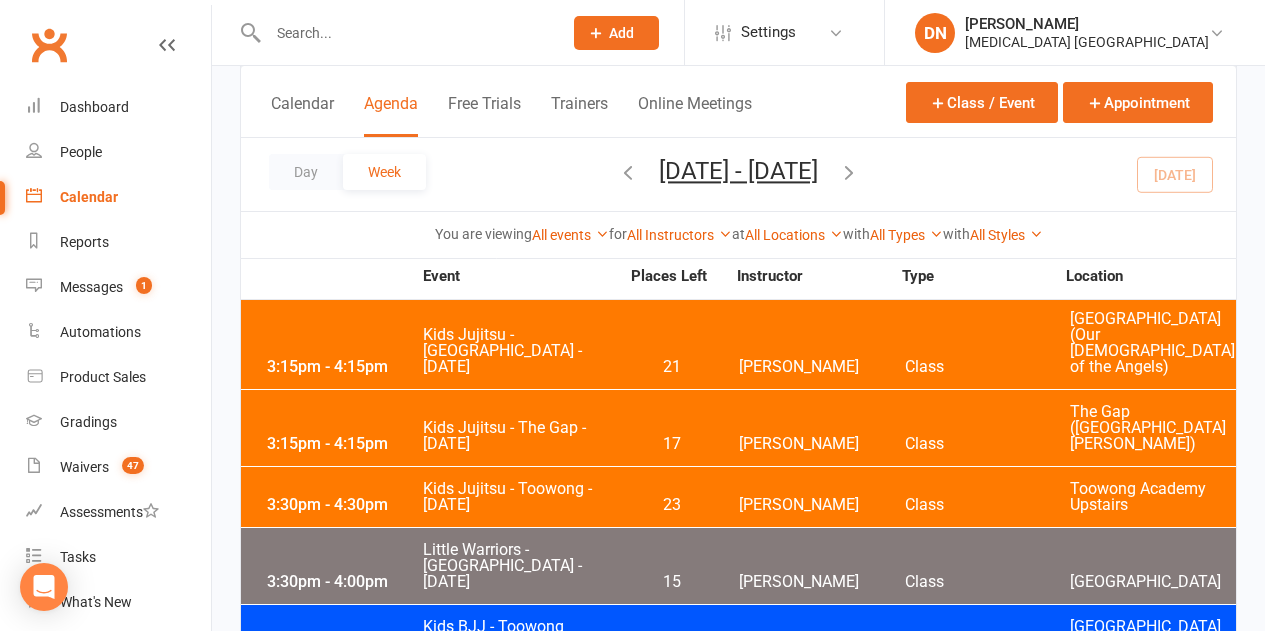 click on "Day Week Jul 13, 2025 - Jul 19, 2025
July 2025
Sun Mon Tue Wed Thu Fri Sat
29
30
01
02
03
04
05
06
07
08
09
10
11
12
13
14
15
16
17
18
19
20
21
22
23
24
25
26
27
28
29
30
31
01
02
03" at bounding box center [738, 174] 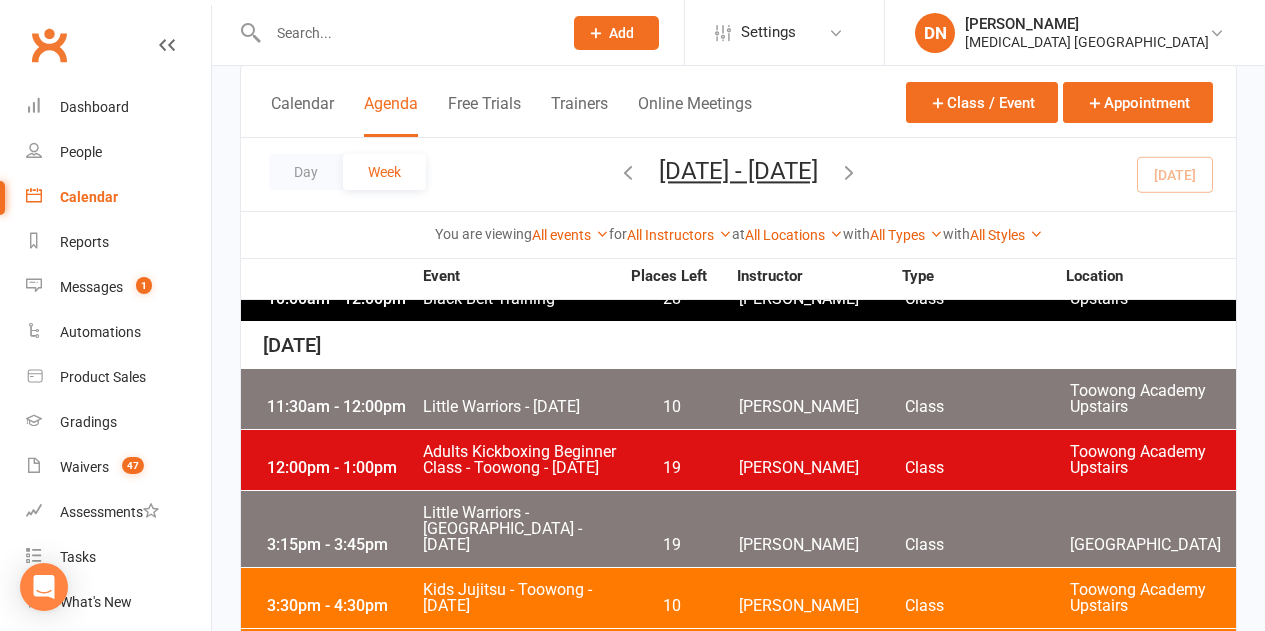 scroll, scrollTop: 200, scrollLeft: 0, axis: vertical 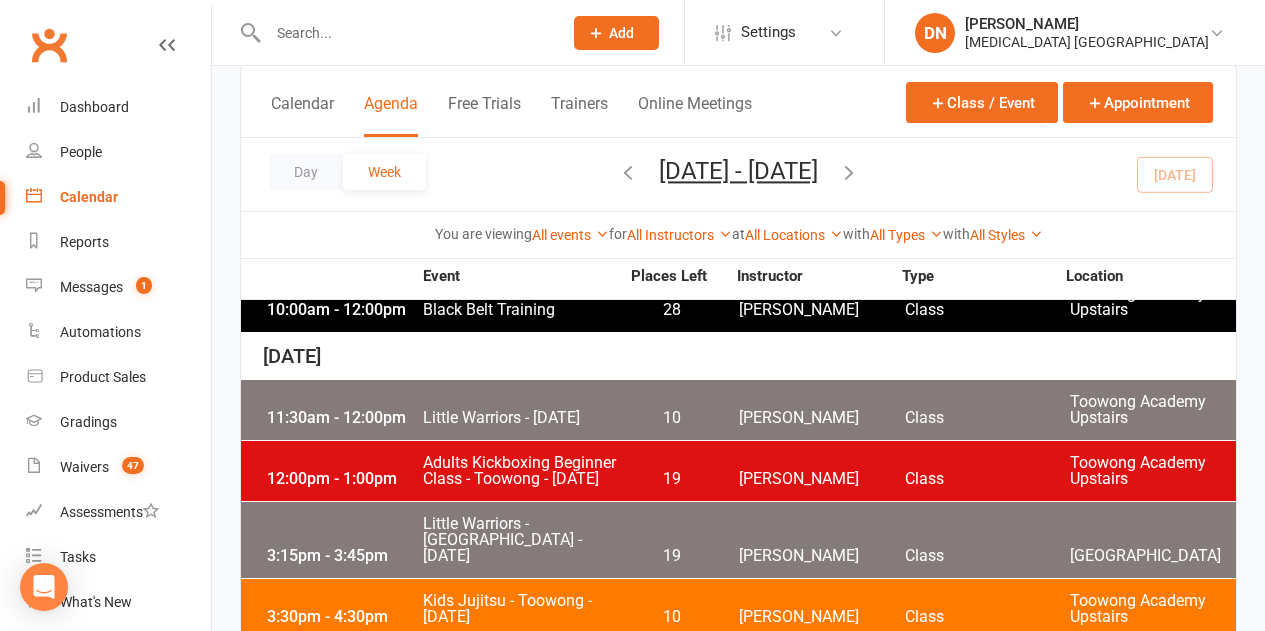 drag, startPoint x: 411, startPoint y: 336, endPoint x: 265, endPoint y: 354, distance: 147.10541 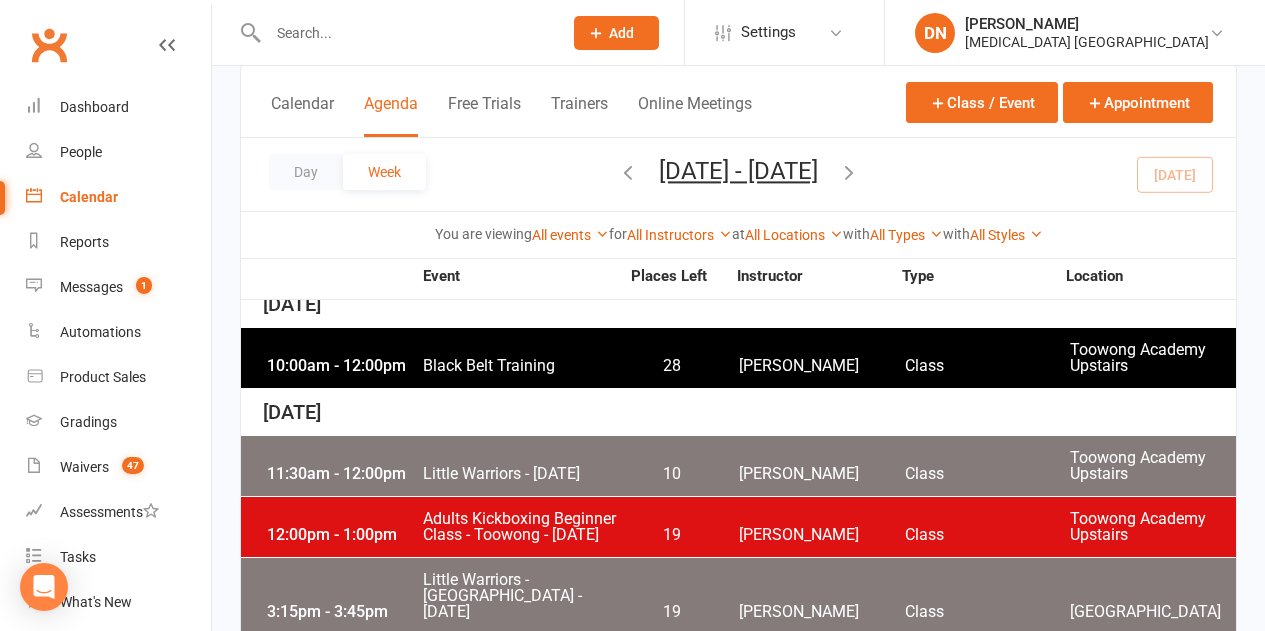 scroll, scrollTop: 0, scrollLeft: 0, axis: both 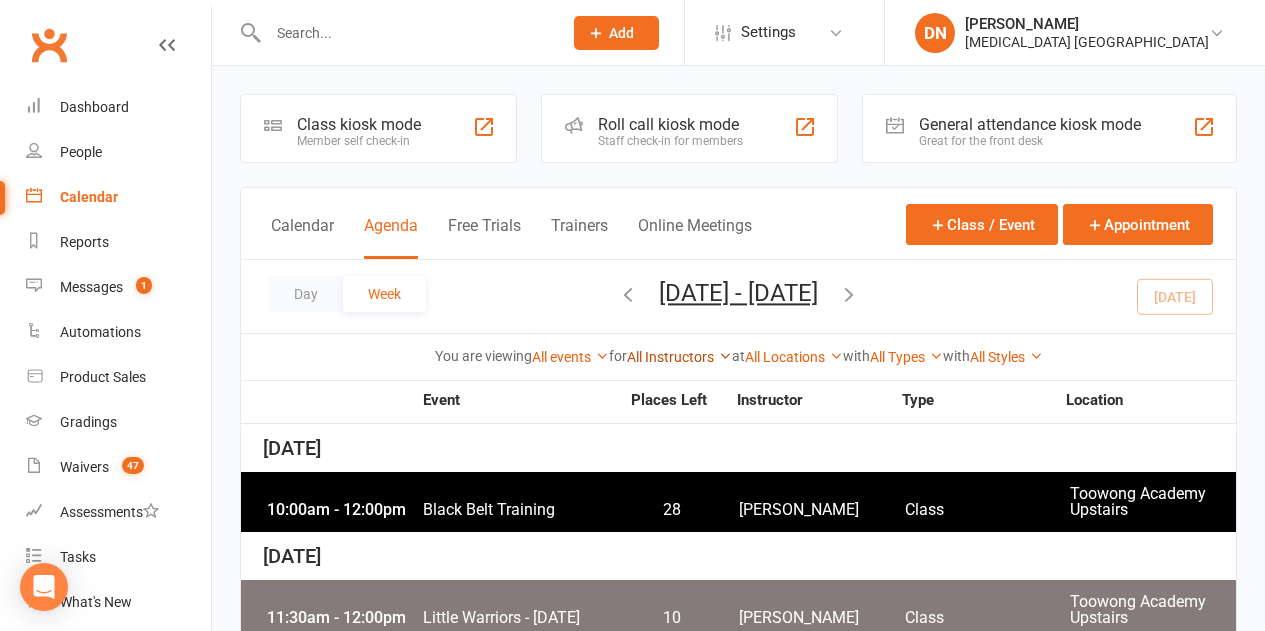 click on "All Instructors" at bounding box center [679, 357] 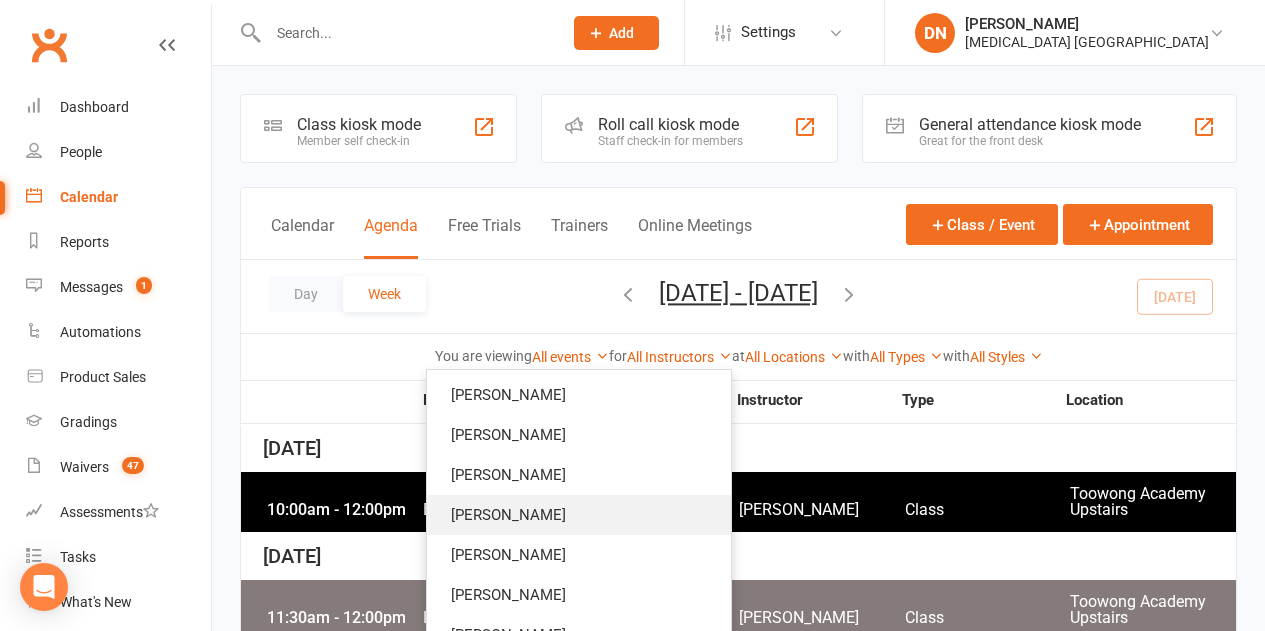 scroll, scrollTop: 200, scrollLeft: 0, axis: vertical 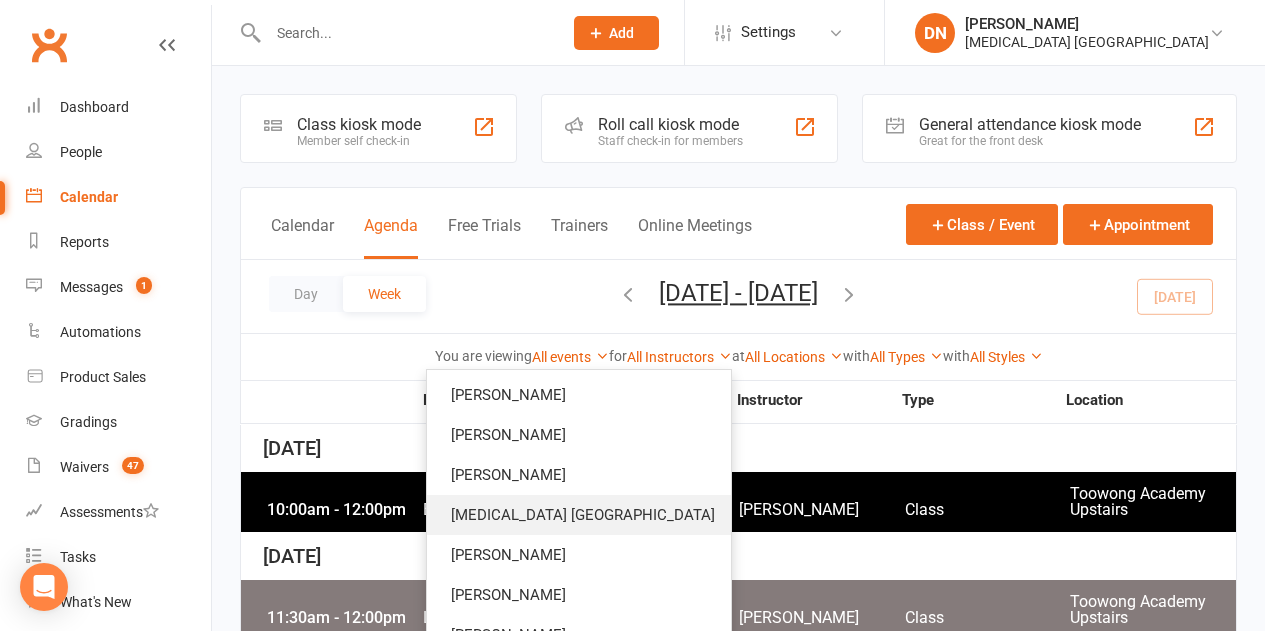 click on "[MEDICAL_DATA] [GEOGRAPHIC_DATA]" at bounding box center [579, 515] 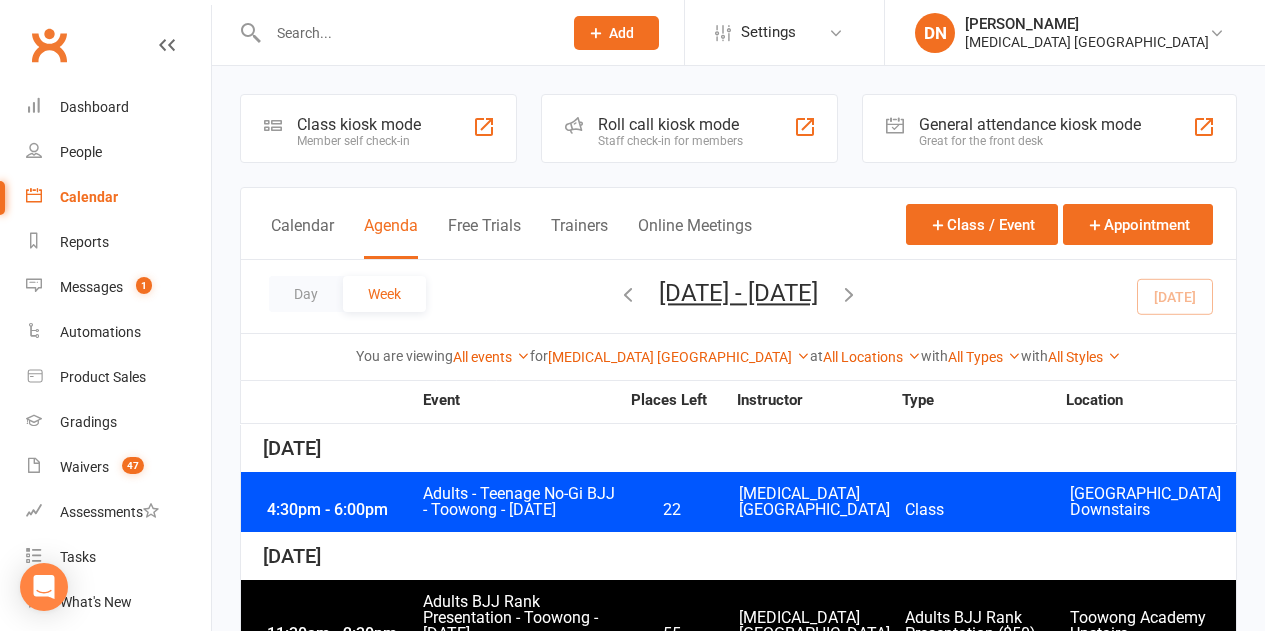 scroll, scrollTop: 56, scrollLeft: 0, axis: vertical 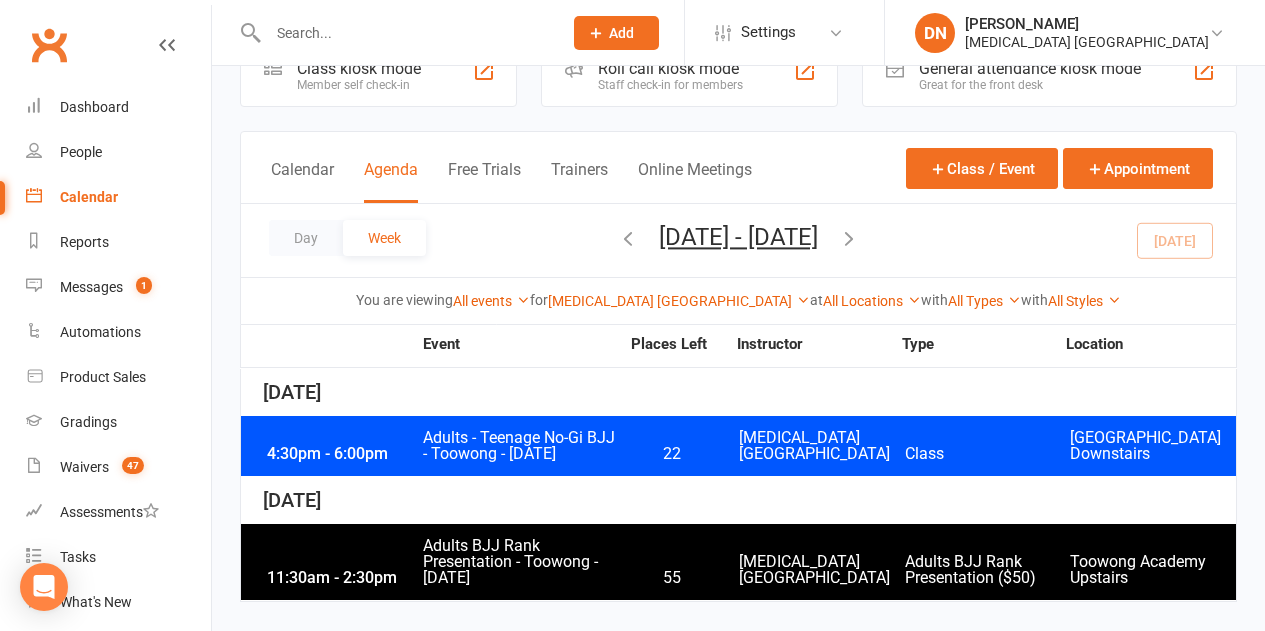 click at bounding box center (628, 238) 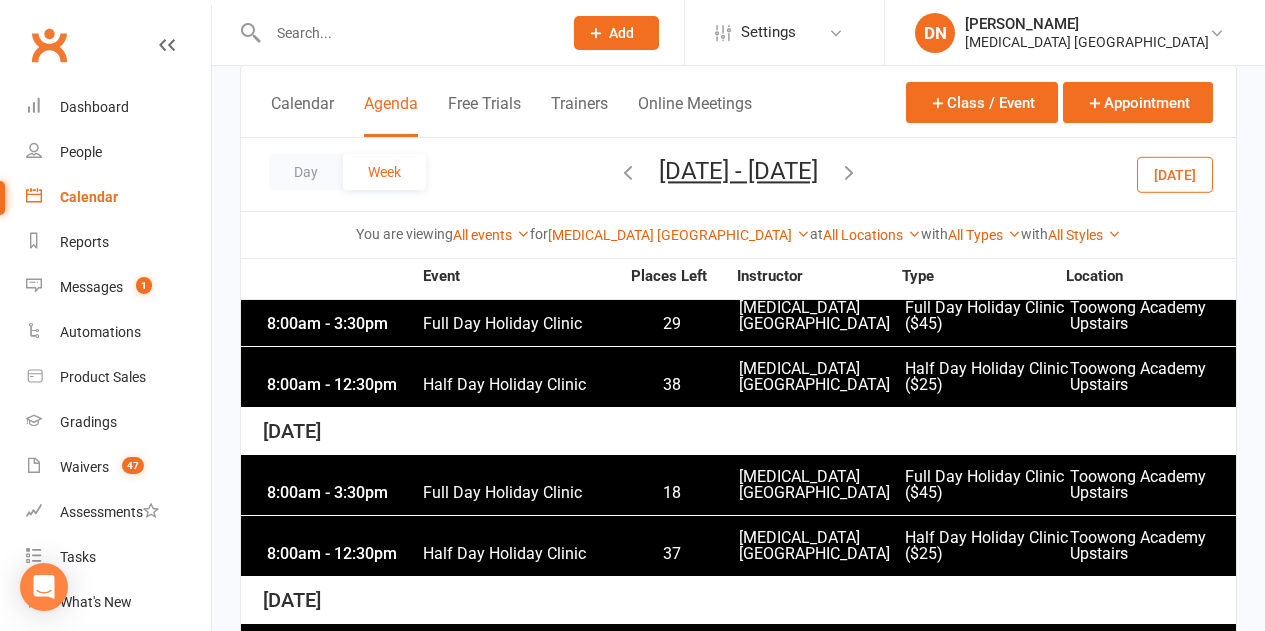 scroll, scrollTop: 356, scrollLeft: 0, axis: vertical 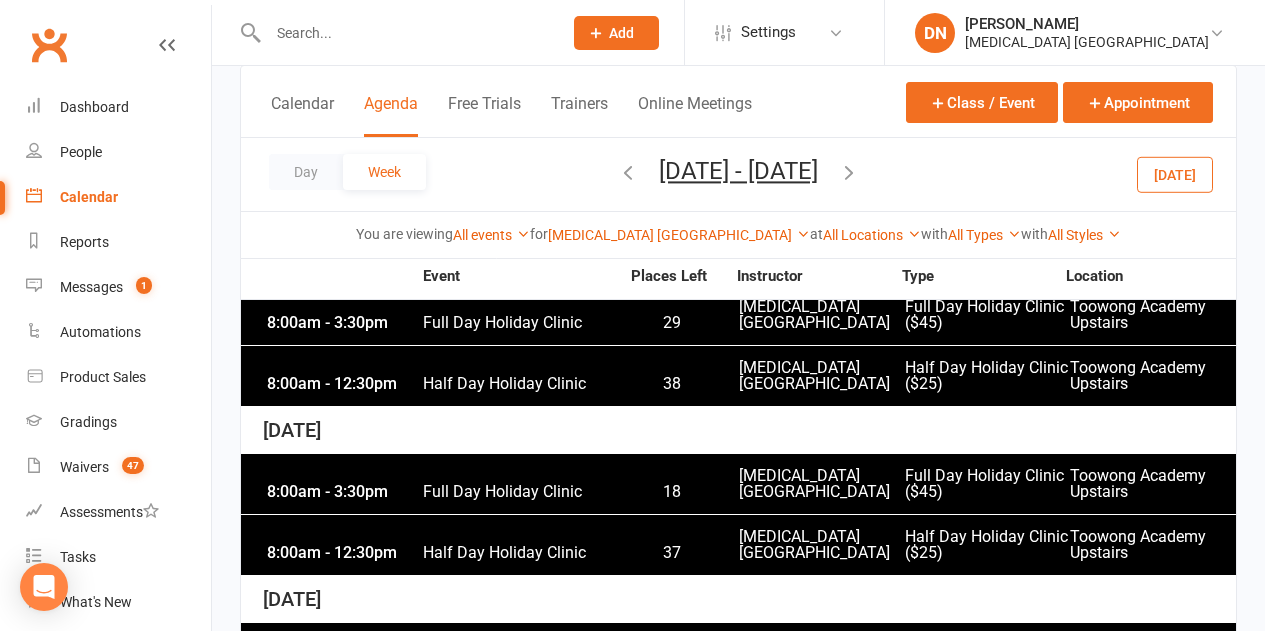 click on "Full Day Holiday Clinic" at bounding box center [520, 492] 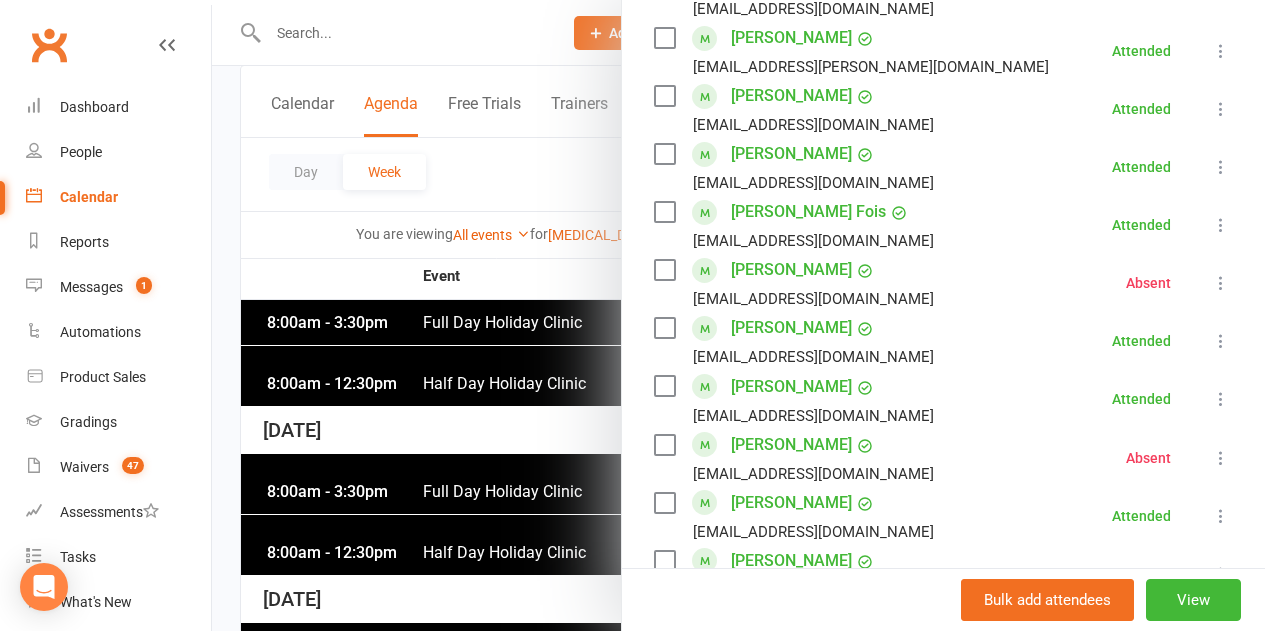 scroll, scrollTop: 1200, scrollLeft: 0, axis: vertical 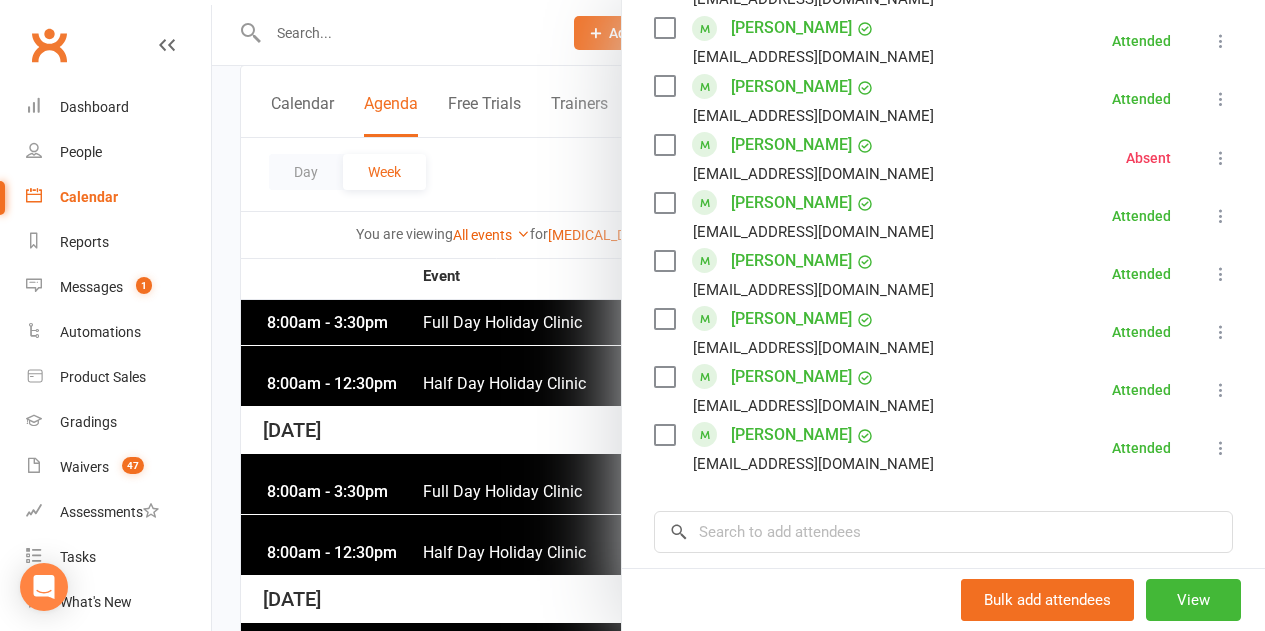 click at bounding box center [738, 315] 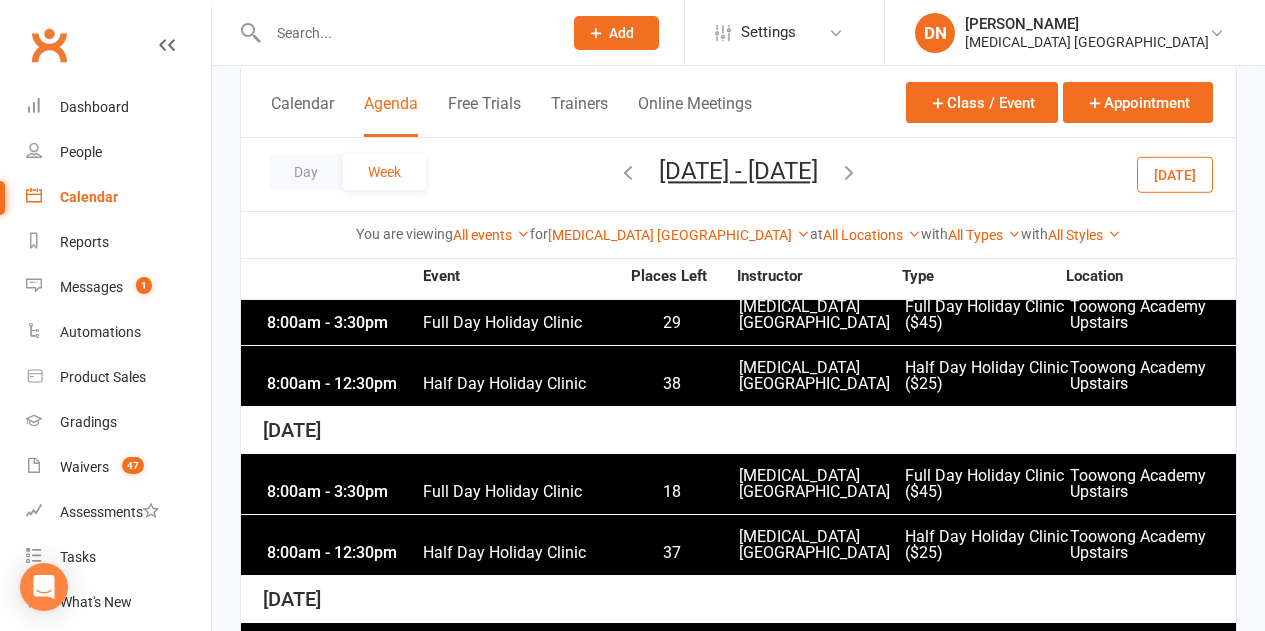 click on "Half Day Holiday Clinic" at bounding box center [520, 384] 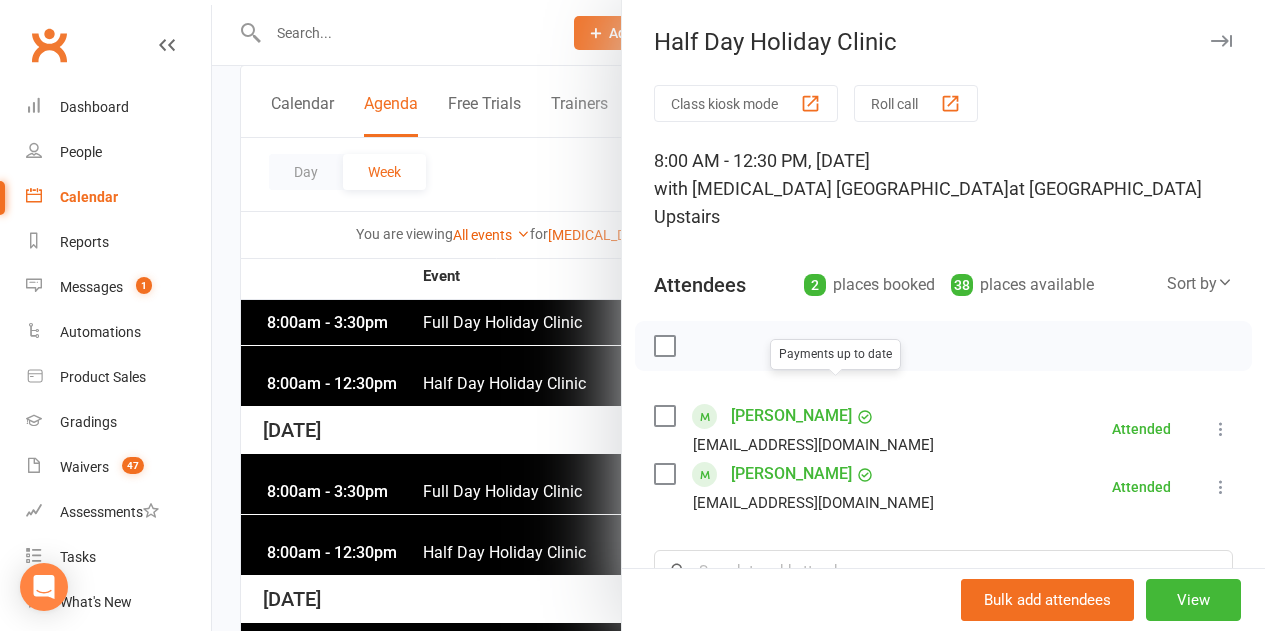 click at bounding box center [738, 315] 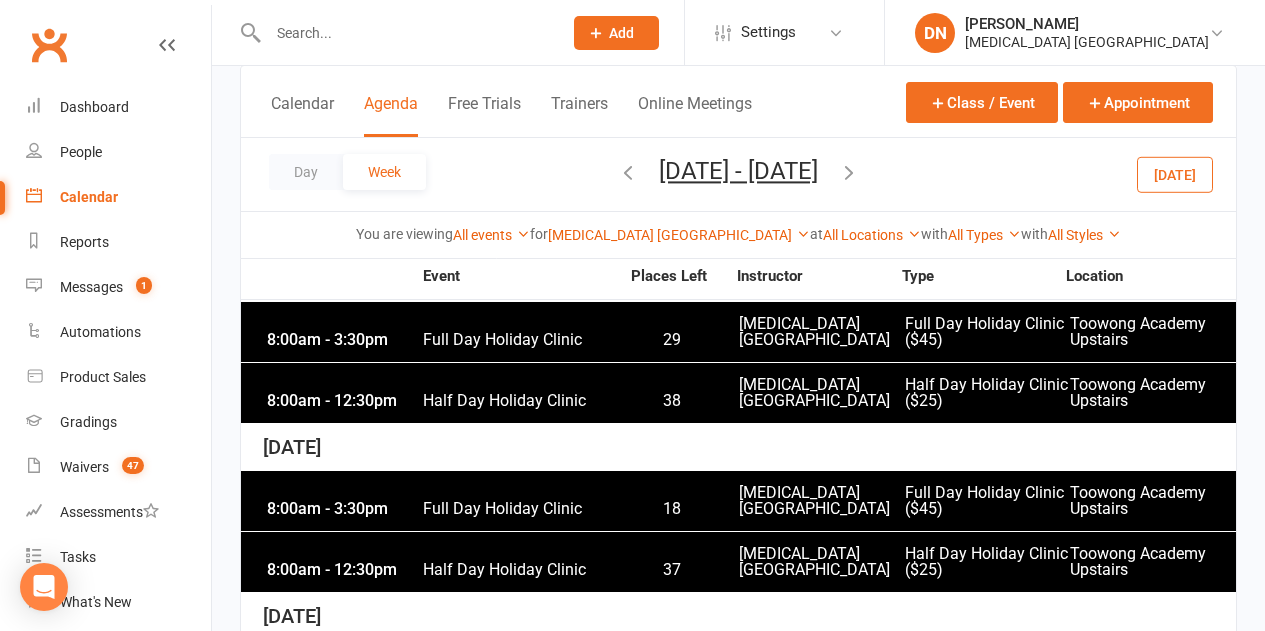 scroll, scrollTop: 56, scrollLeft: 0, axis: vertical 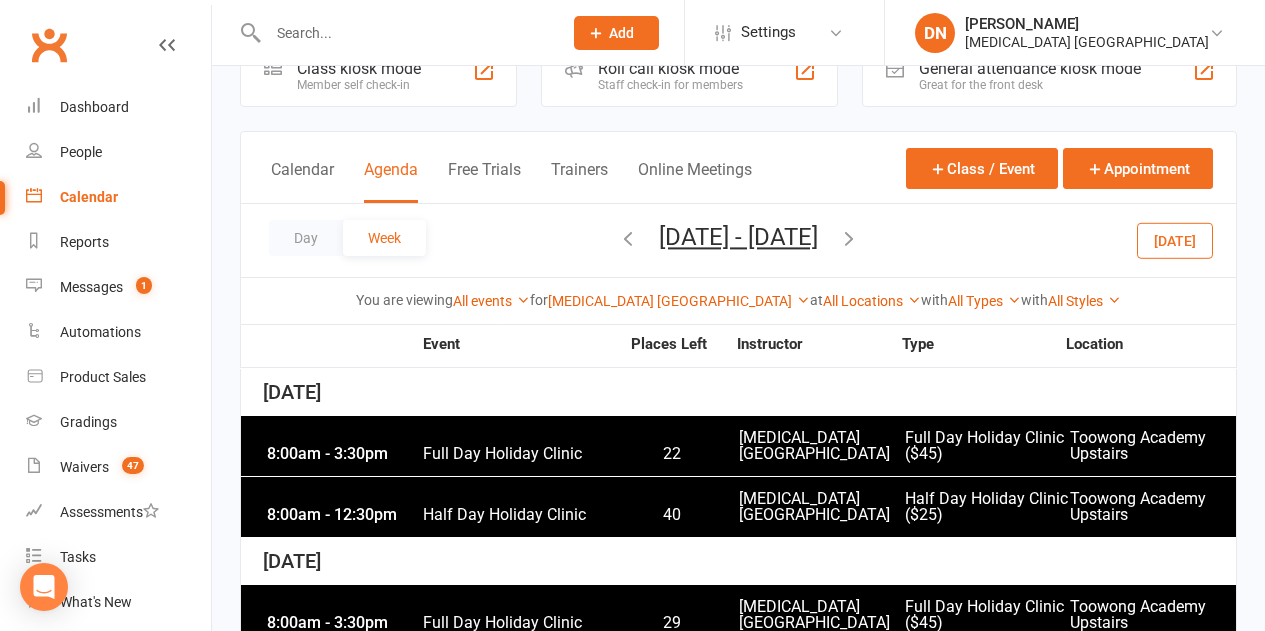 click on "8:00am - 12:30pm Half Day Holiday Clinic 40 Martial Arts Queensland Half Day Holiday Clinic ($25) Toowong Academy Upstairs" at bounding box center [738, 507] 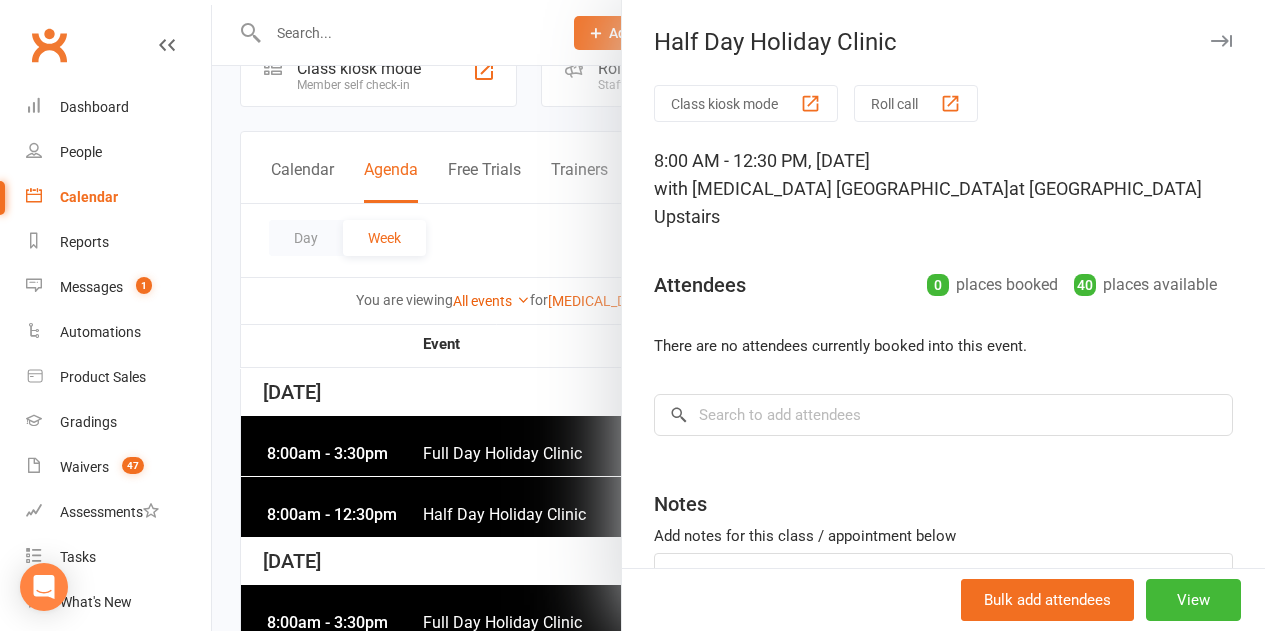 click at bounding box center [738, 315] 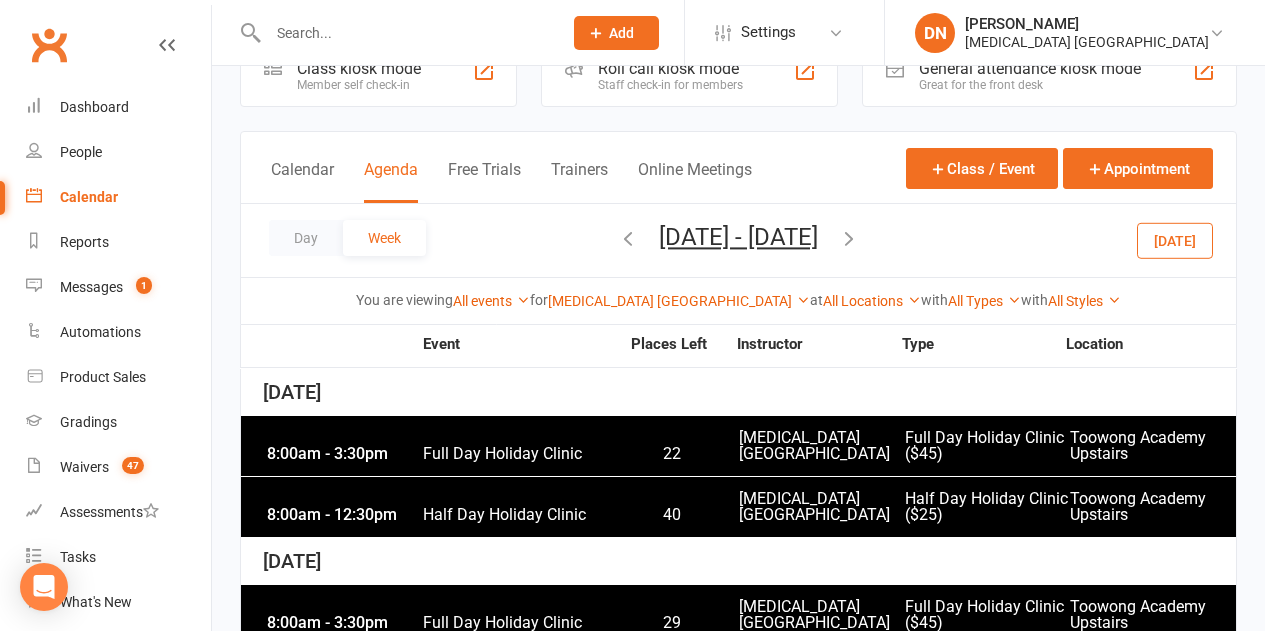 click at bounding box center [738, 315] 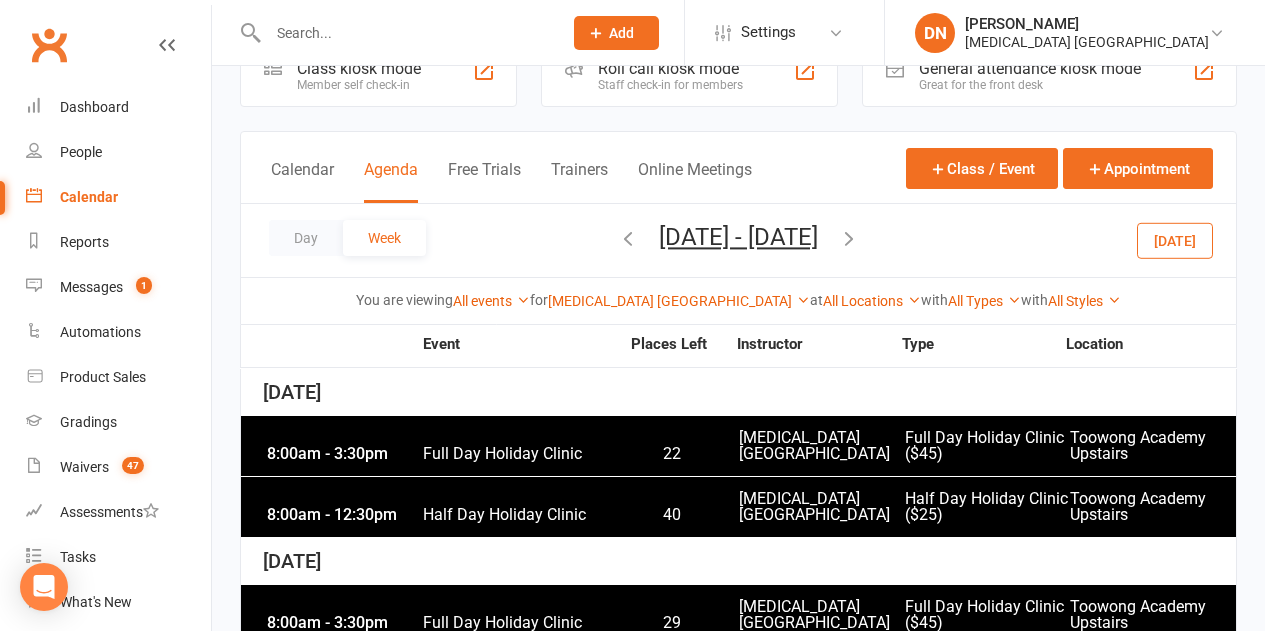 click on "8:00am - 3:30pm Full Day Holiday Clinic 22 Martial Arts Queensland Full Day Holiday Clinic ($45) Toowong Academy Upstairs" at bounding box center (738, 446) 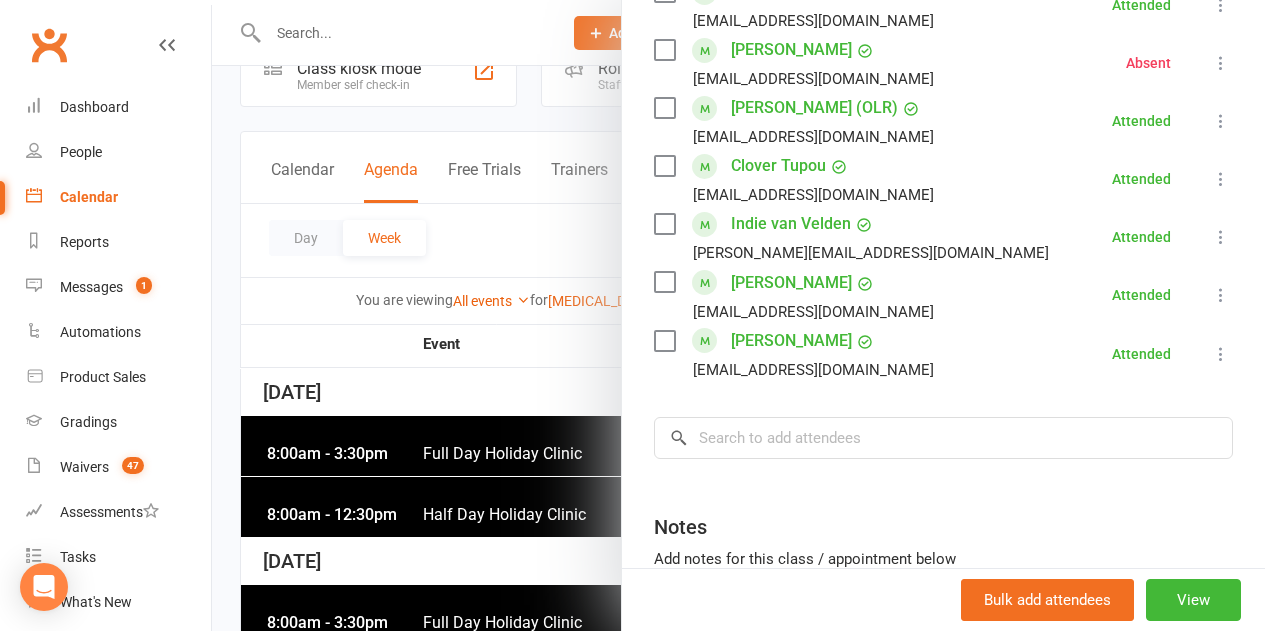 scroll, scrollTop: 1100, scrollLeft: 0, axis: vertical 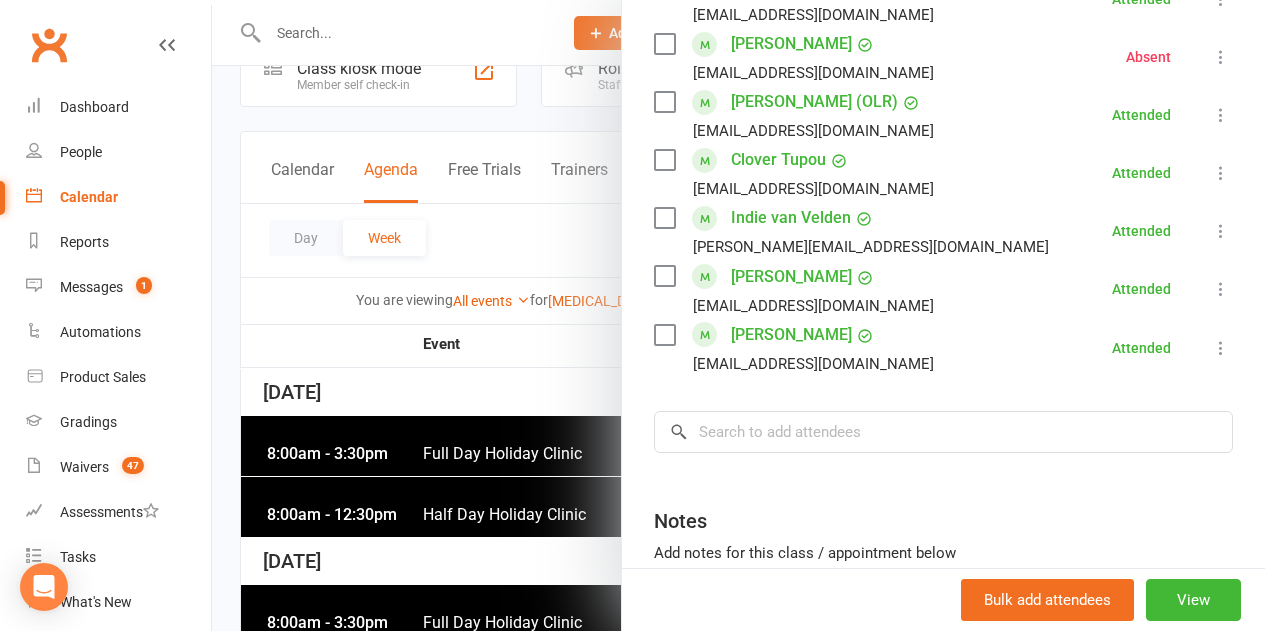drag, startPoint x: 460, startPoint y: 470, endPoint x: 476, endPoint y: 464, distance: 17.088007 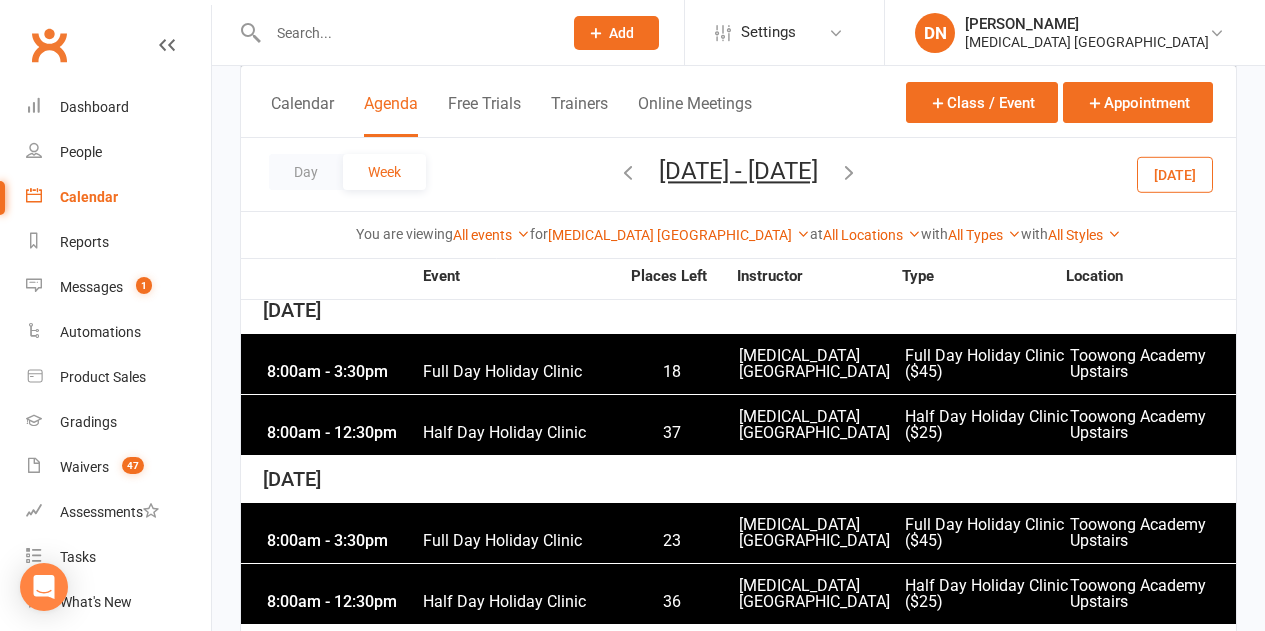 scroll, scrollTop: 656, scrollLeft: 0, axis: vertical 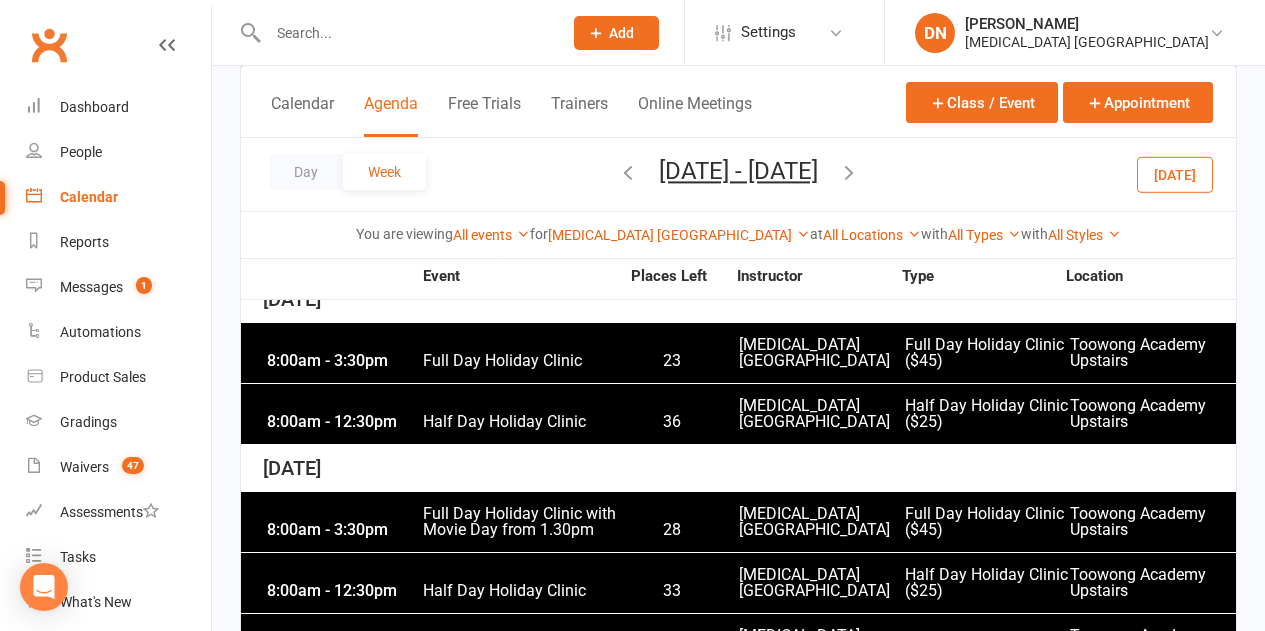 click on "8:00am - 3:30pm Full Day Holiday Clinic 23 Martial Arts Queensland Full Day Holiday Clinic ($45) Toowong Academy Upstairs" at bounding box center (738, 353) 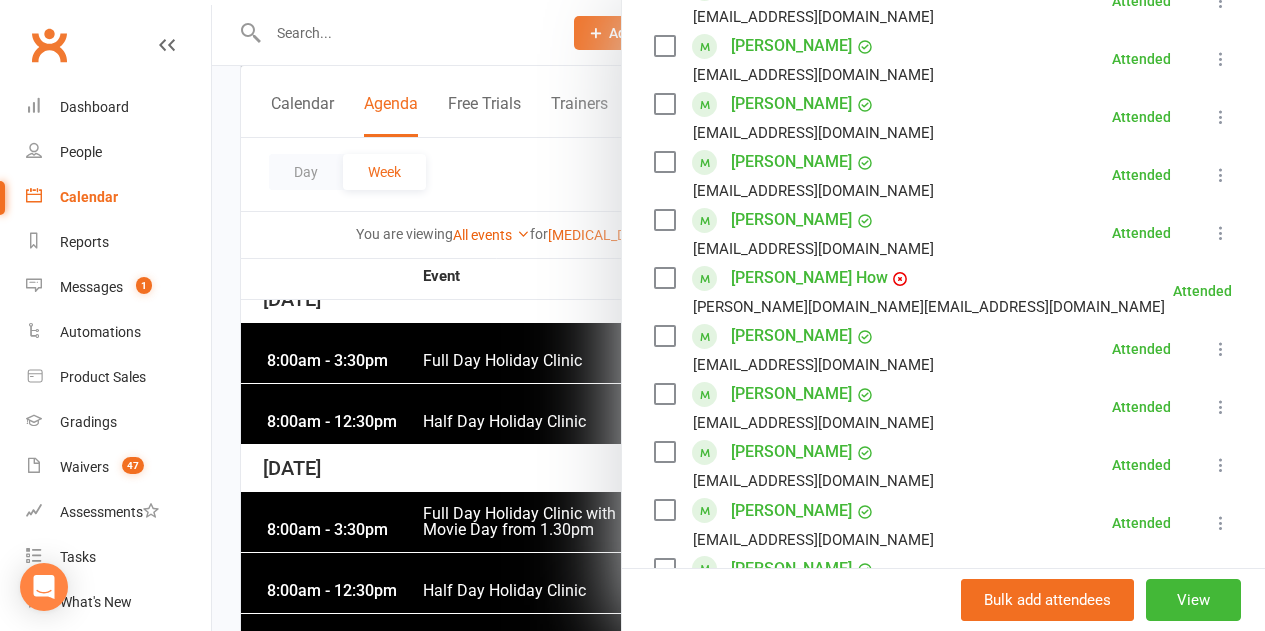 scroll, scrollTop: 900, scrollLeft: 0, axis: vertical 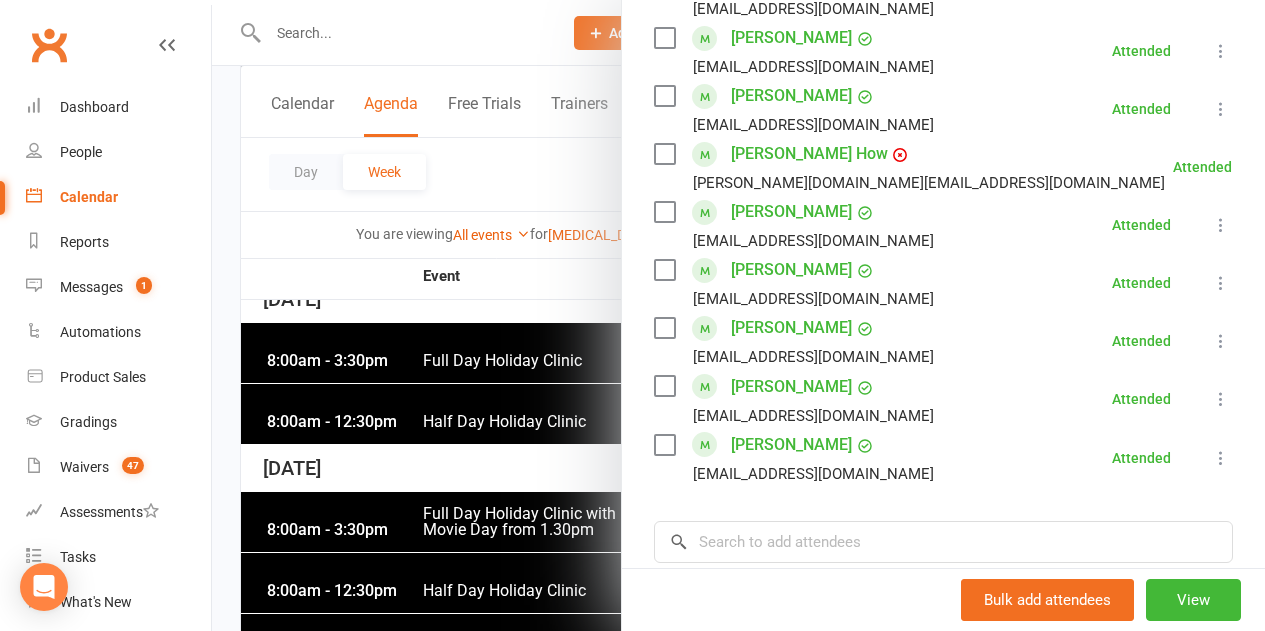 click at bounding box center (738, 315) 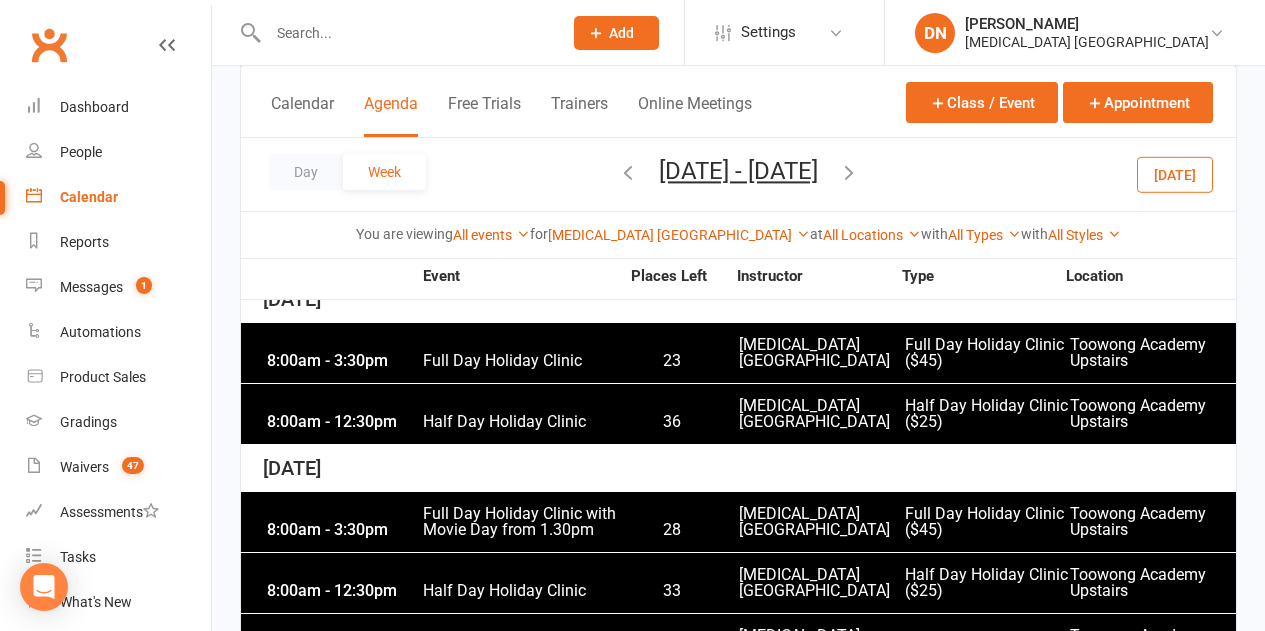 click on "Half Day Holiday Clinic" at bounding box center (520, 422) 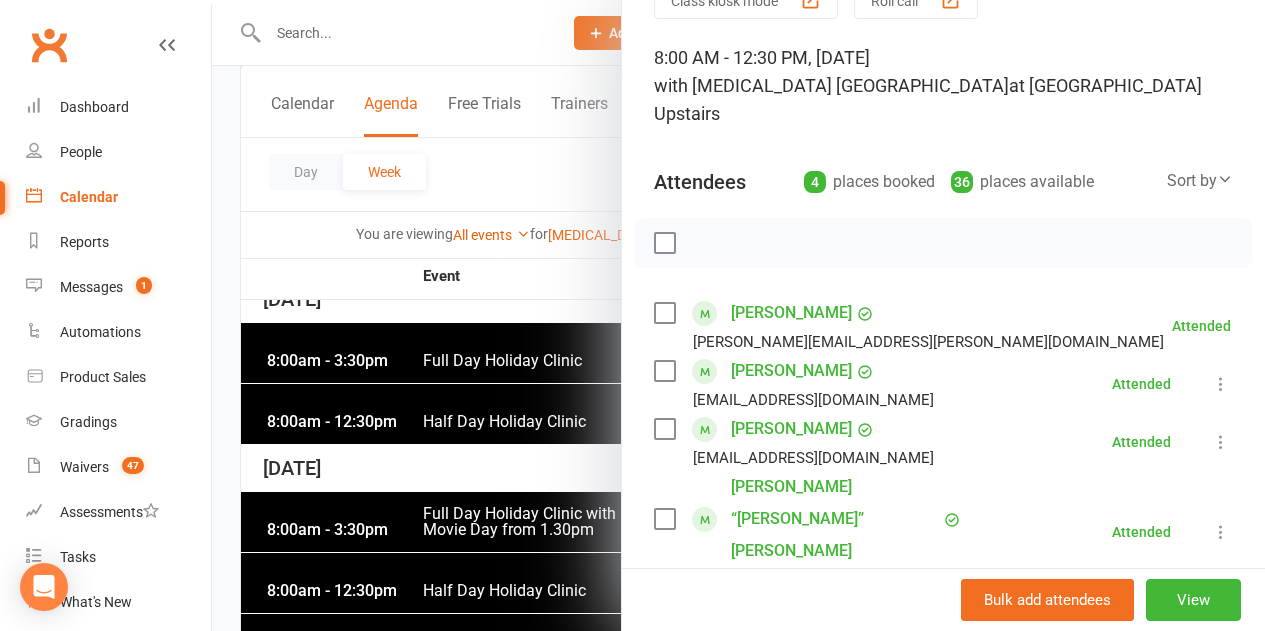 scroll, scrollTop: 200, scrollLeft: 0, axis: vertical 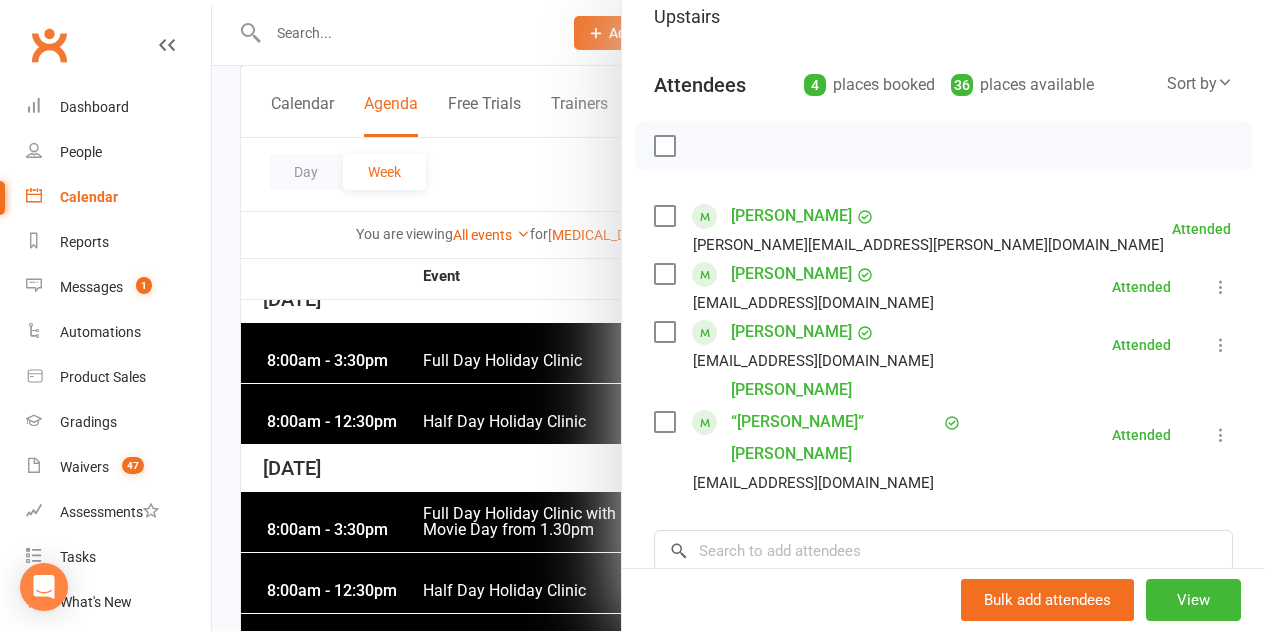 click at bounding box center (738, 315) 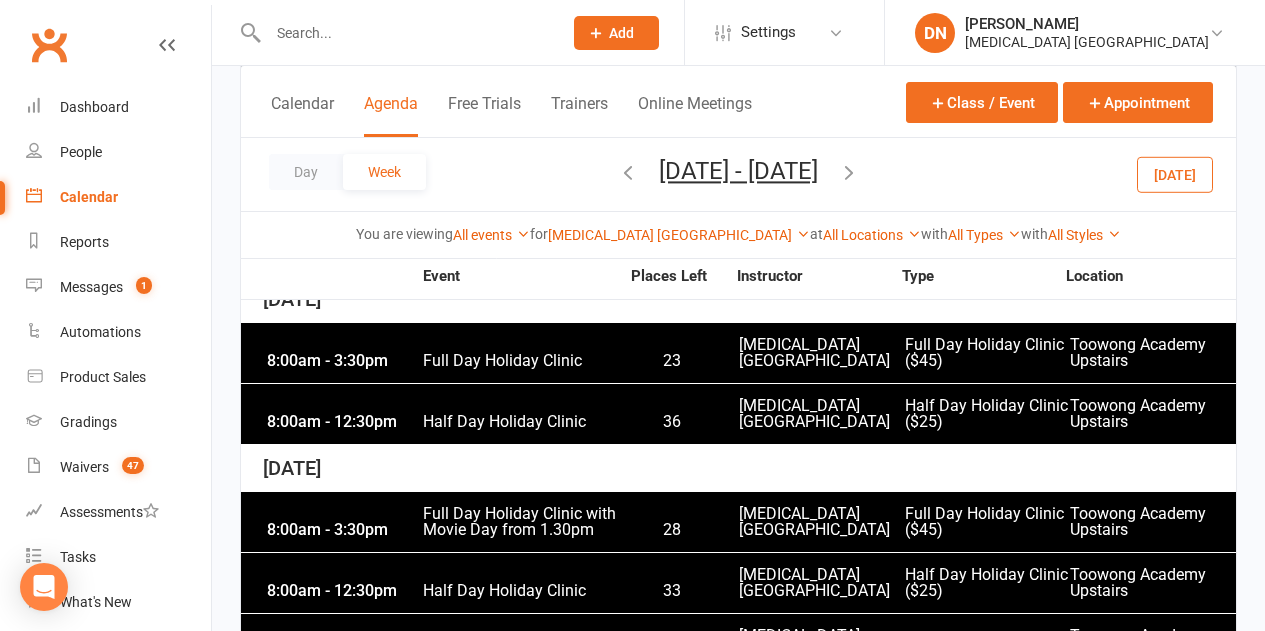 scroll, scrollTop: 256, scrollLeft: 0, axis: vertical 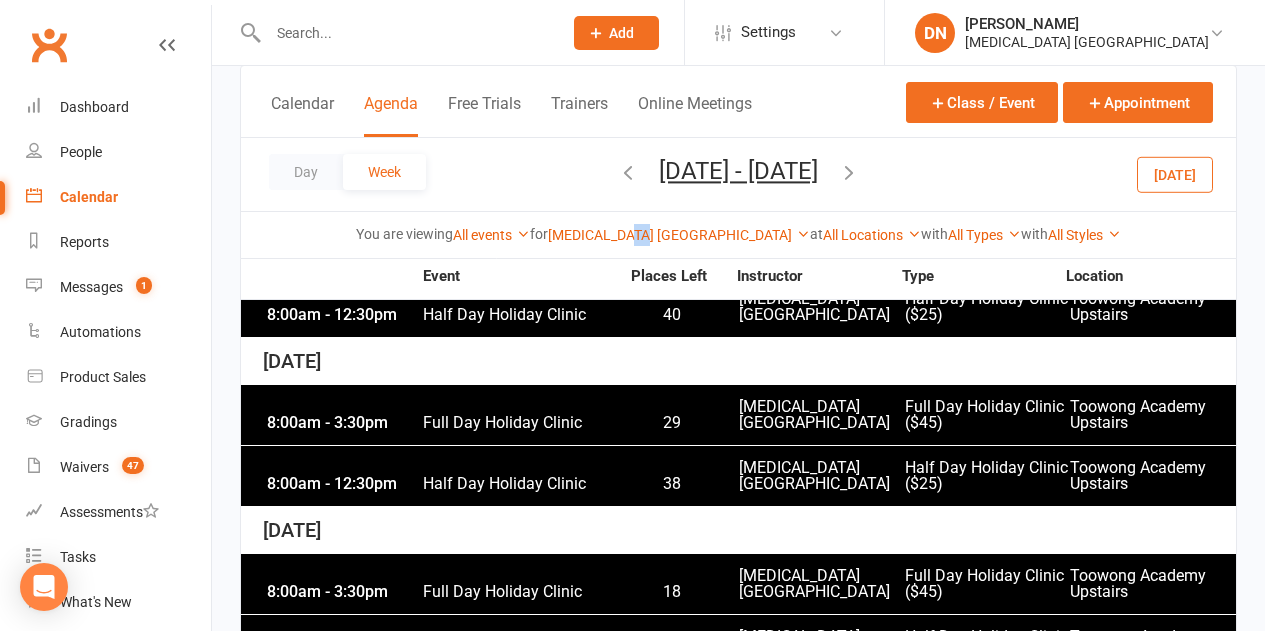 click on "You are viewing  All events All events  Empty events  Full events  Non-empty events  Non-full events  "Free" events  Non-"free" events  Website-visible events  Website-hidden events  Waitlist-enabled events  Waitlist-disabled events  Events with non-empty waitlists   for  Martial Arts Queensland Show All Instructors  Brandon McNamara  Quinton Cugola  Dan Nembach  Levi Morris  Courtney Vedelago  Kieran Brammer  Kyle Elkenhans  Robert Dupont  Martial Arts Queensland  Matthew Cugola  Shane Philpot  Caleb Philpot  Richard Miles   at  All Locations [Deactivated] Bulimba  [Deactivated] Chapel Hill State School  [Deactivated] Dans House  [Deactivated] Example Room (Rename me!)  [Deactivated] External venue  [Deactivated] Mansfield State School  [Deactivated] Mt Crosby State School  [Deactivated] Online  [Deactivated] Pumma Gold Coast  [Deactivated] PUMMA Gold Coast  [Deactivated] SESD  [Deactivated] University of Queensland (Martial Arts Hall)  Brookfield State School  Jamboree Heights Academy  ONLINE - Zoom  Other" at bounding box center (738, 234) 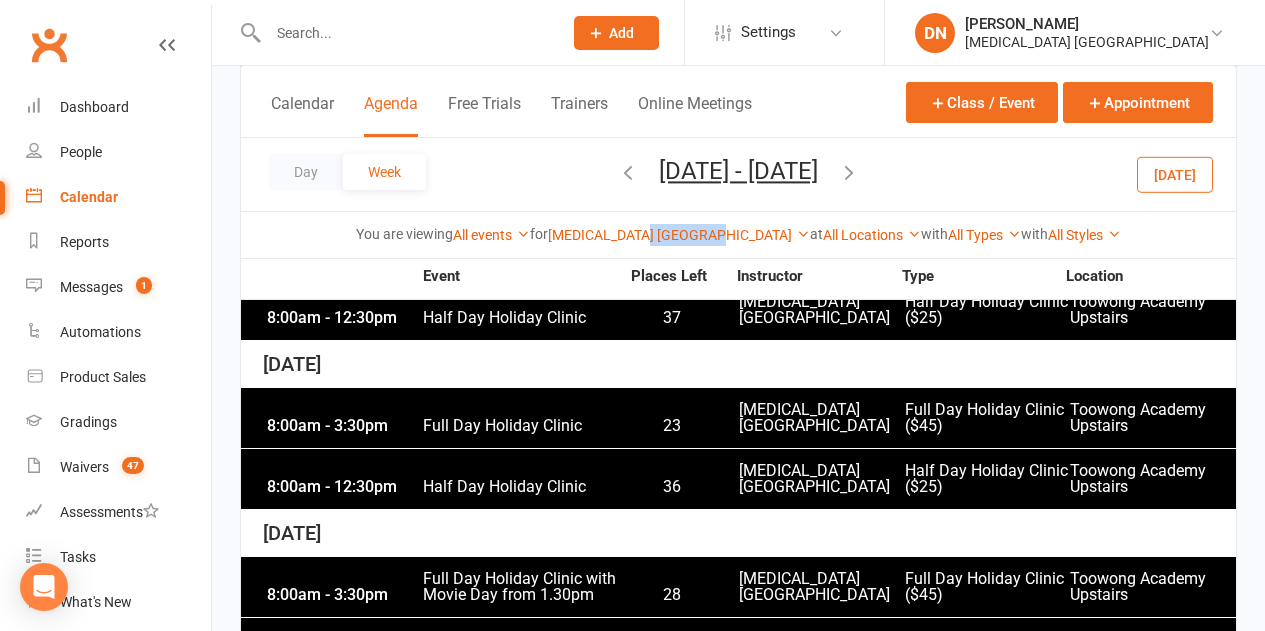 scroll, scrollTop: 791, scrollLeft: 0, axis: vertical 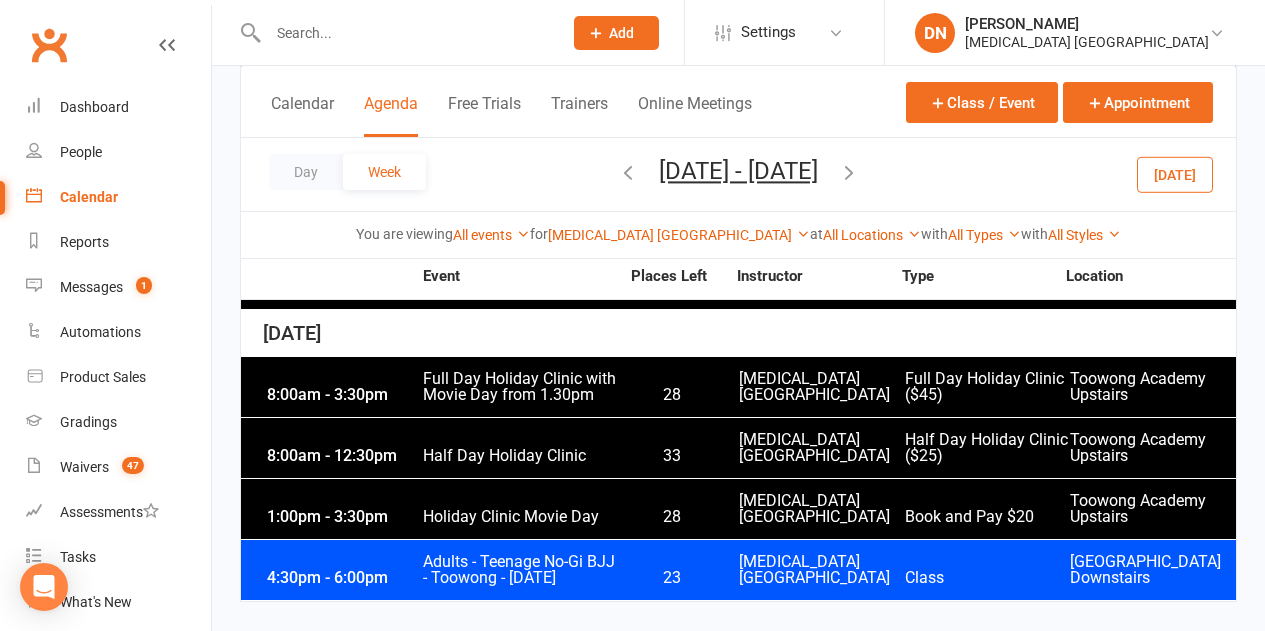 click on "Full Day Holiday Clinic with Movie Day from 1.30pm" at bounding box center (520, 387) 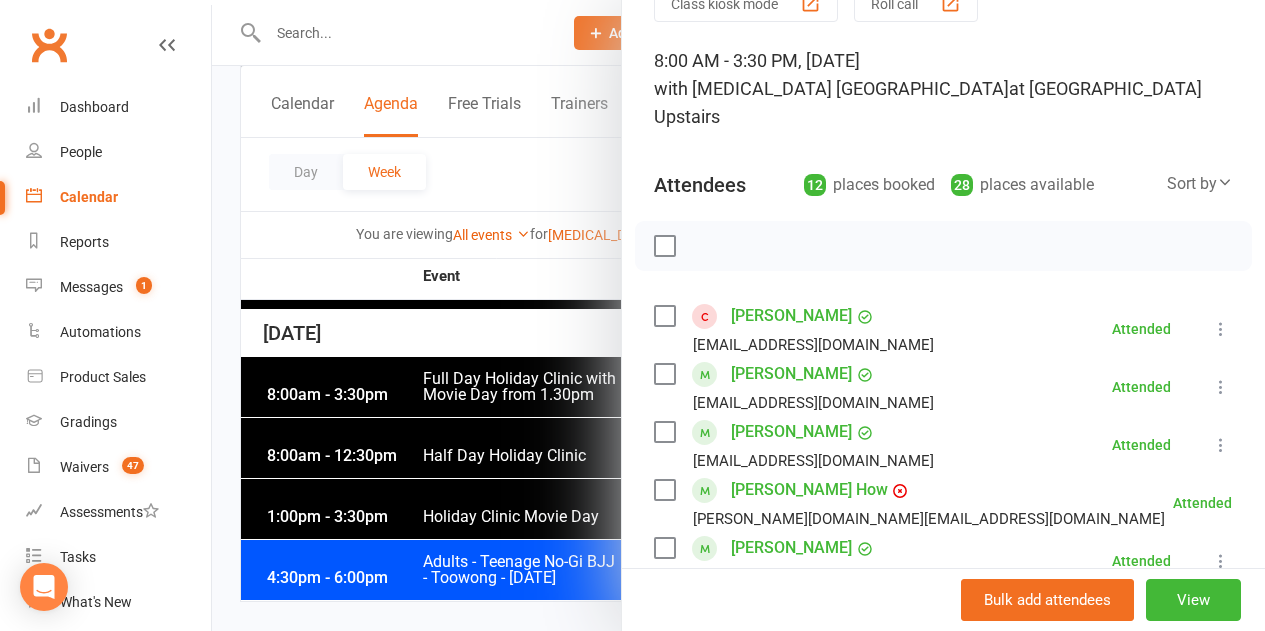 scroll, scrollTop: 400, scrollLeft: 0, axis: vertical 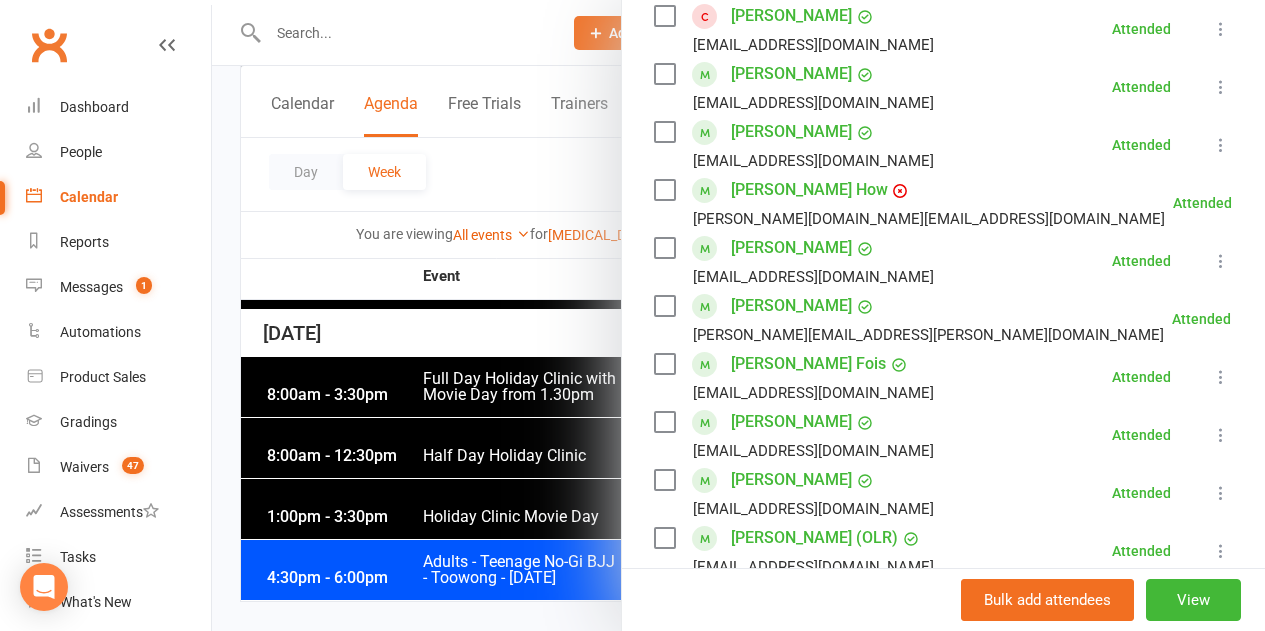 click at bounding box center (738, 315) 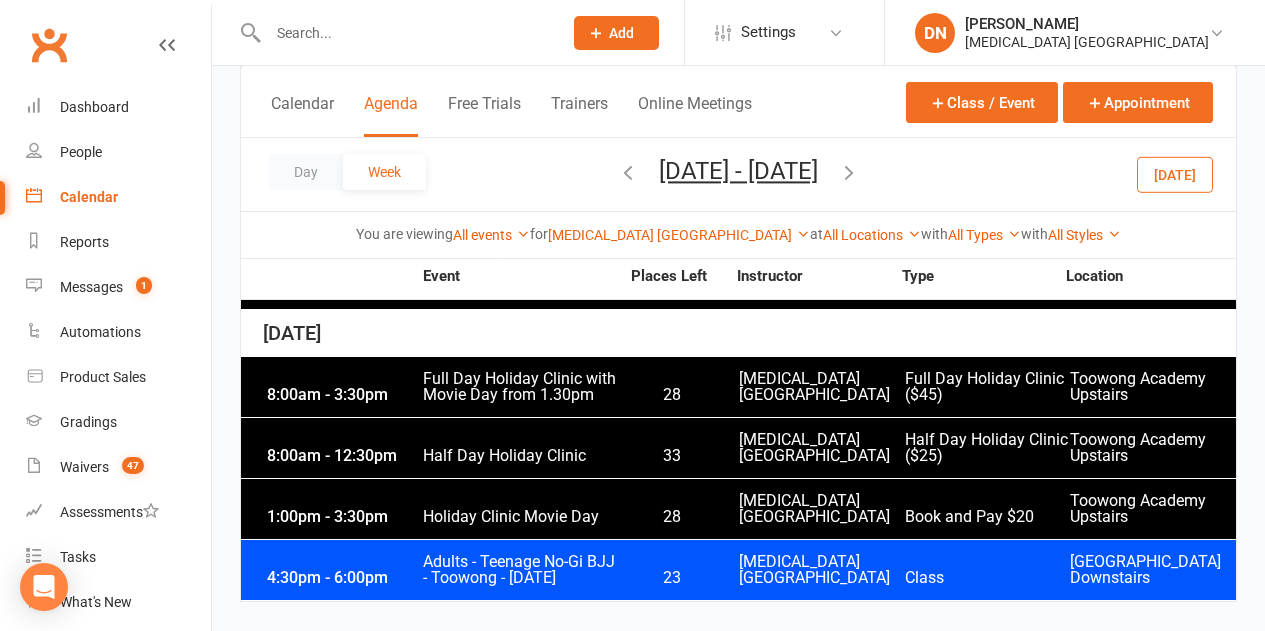 click at bounding box center (405, 33) 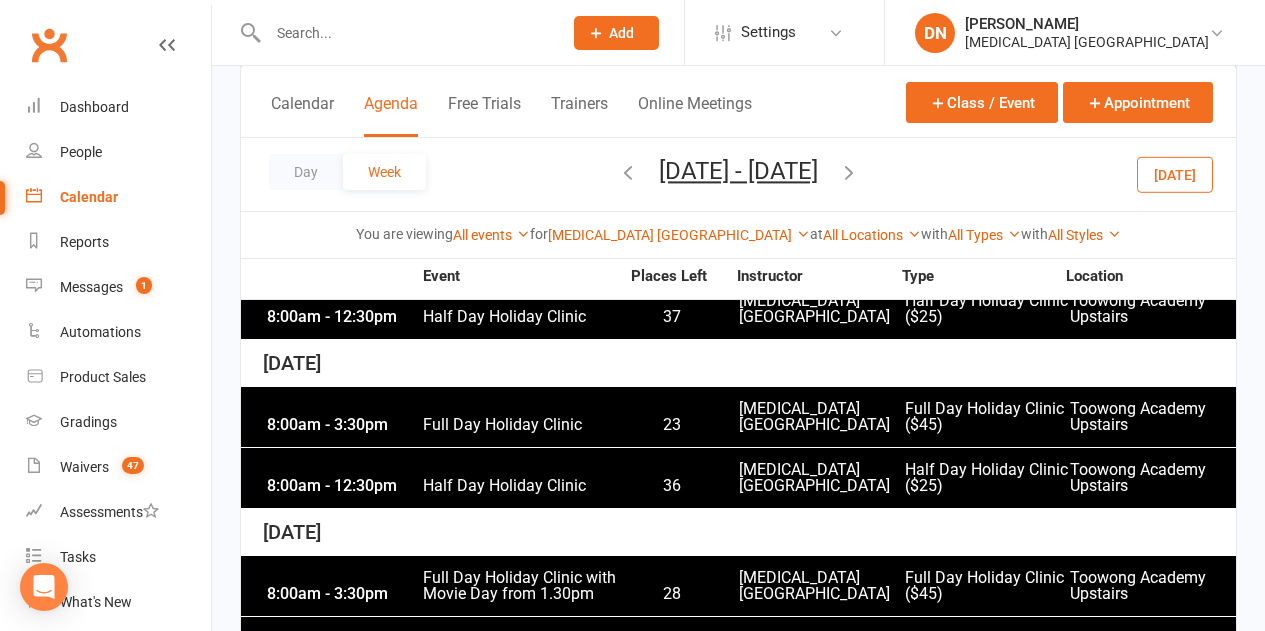 scroll, scrollTop: 591, scrollLeft: 0, axis: vertical 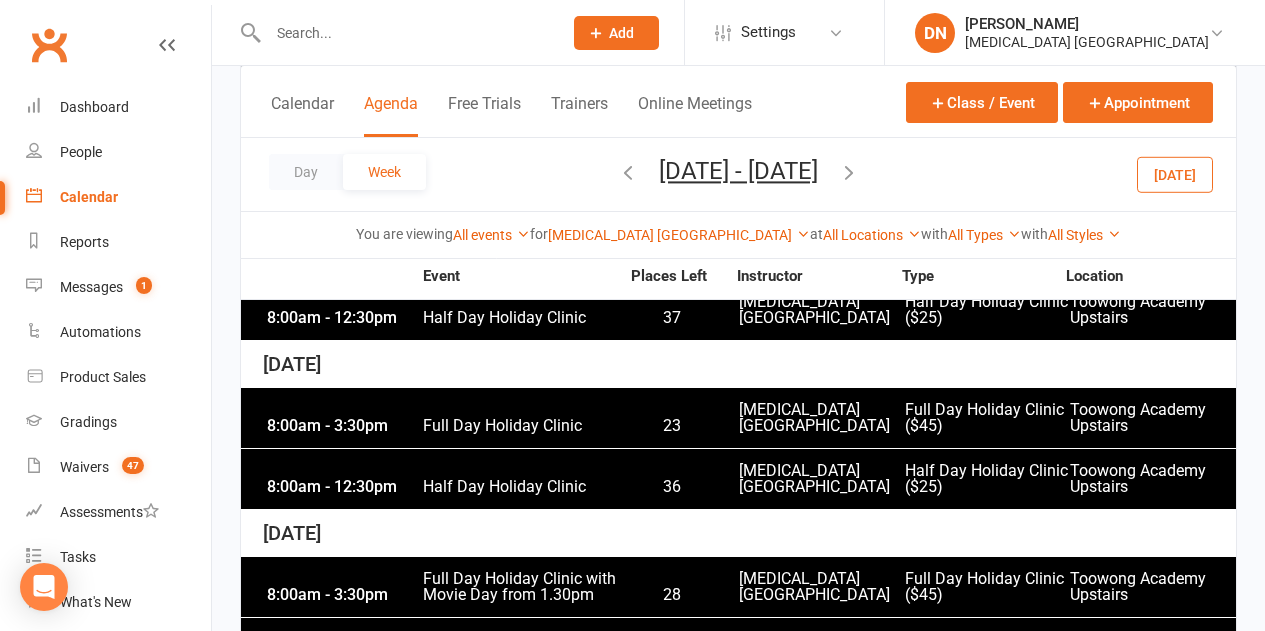 click on "Today" at bounding box center (1175, 174) 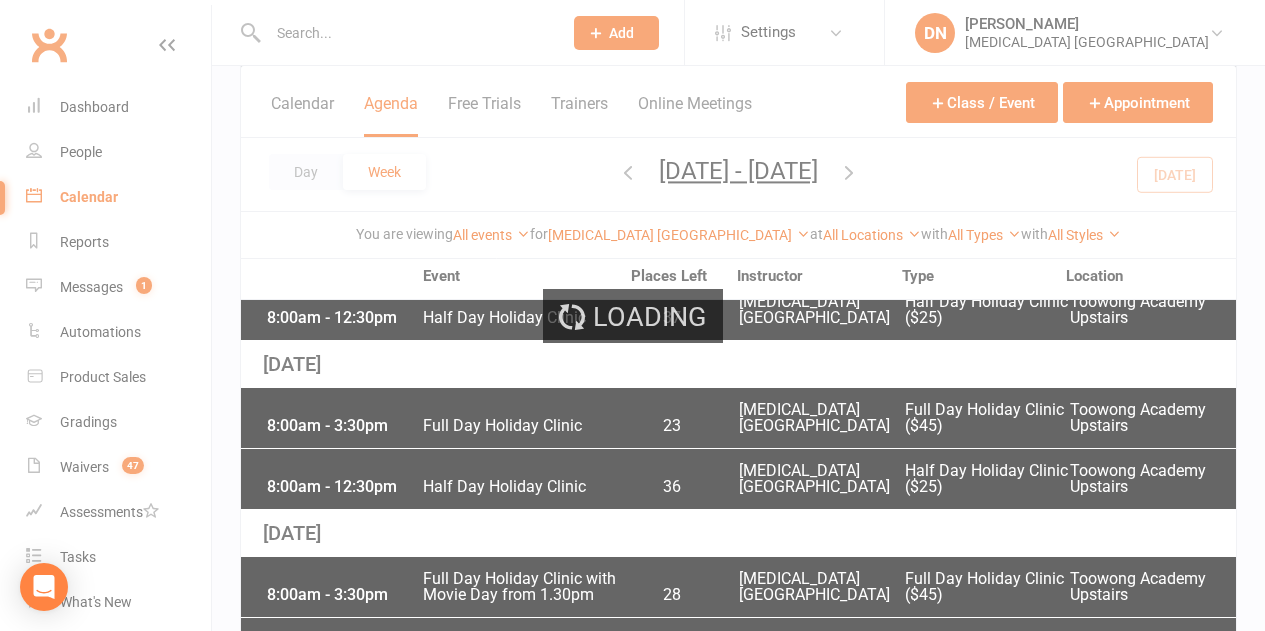 scroll, scrollTop: 56, scrollLeft: 0, axis: vertical 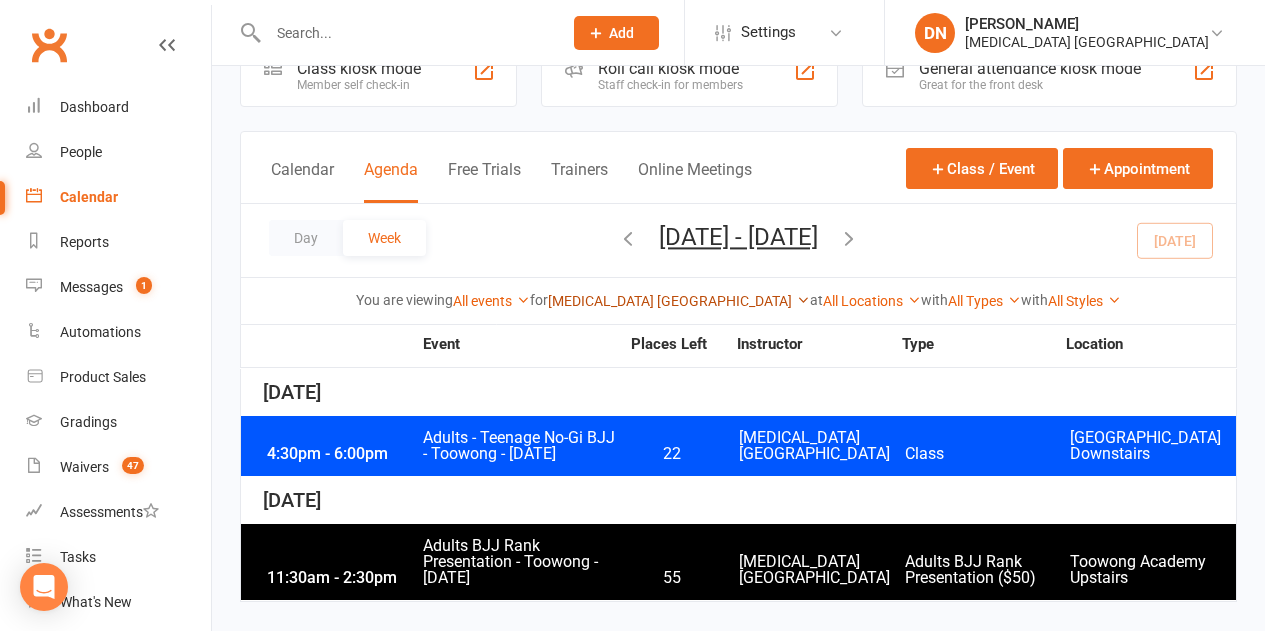 click on "[MEDICAL_DATA] [GEOGRAPHIC_DATA]" at bounding box center [679, 301] 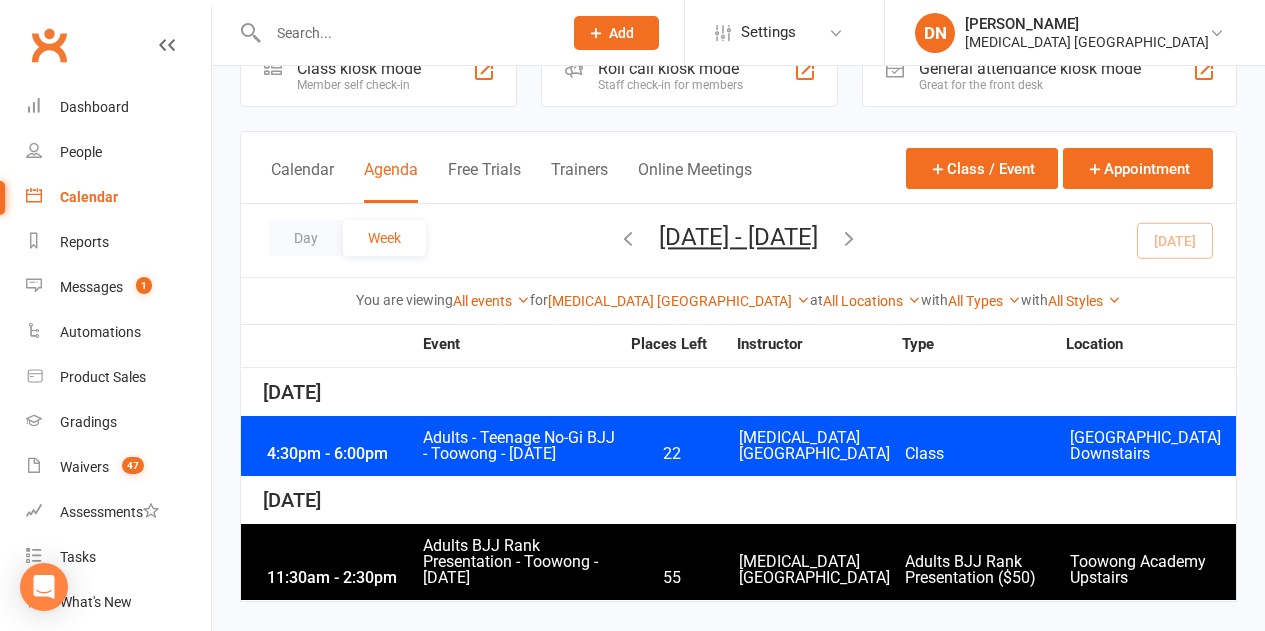 scroll, scrollTop: 60, scrollLeft: 0, axis: vertical 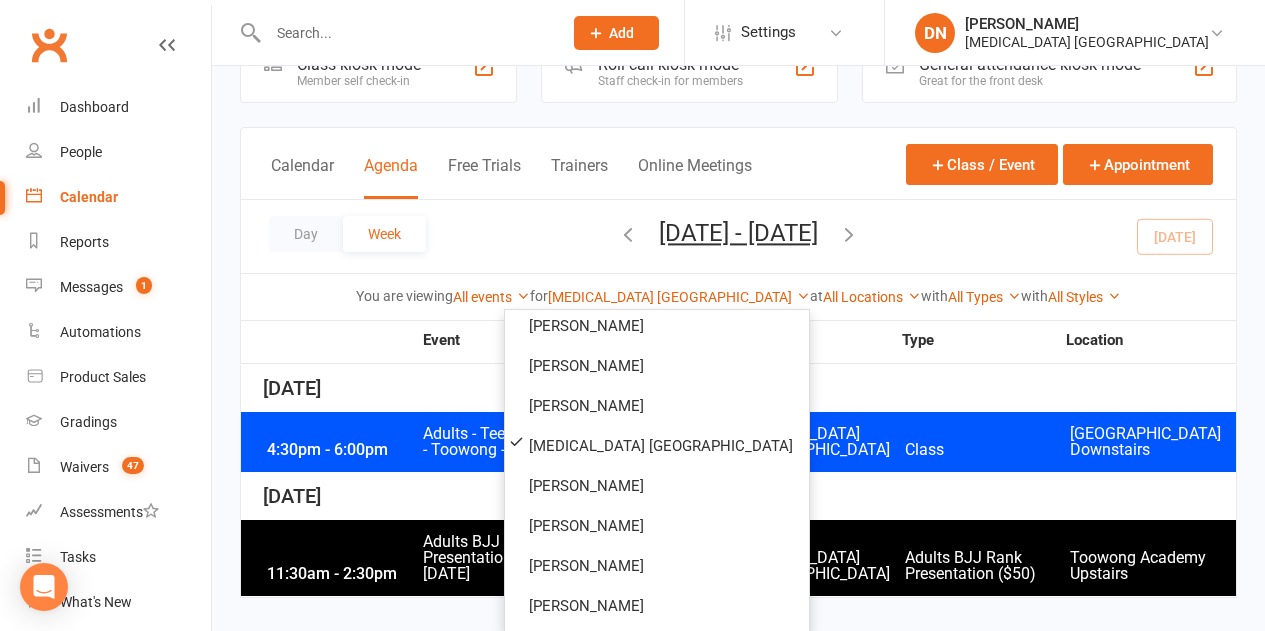 click on "Fri, July 18" at bounding box center (738, 388) 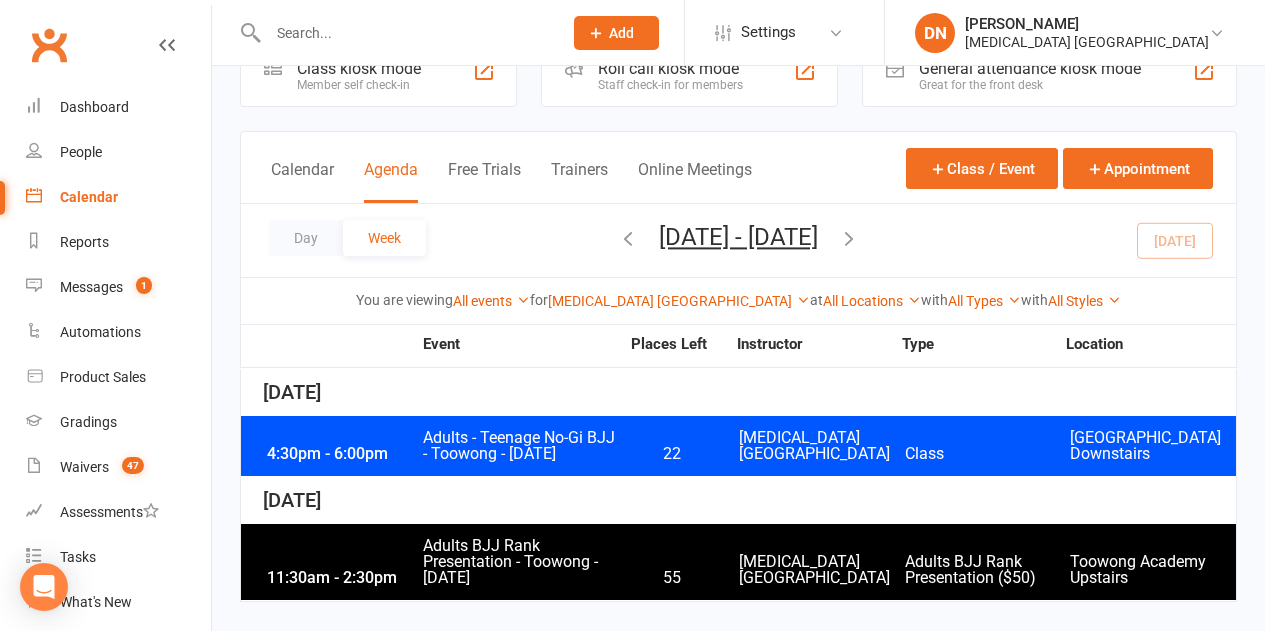 scroll, scrollTop: 0, scrollLeft: 0, axis: both 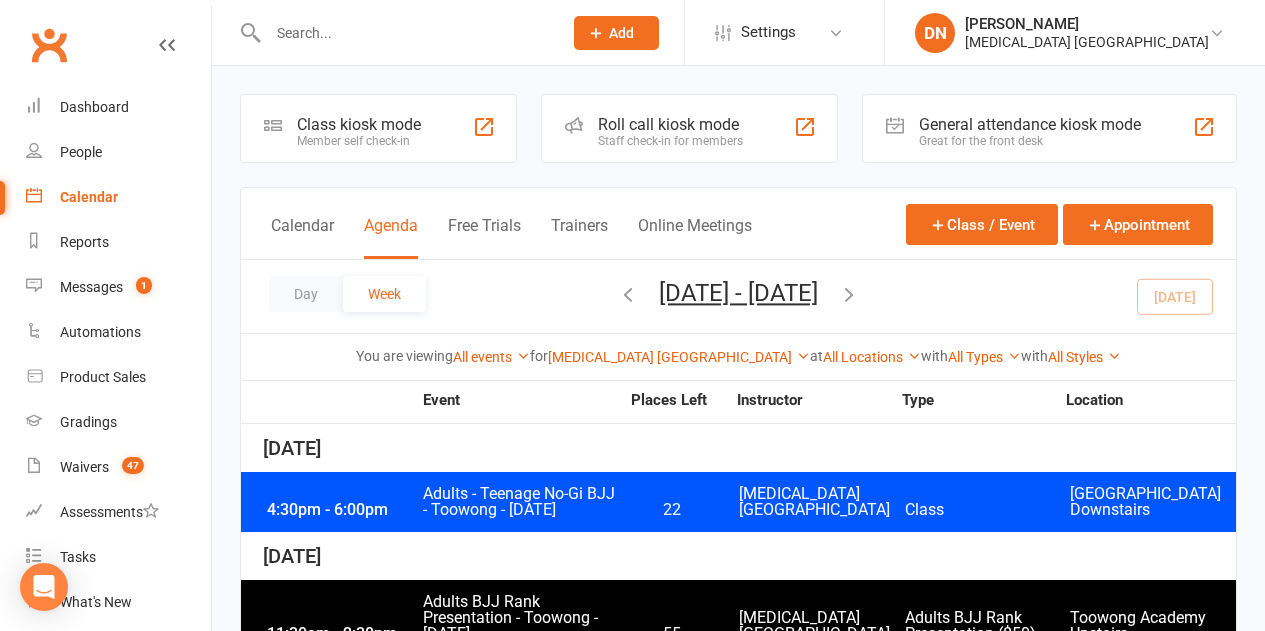click on "Martial Arts Queensland Show All Instructors  Brandon McNamara  Quinton Cugola  Dan Nembach  Levi Morris  Courtney Vedelago  Kieran Brammer  Kyle Elkenhans  Robert Dupont  Martial Arts Queensland  Matthew Cugola  Shane Philpot  Caleb Philpot  Richard Miles" at bounding box center [679, 357] 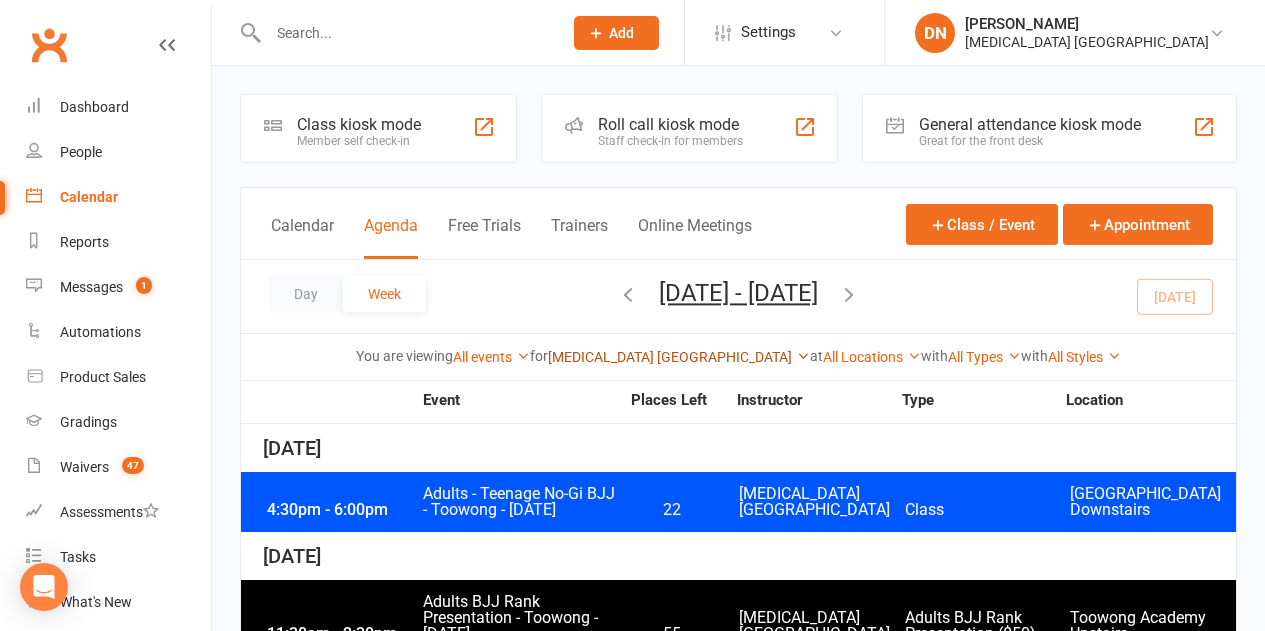 click on "[MEDICAL_DATA] [GEOGRAPHIC_DATA]" at bounding box center [679, 357] 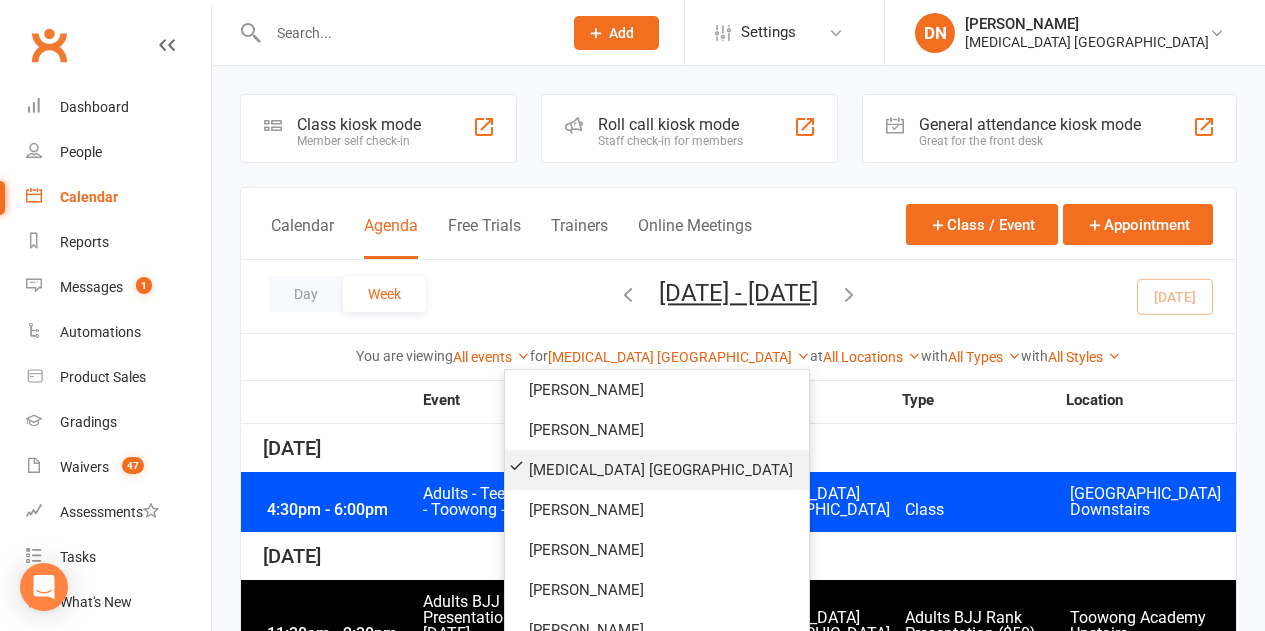 scroll, scrollTop: 305, scrollLeft: 0, axis: vertical 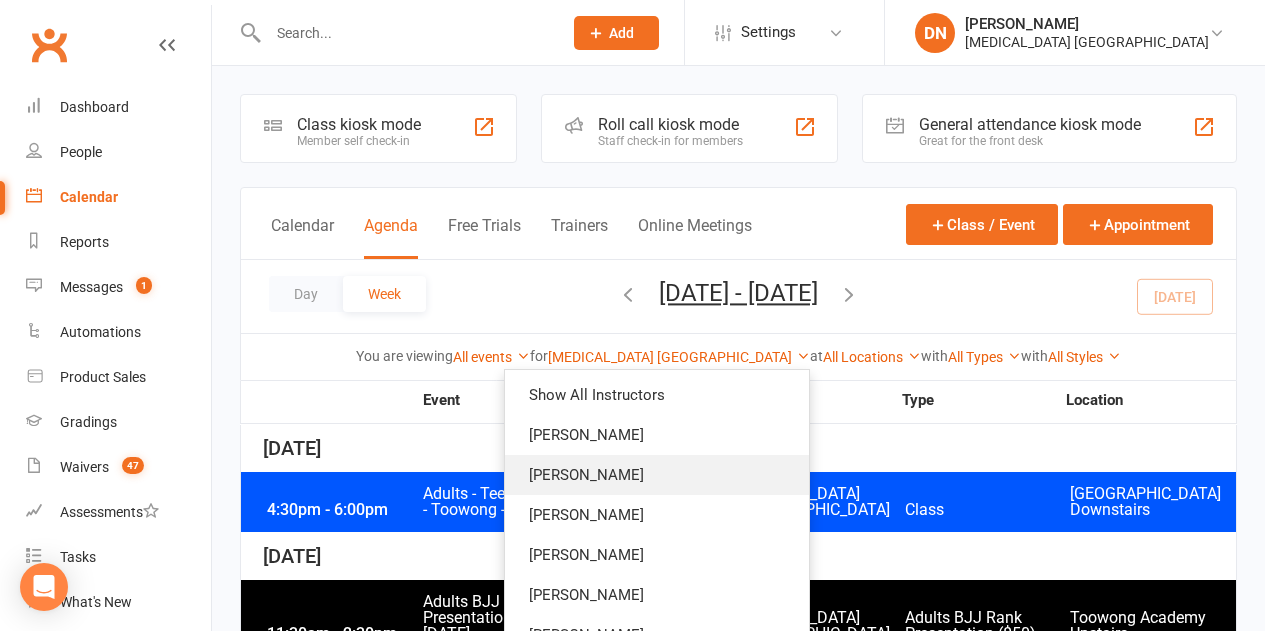 click on "Quinton Cugola" at bounding box center (657, 475) 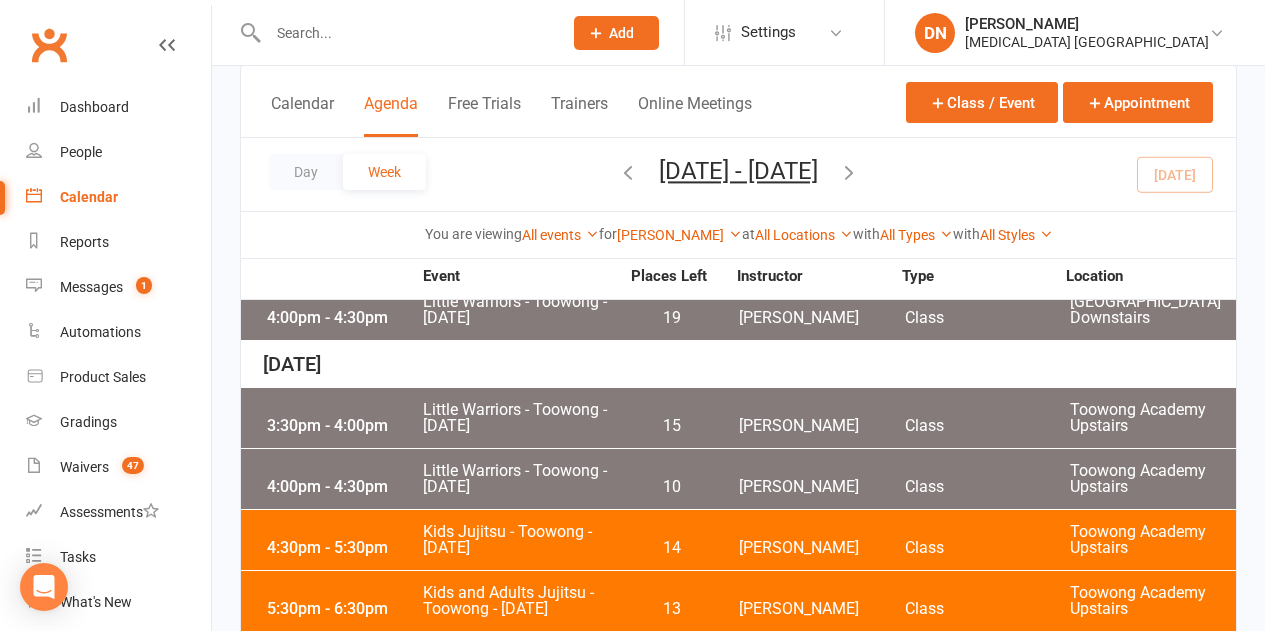 scroll, scrollTop: 300, scrollLeft: 0, axis: vertical 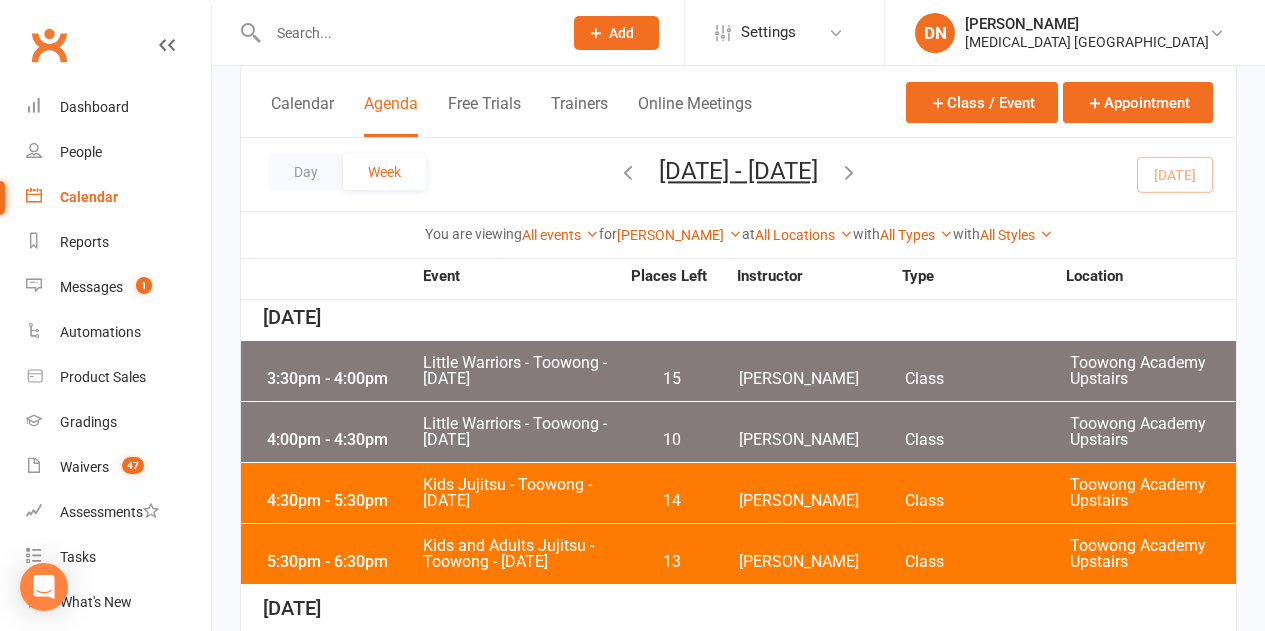 click on "Kids Jujitsu - Toowong - Wednesday" at bounding box center [520, 493] 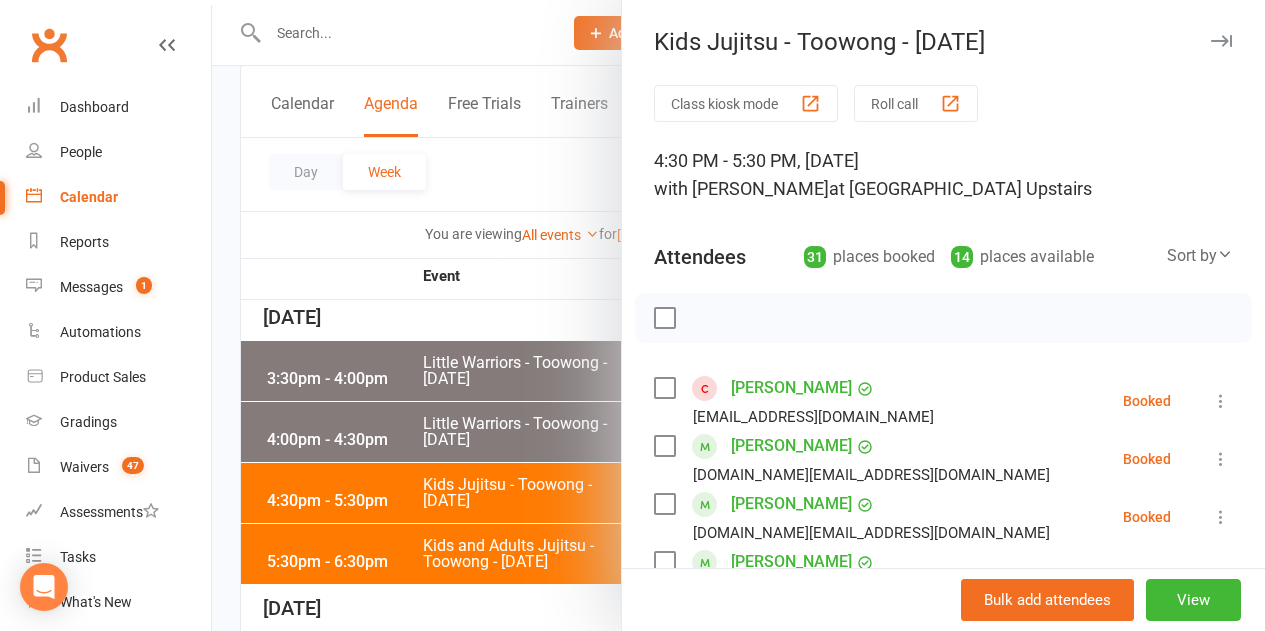 click at bounding box center (943, 318) 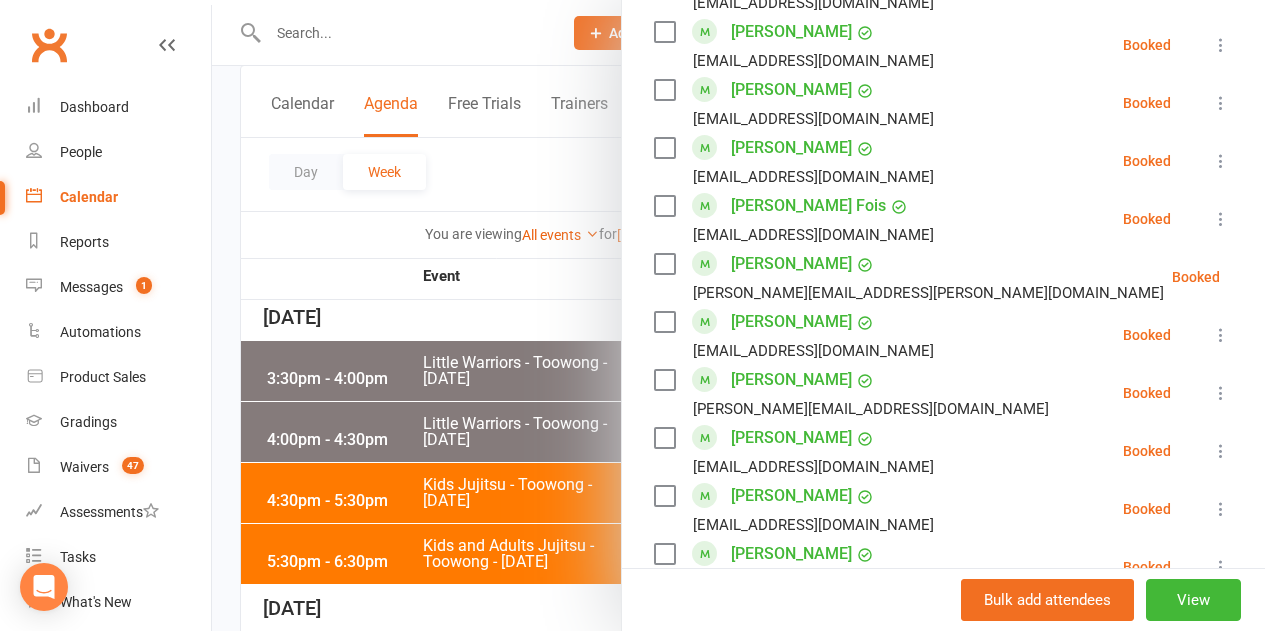 scroll, scrollTop: 1700, scrollLeft: 0, axis: vertical 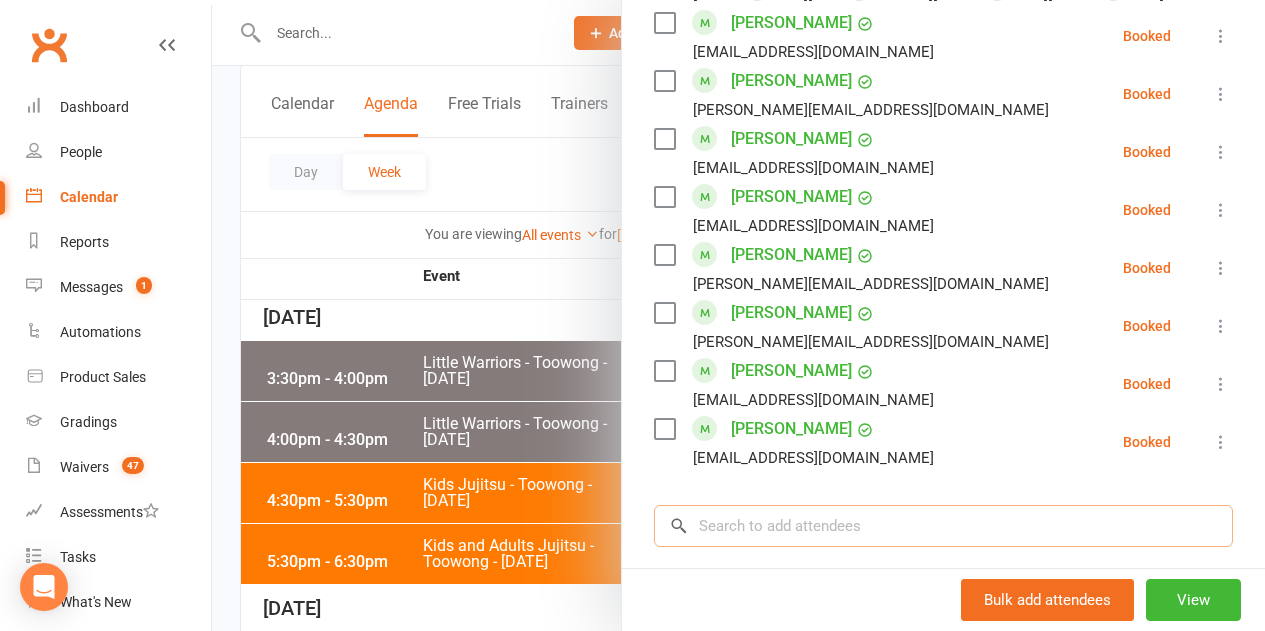 click at bounding box center [943, 526] 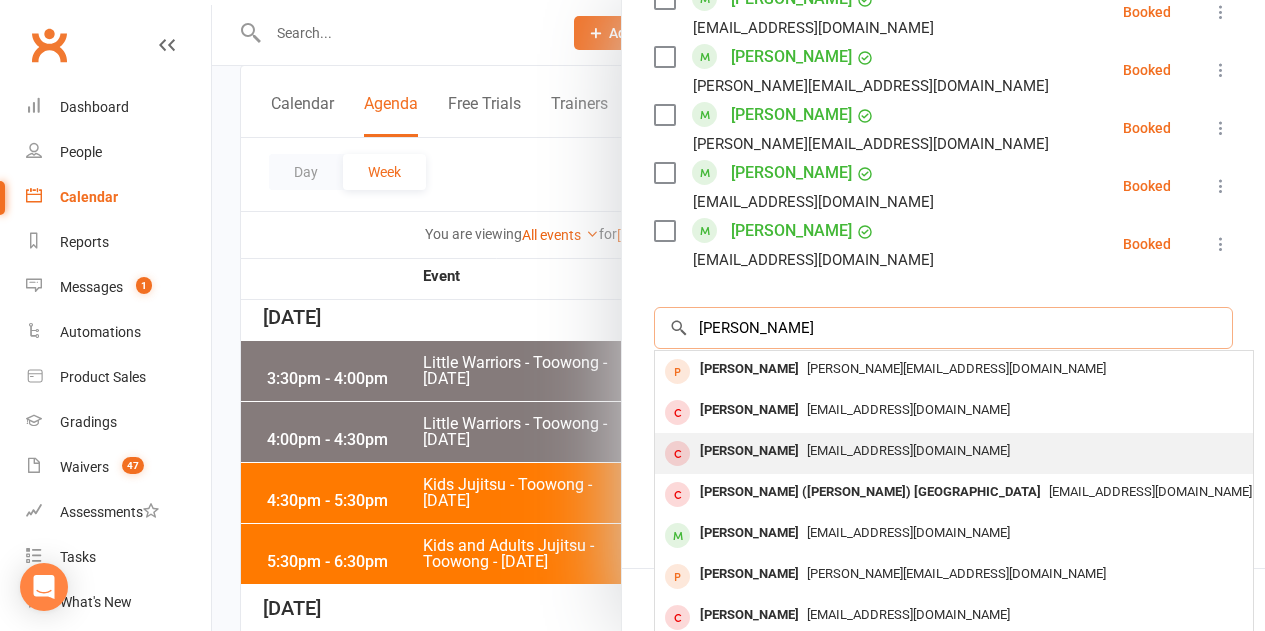 scroll, scrollTop: 1900, scrollLeft: 0, axis: vertical 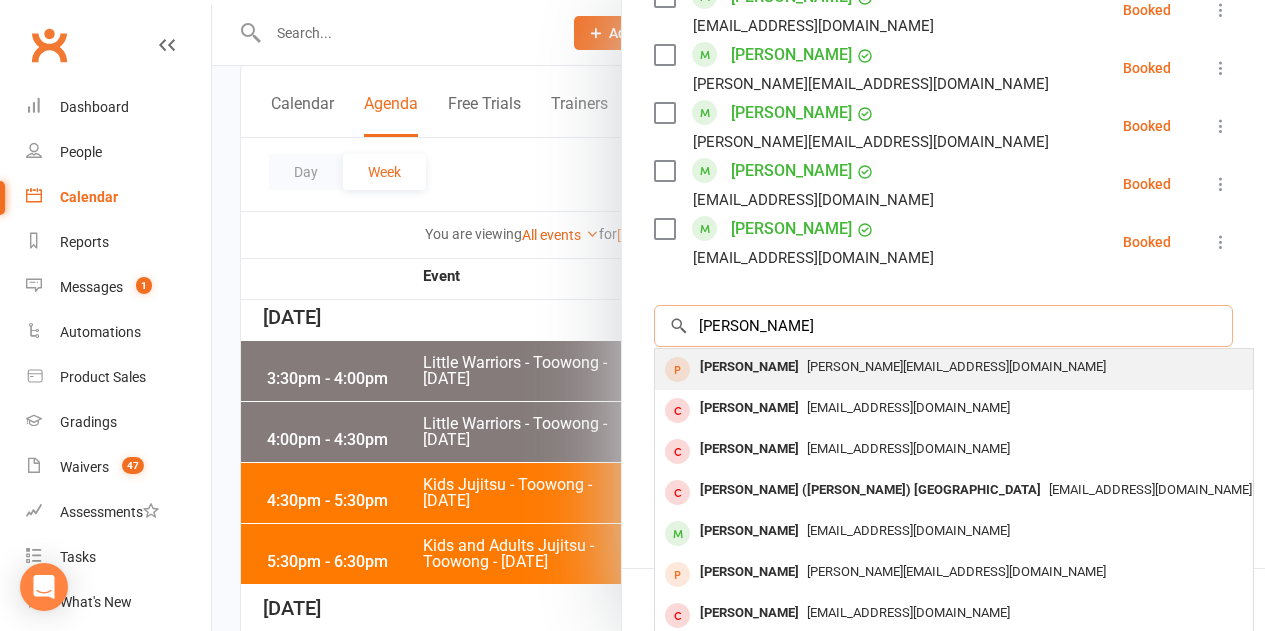 type on "leonardo o" 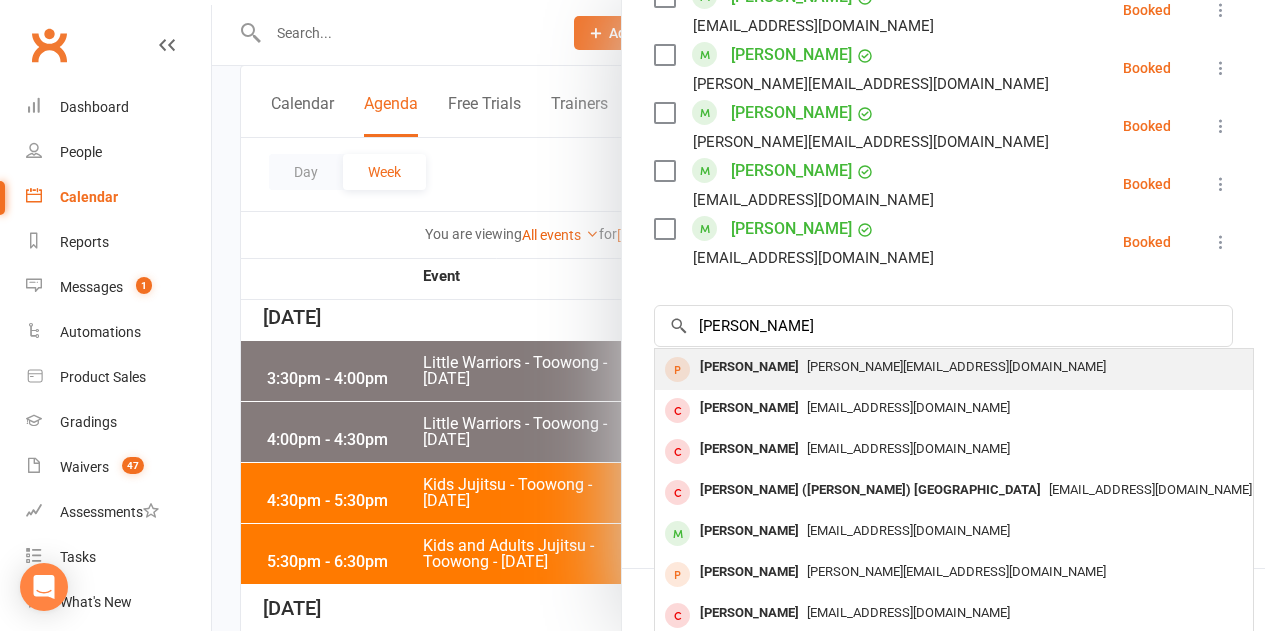 click on "Leonardo O’Neill" at bounding box center [749, 367] 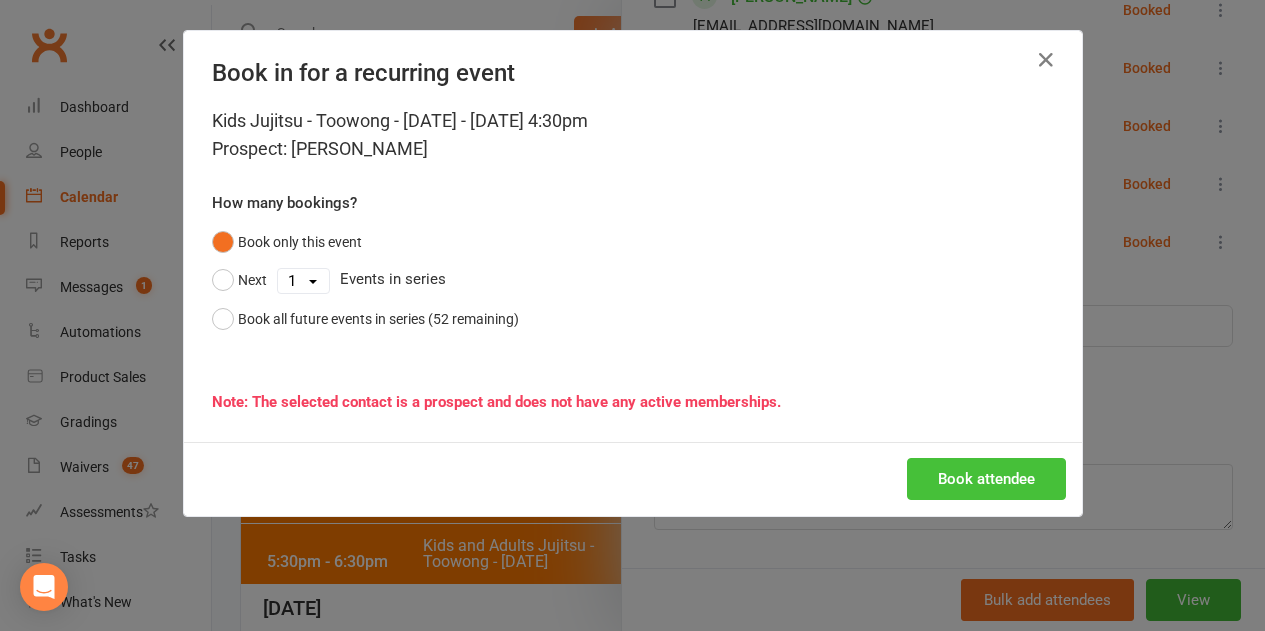 click on "Book attendee" at bounding box center [986, 479] 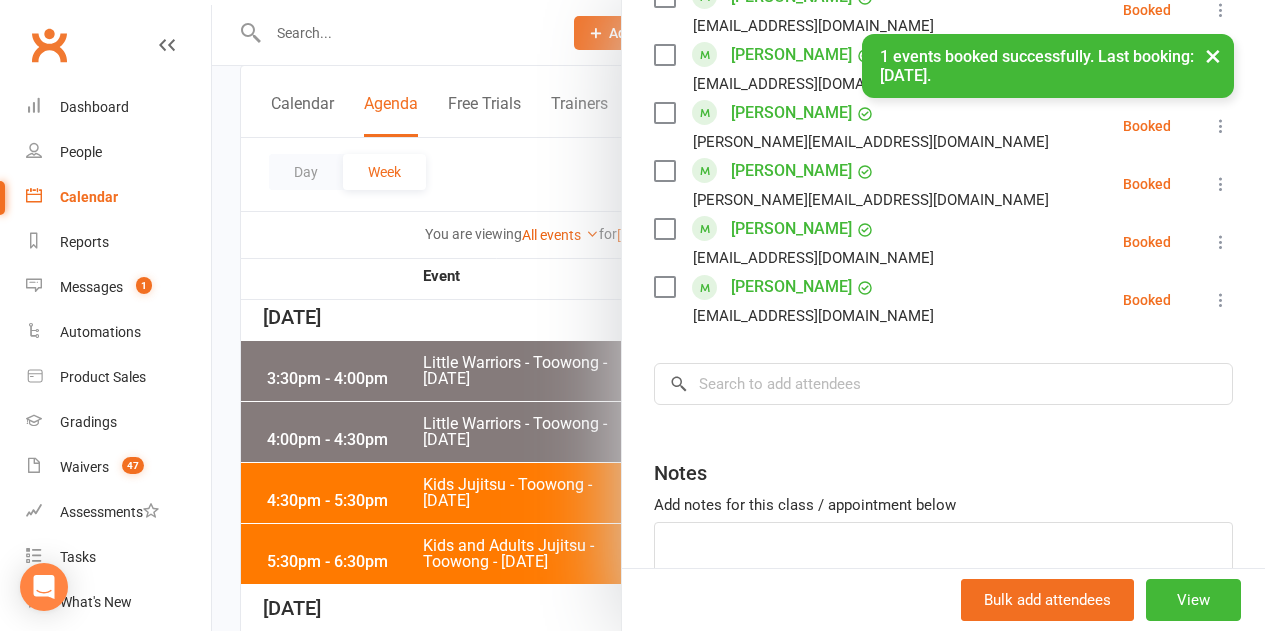 scroll, scrollTop: 1958, scrollLeft: 0, axis: vertical 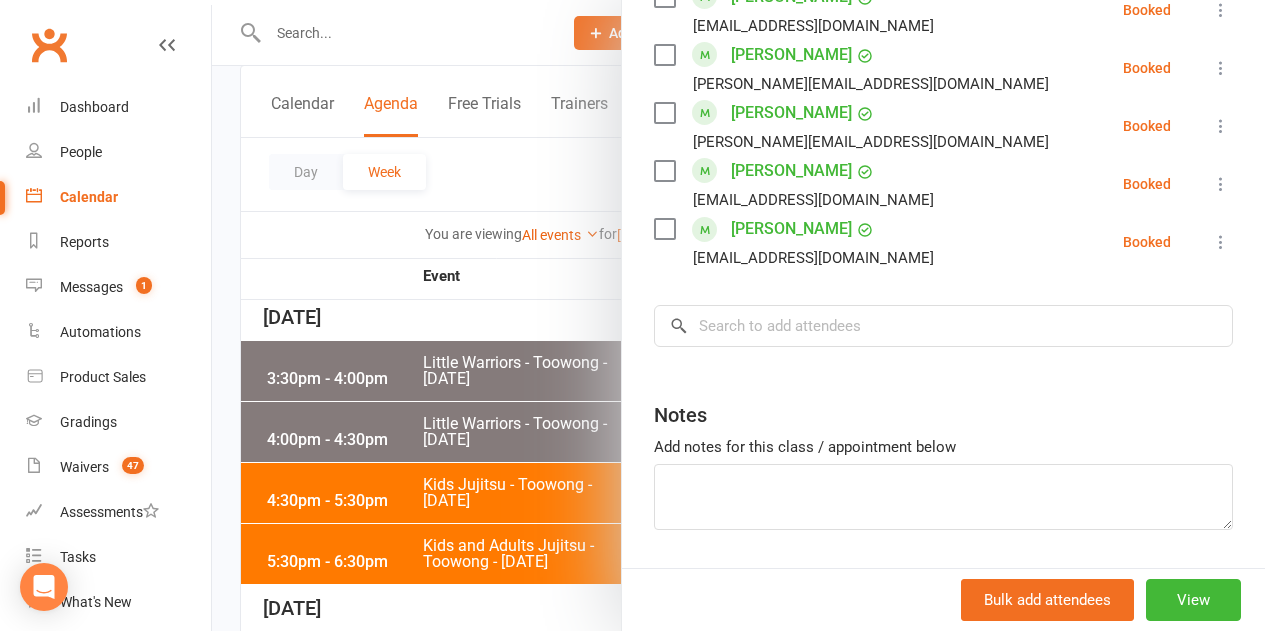 click at bounding box center (738, 315) 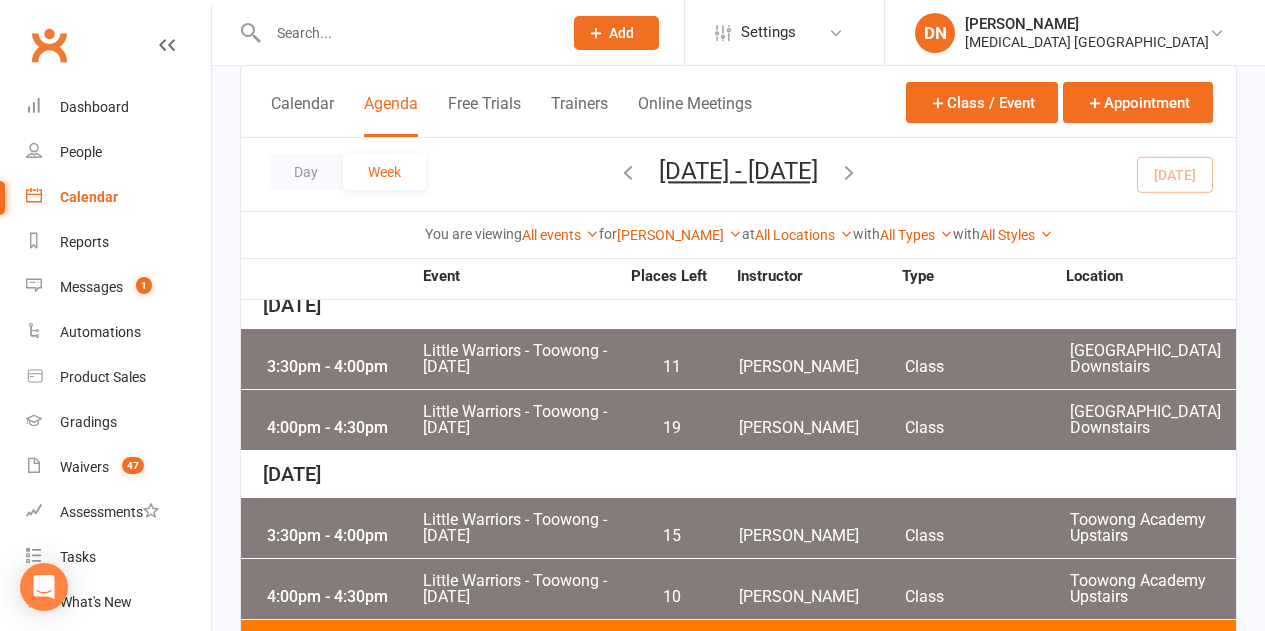 scroll, scrollTop: 0, scrollLeft: 0, axis: both 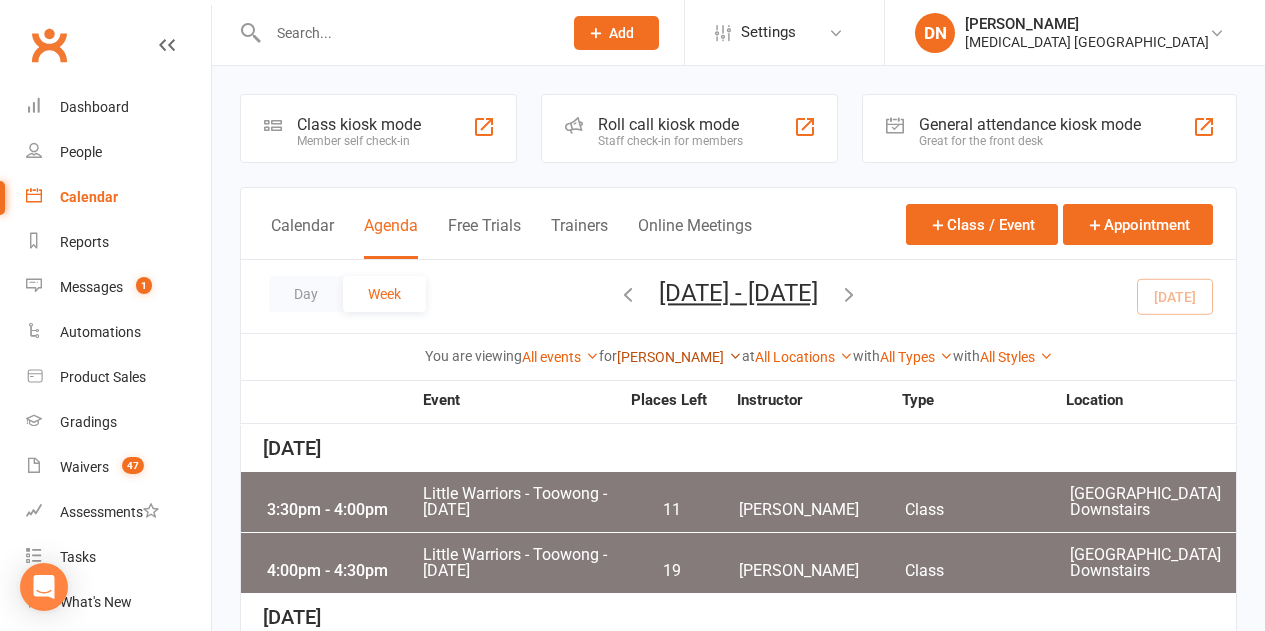 click on "Quinton Cugola" at bounding box center (679, 357) 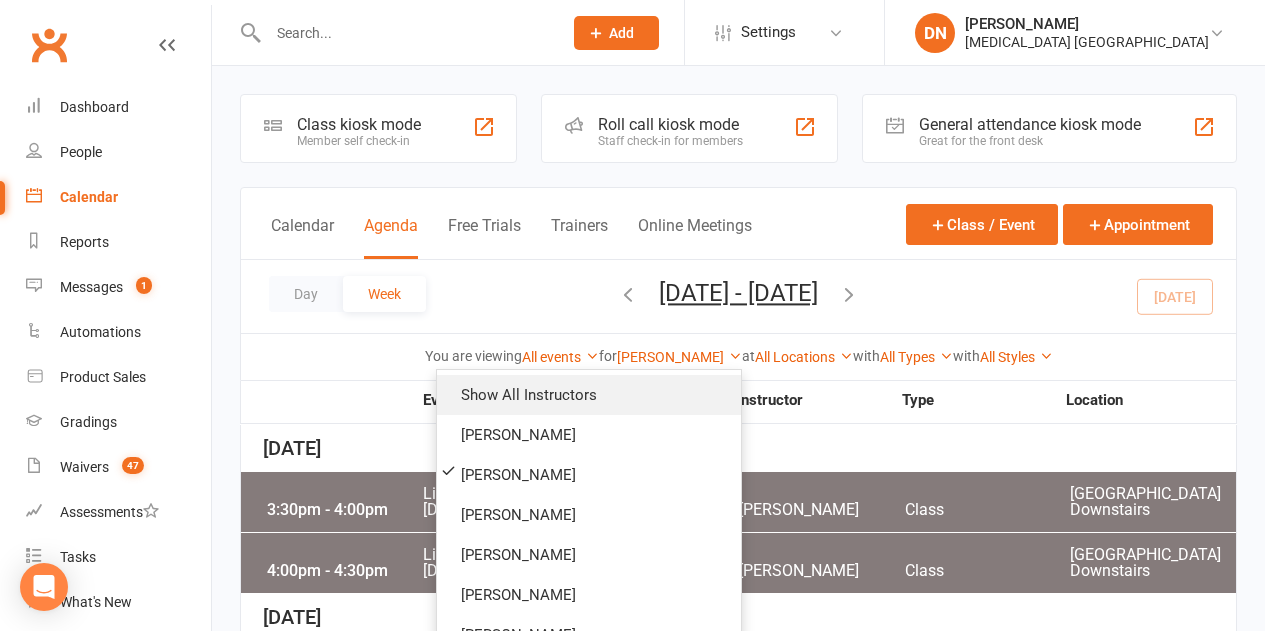 click on "Show All Instructors" at bounding box center [589, 395] 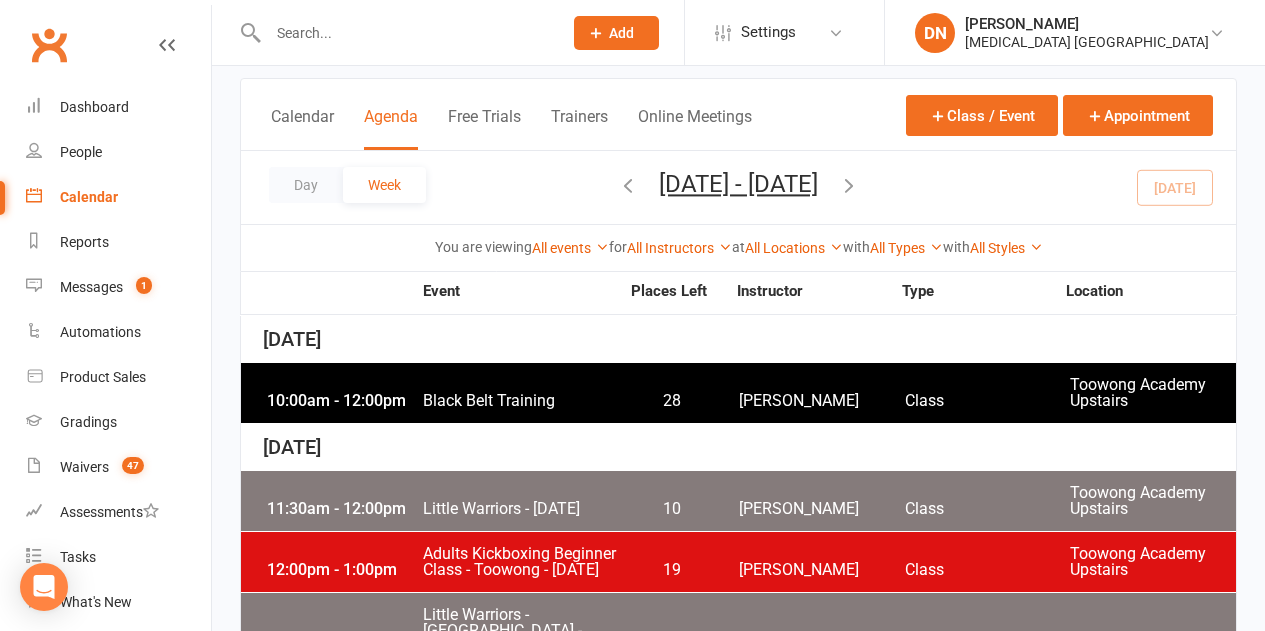 scroll, scrollTop: 100, scrollLeft: 0, axis: vertical 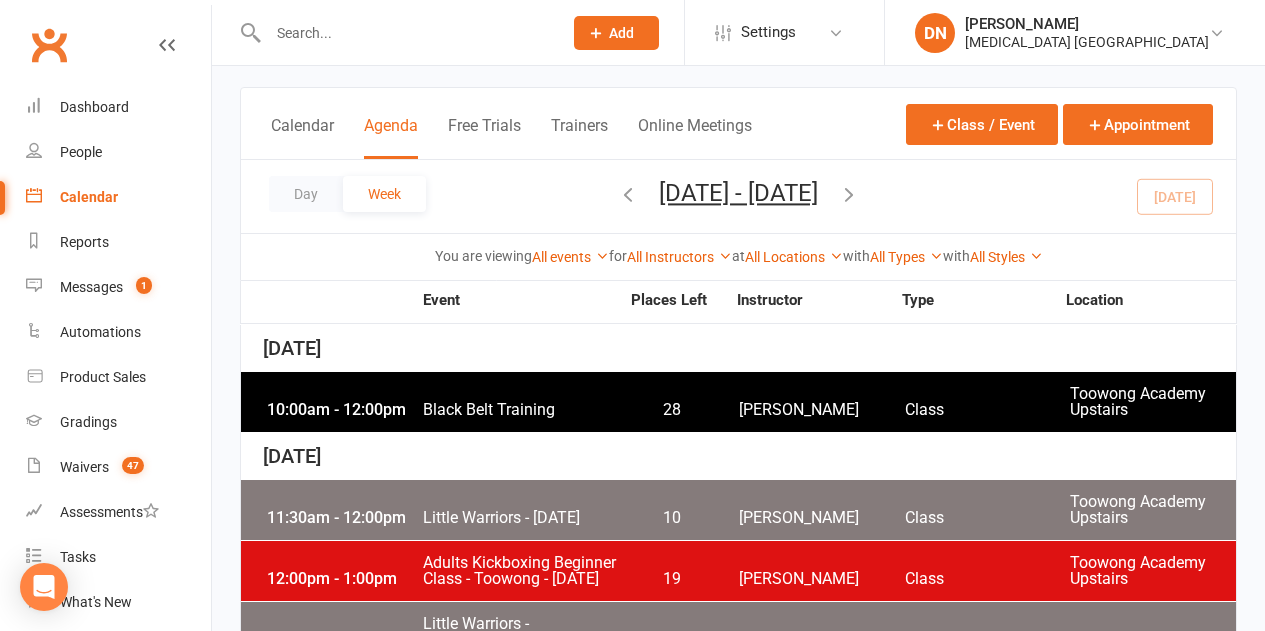 click on "Little Warriors - Monday" at bounding box center [520, 518] 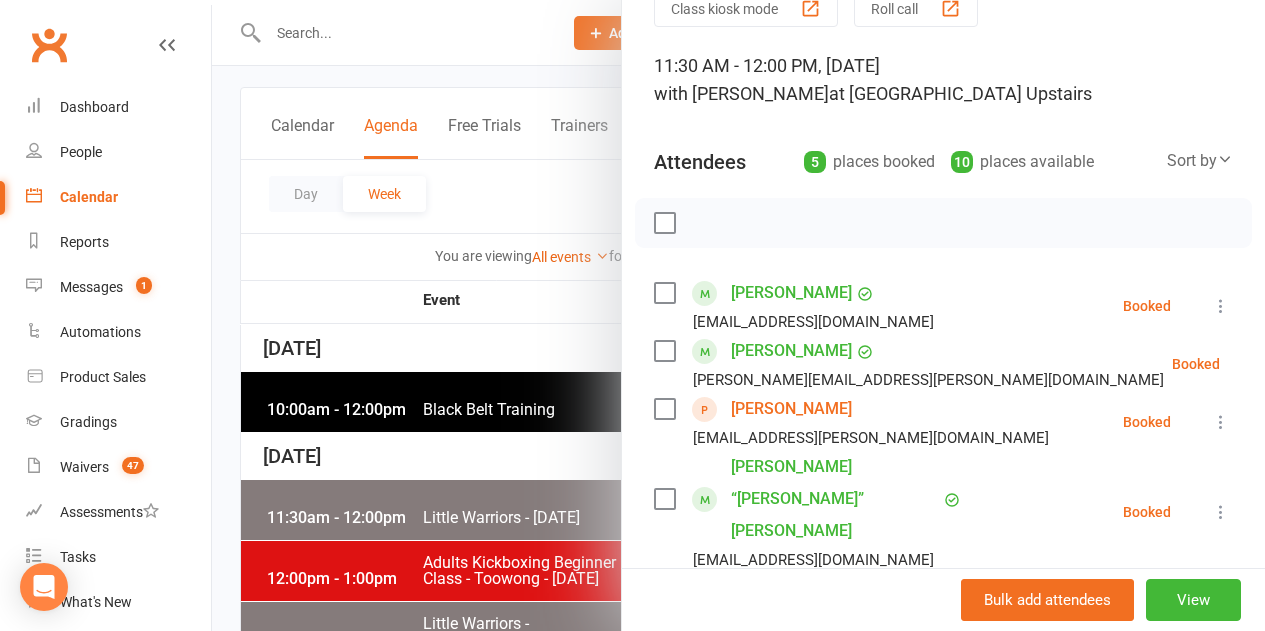scroll, scrollTop: 200, scrollLeft: 0, axis: vertical 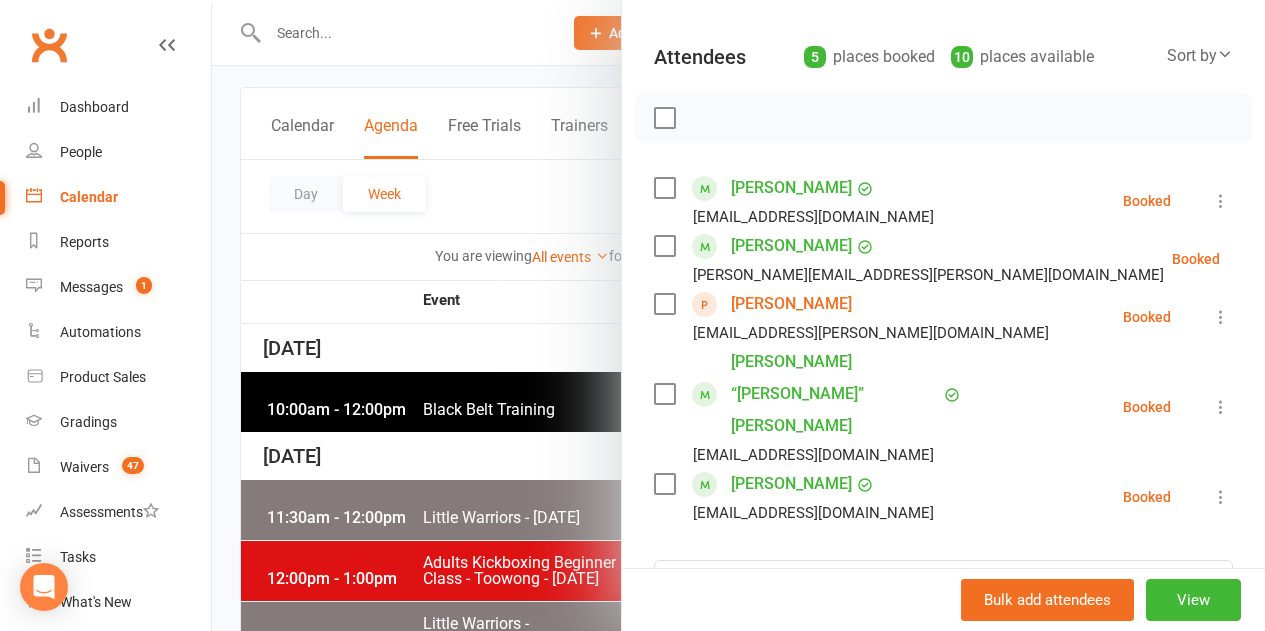 click at bounding box center [738, 315] 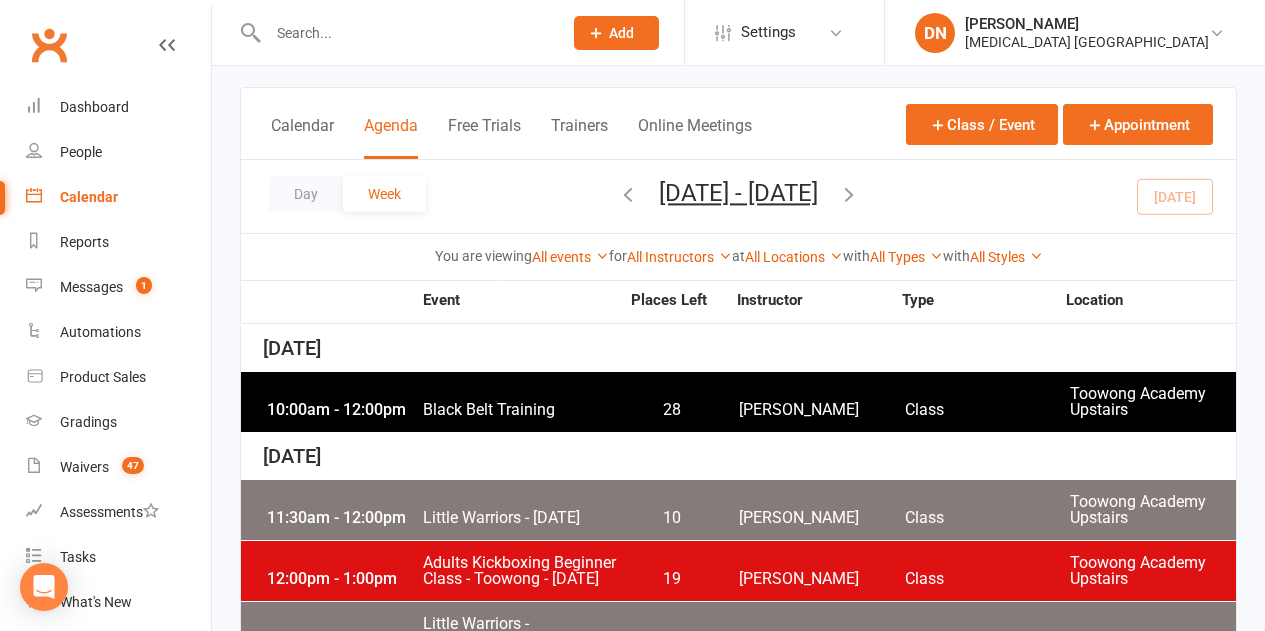 click at bounding box center (628, 194) 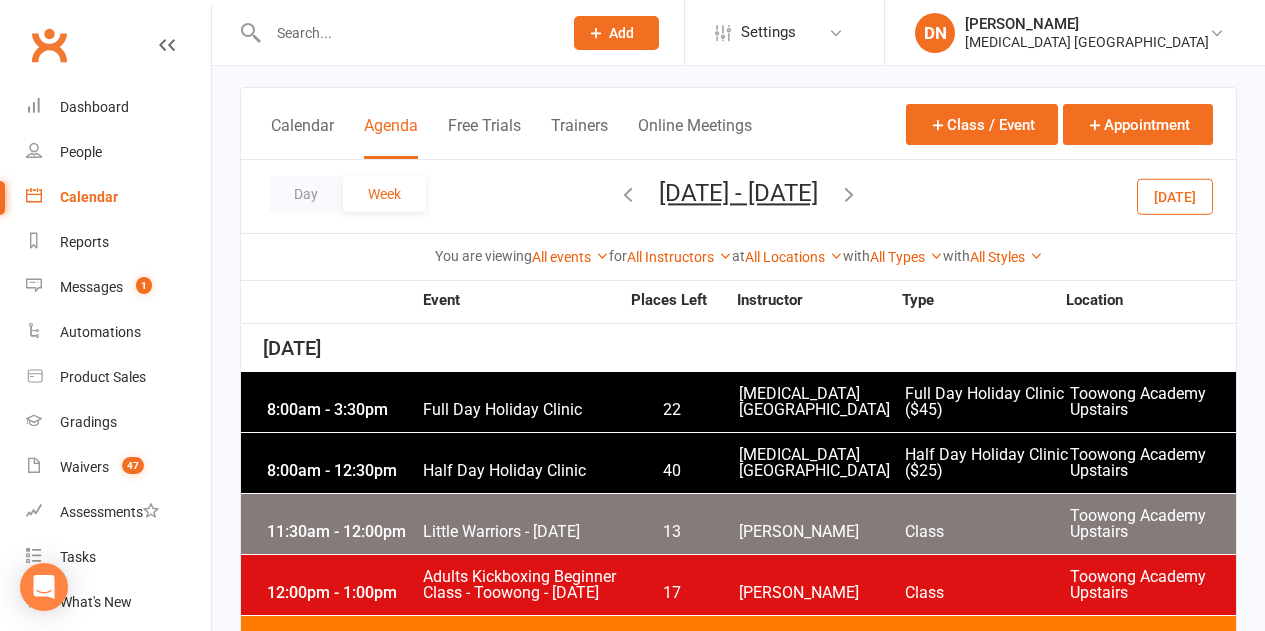 click at bounding box center (628, 194) 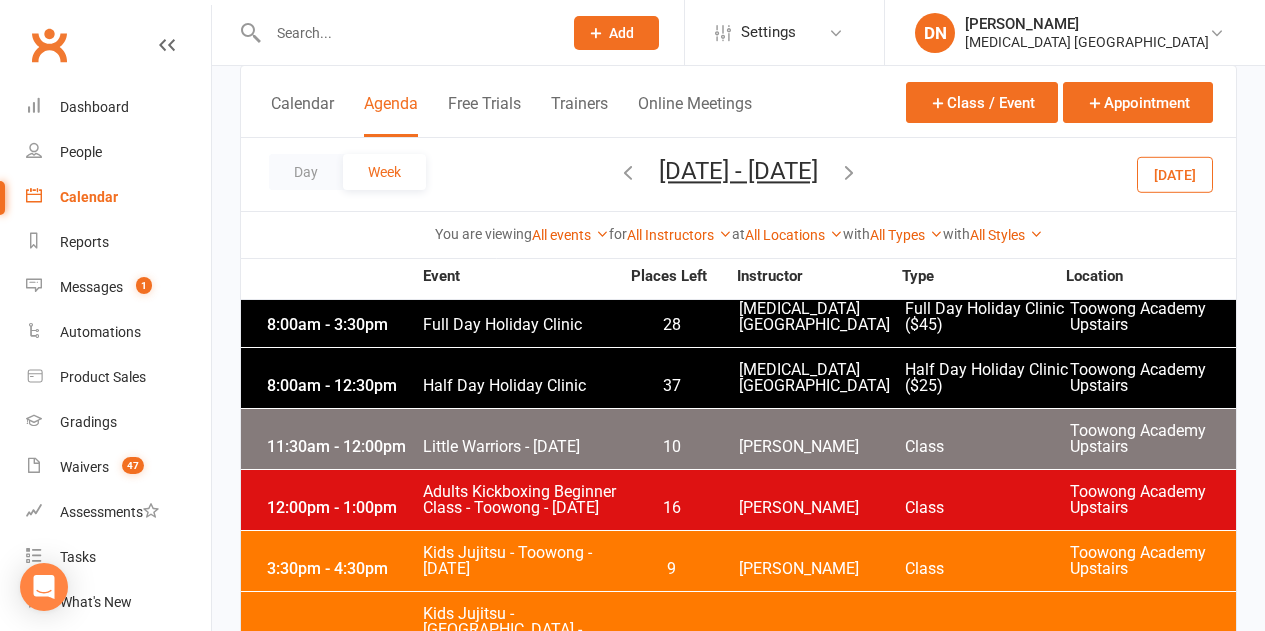 scroll, scrollTop: 300, scrollLeft: 0, axis: vertical 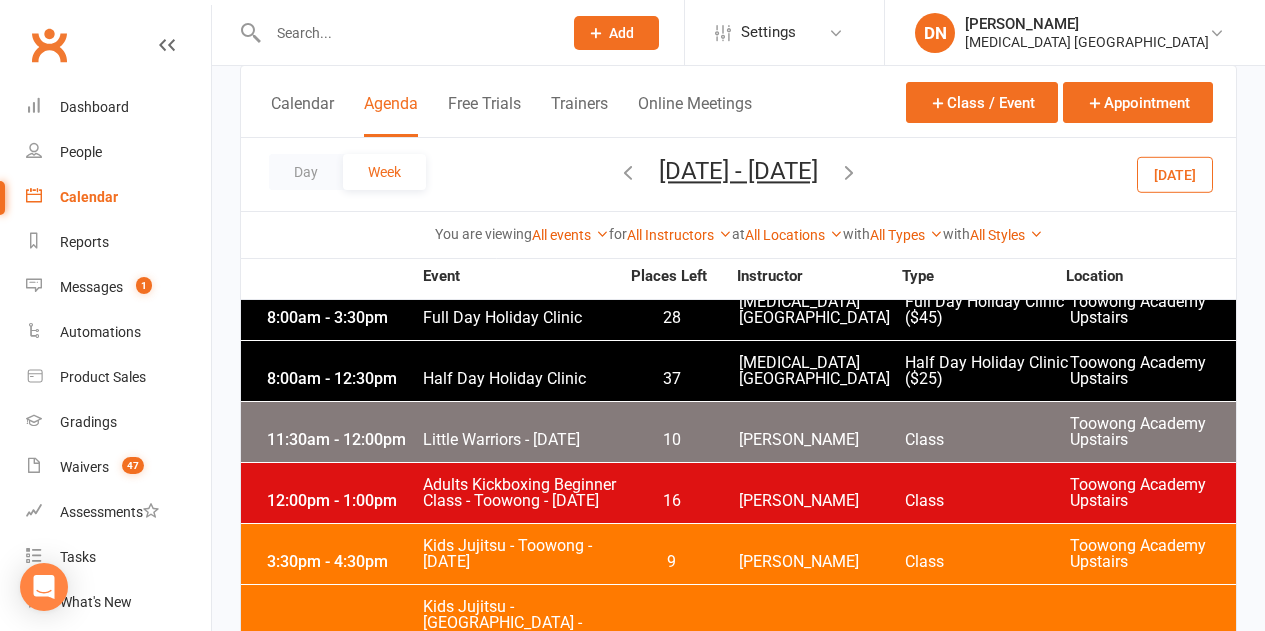 click on "Little Warriors - Monday" at bounding box center [520, 440] 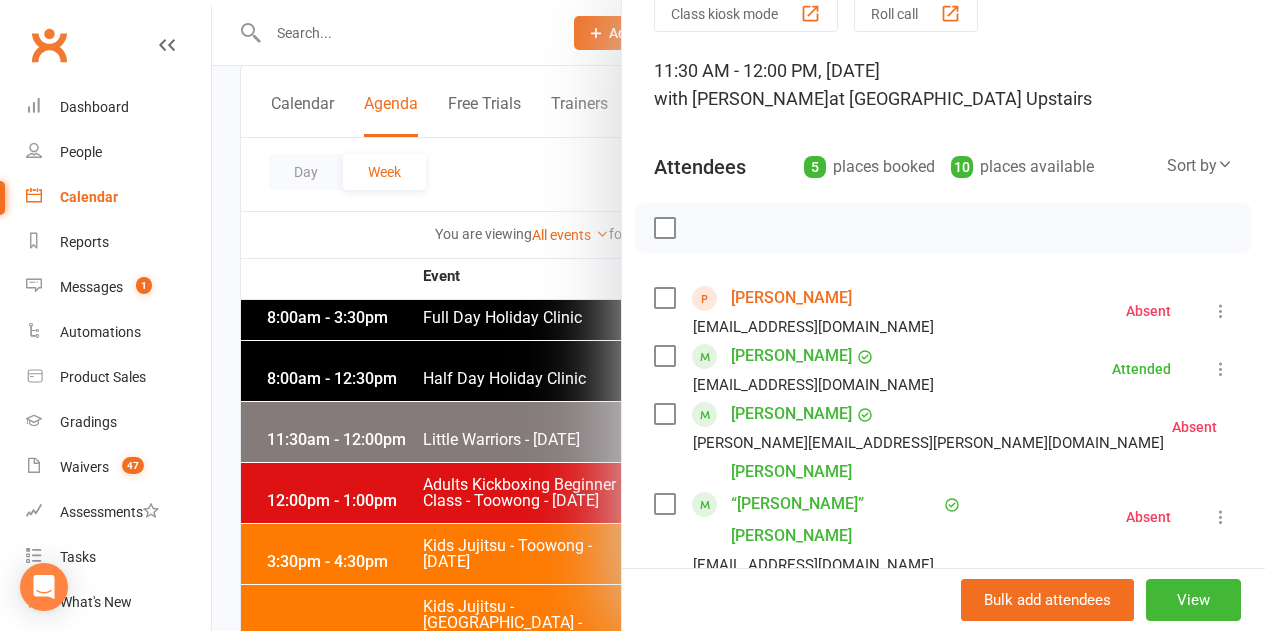 scroll, scrollTop: 200, scrollLeft: 0, axis: vertical 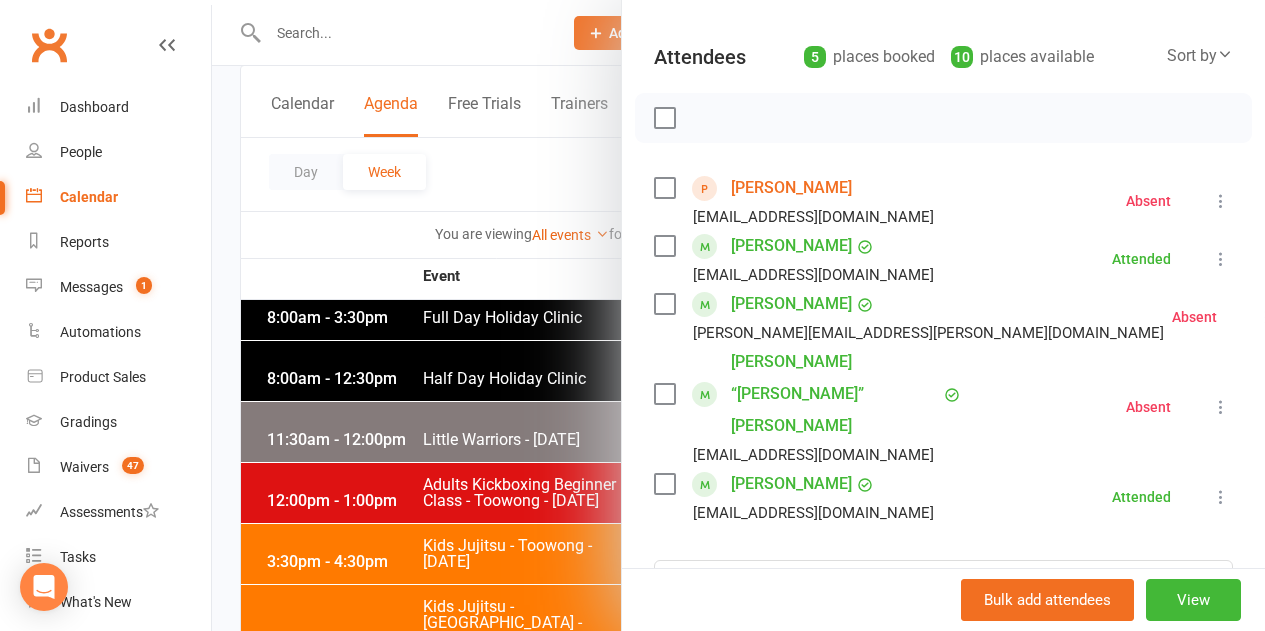 click at bounding box center [738, 315] 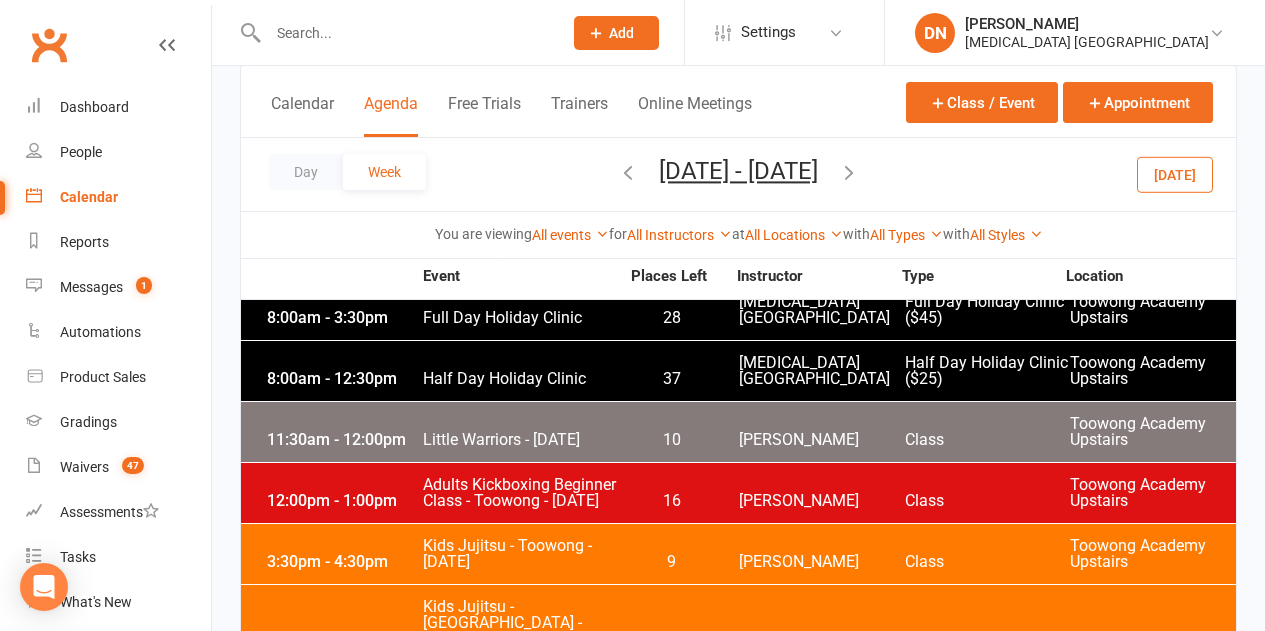 click at bounding box center [628, 172] 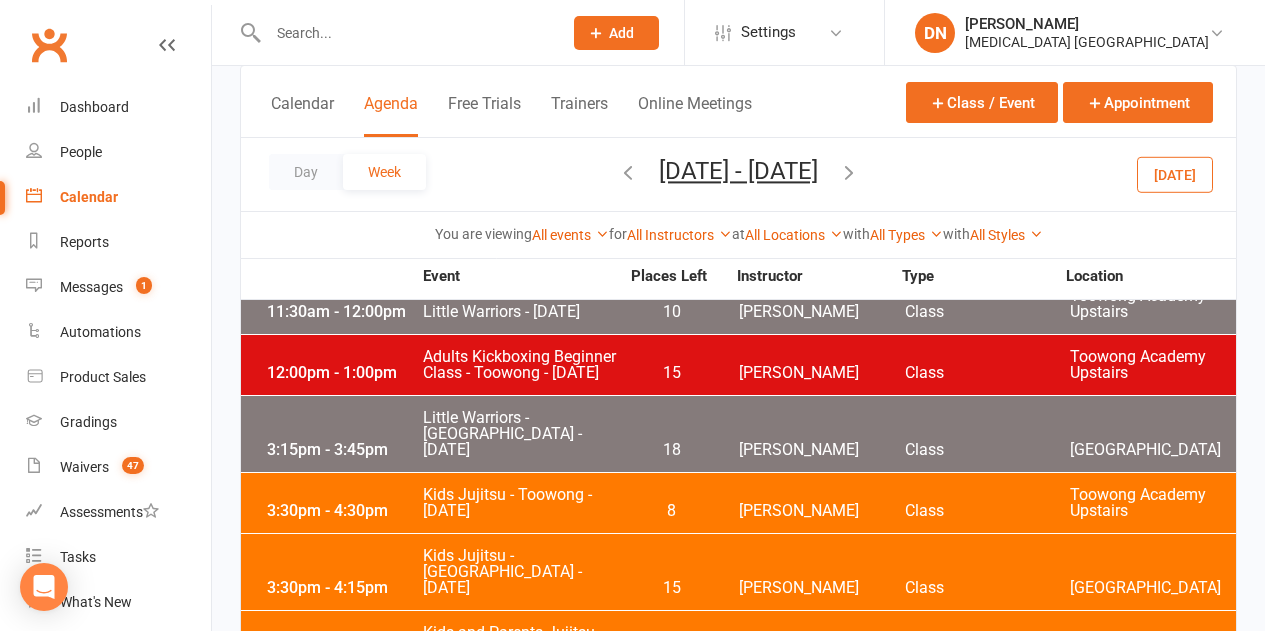 scroll, scrollTop: 100, scrollLeft: 0, axis: vertical 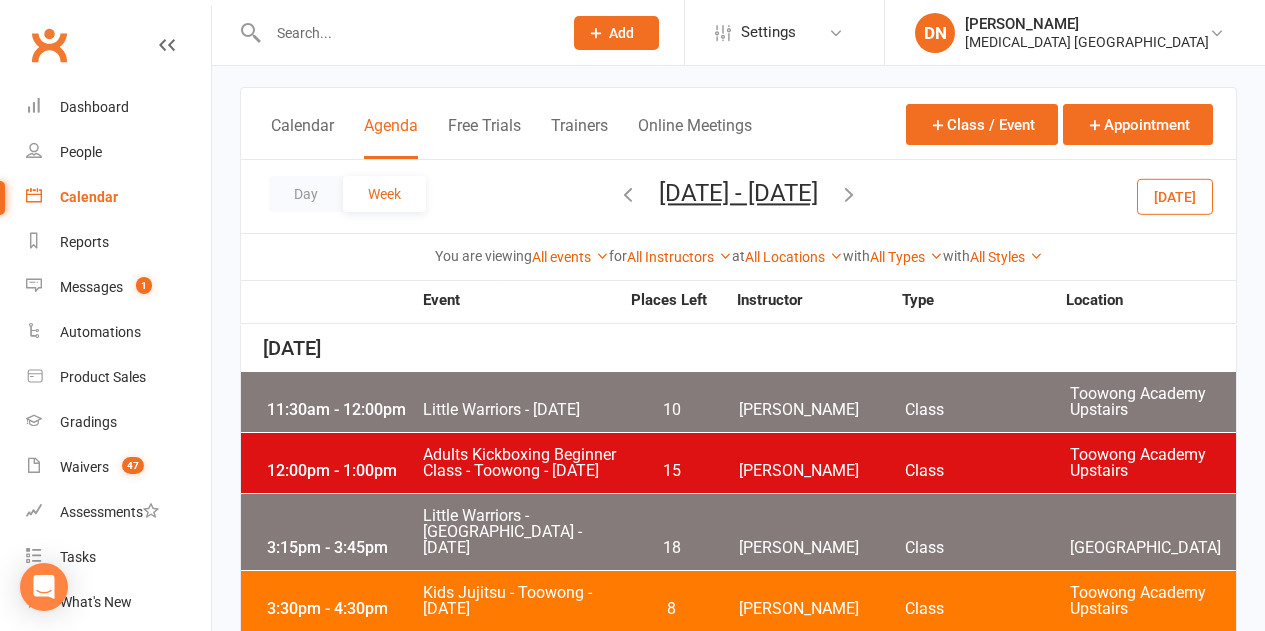 click on "Little Warriors - Monday" at bounding box center [520, 410] 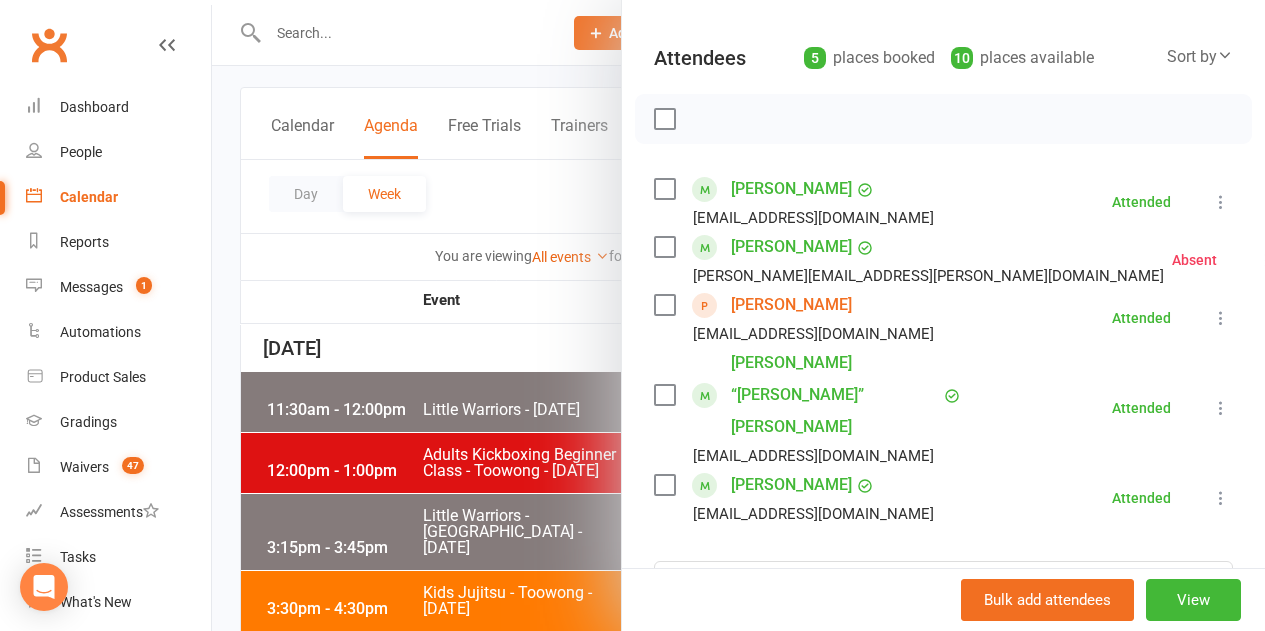 scroll, scrollTop: 200, scrollLeft: 0, axis: vertical 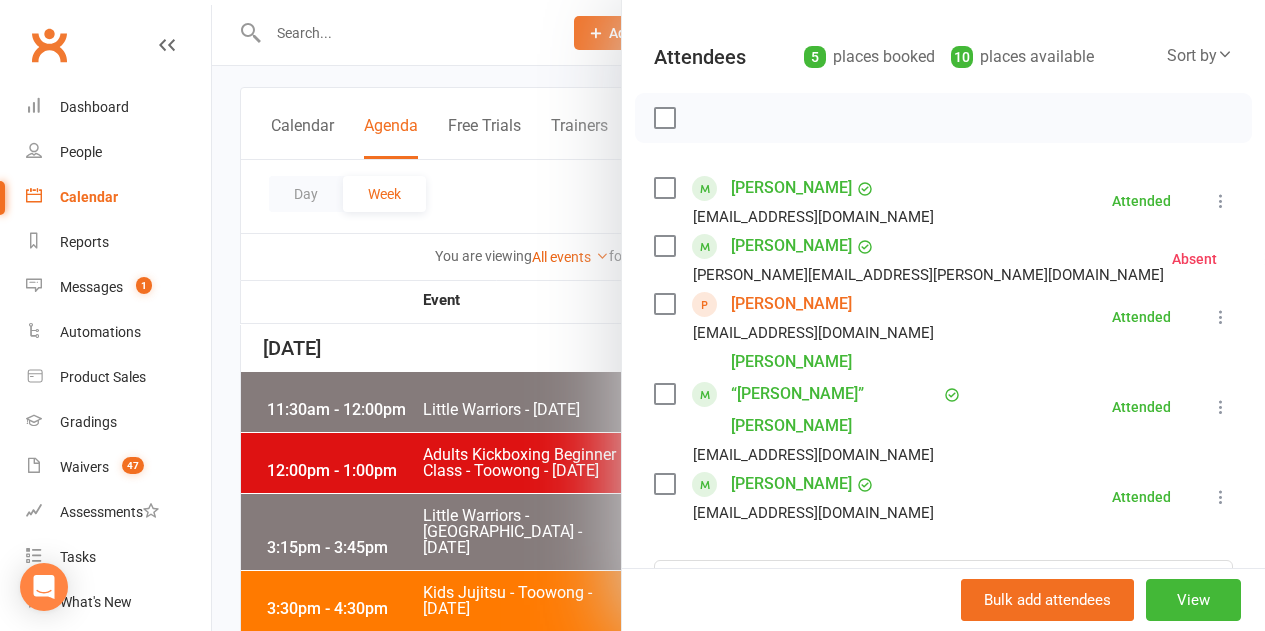 click at bounding box center (738, 315) 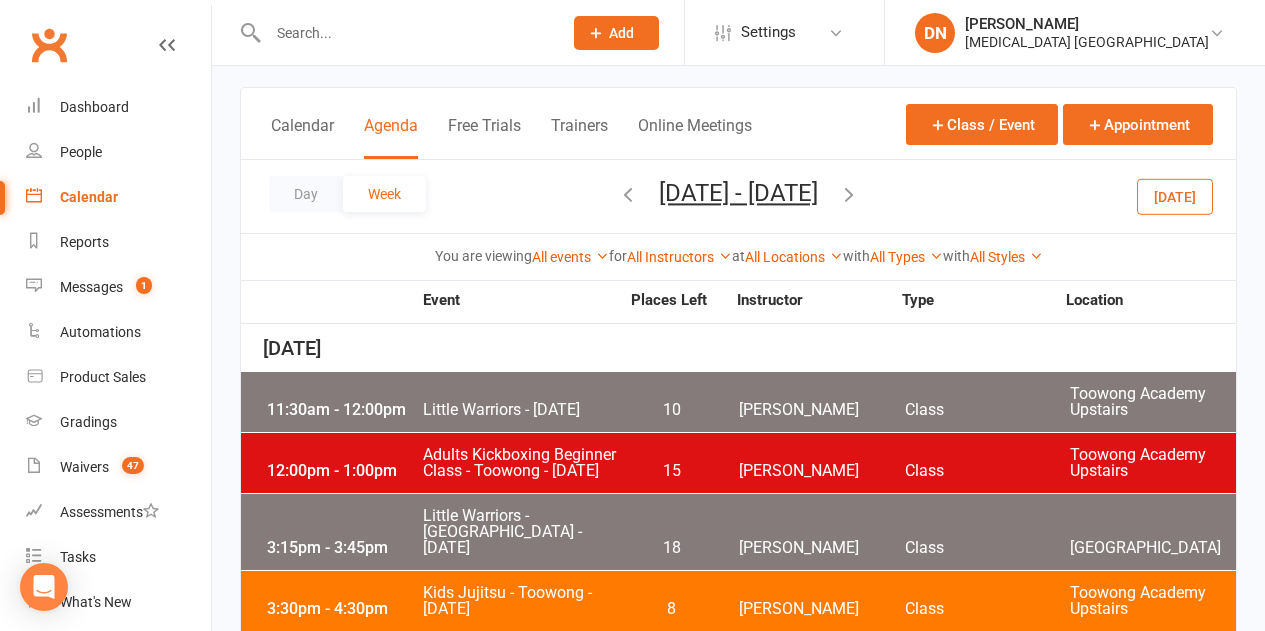 click on "Today" at bounding box center (1175, 196) 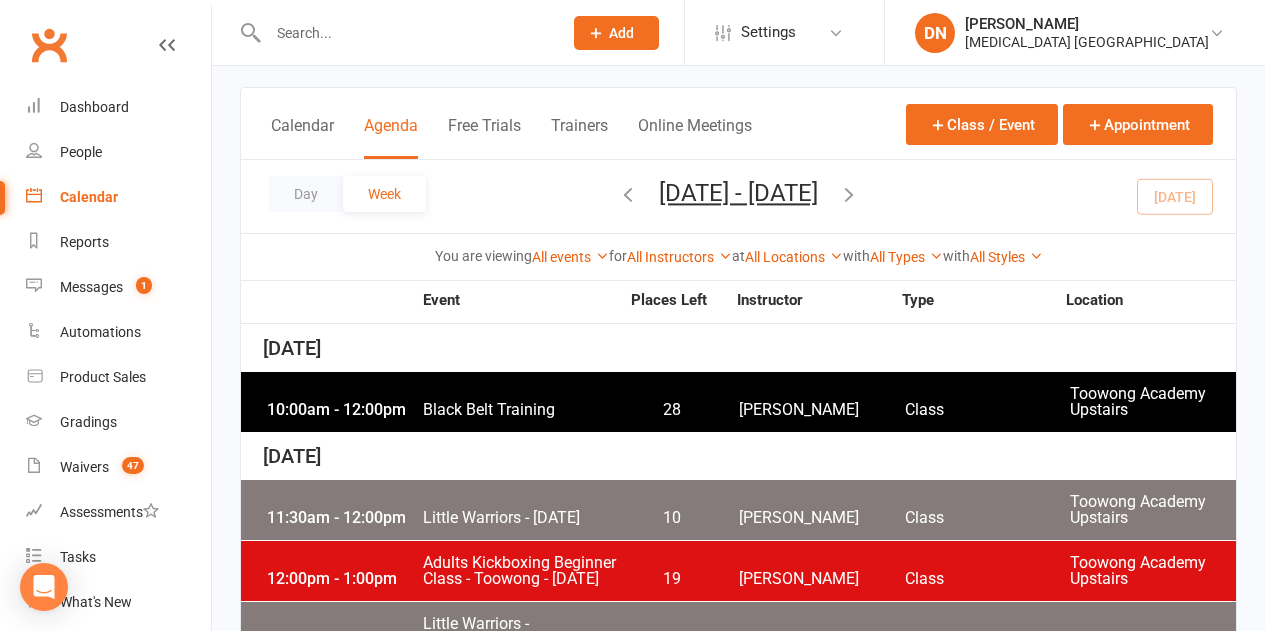 drag, startPoint x: 413, startPoint y: 448, endPoint x: 243, endPoint y: 464, distance: 170.75128 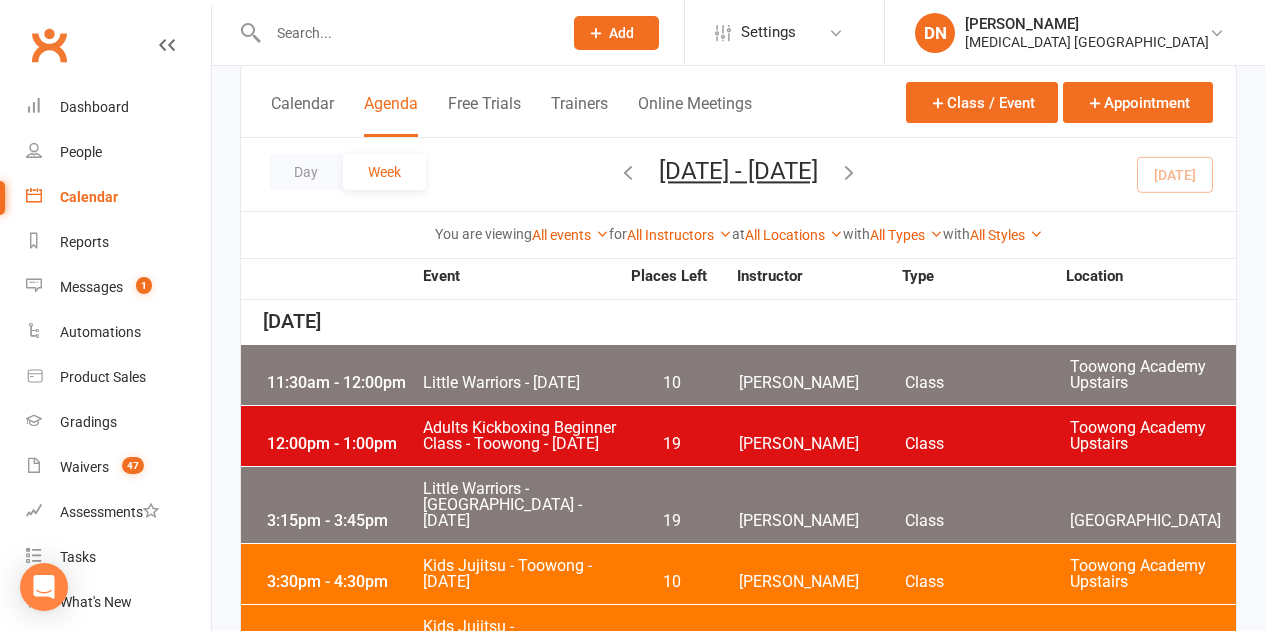 scroll, scrollTop: 200, scrollLeft: 0, axis: vertical 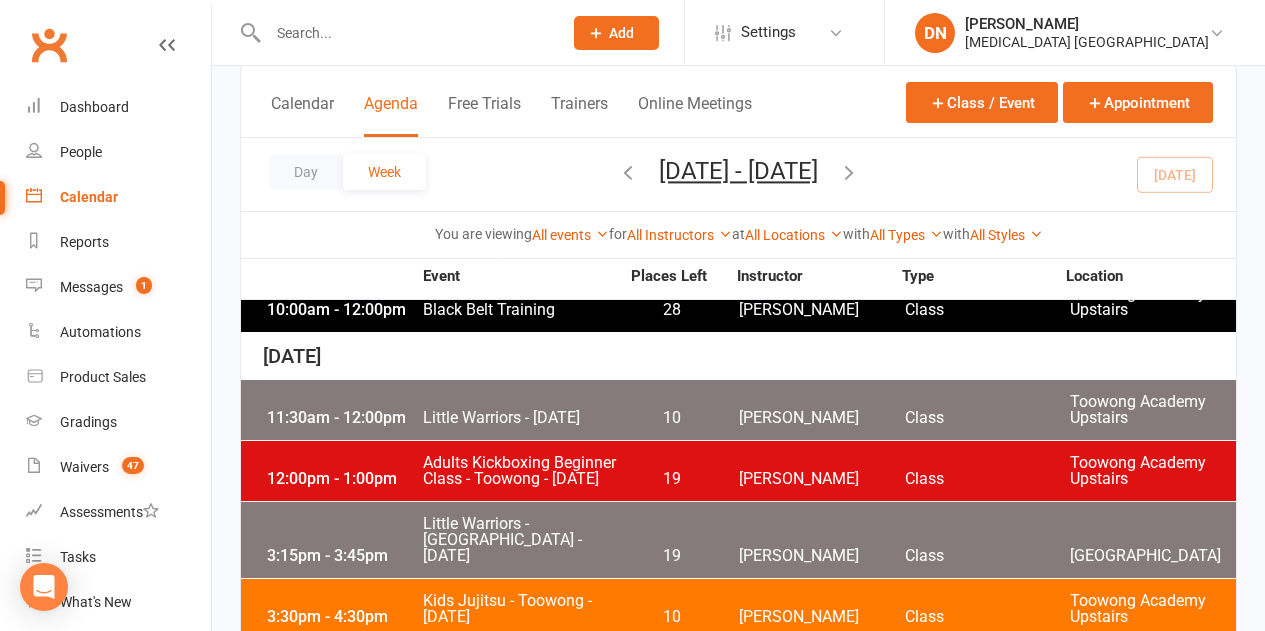 click on "Adults Kickboxing Beginner Class - Toowong - Monday" at bounding box center [520, 471] 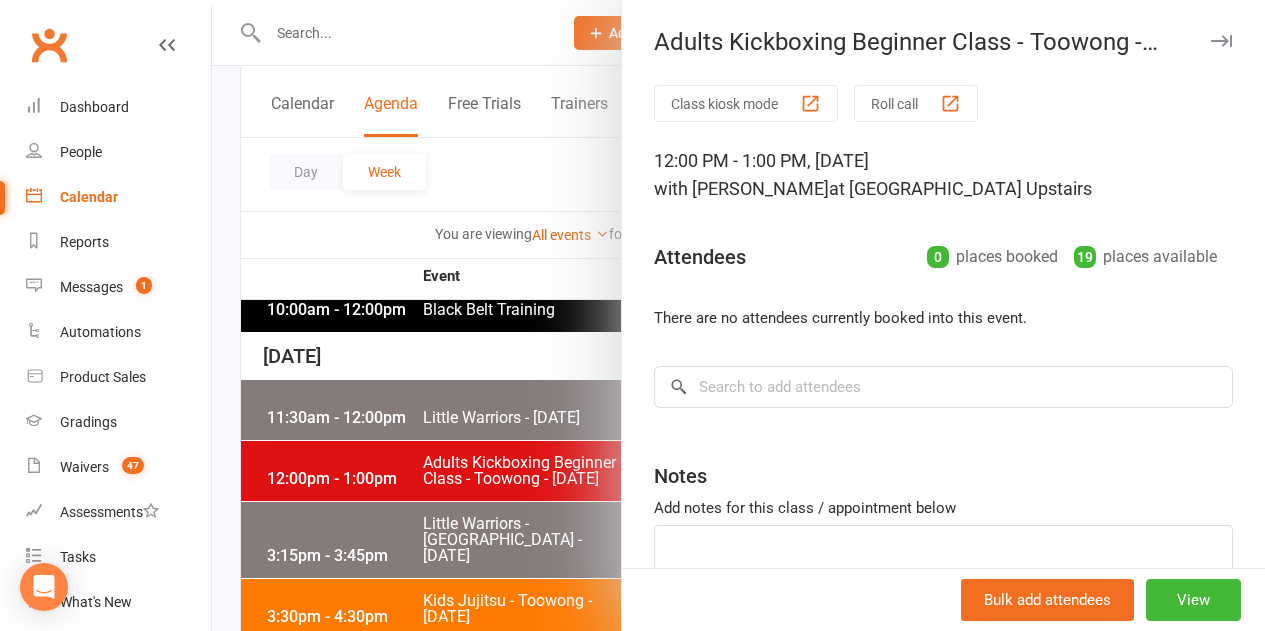 drag, startPoint x: 483, startPoint y: 499, endPoint x: 468, endPoint y: 487, distance: 19.209373 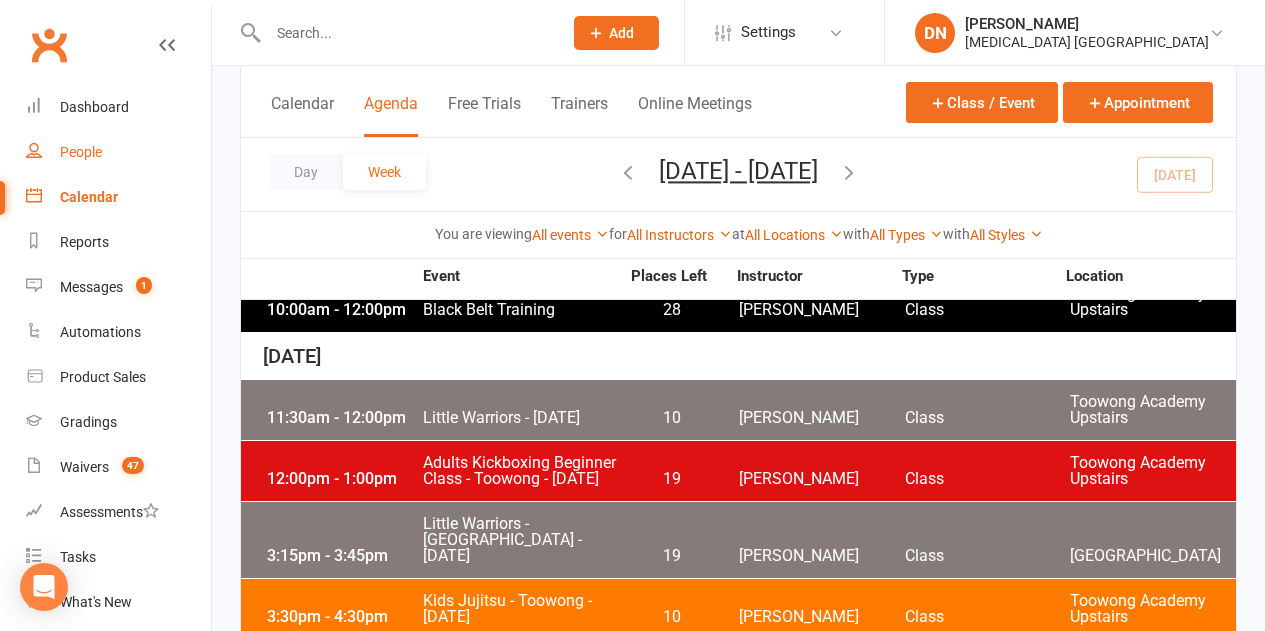 click on "People" at bounding box center (81, 152) 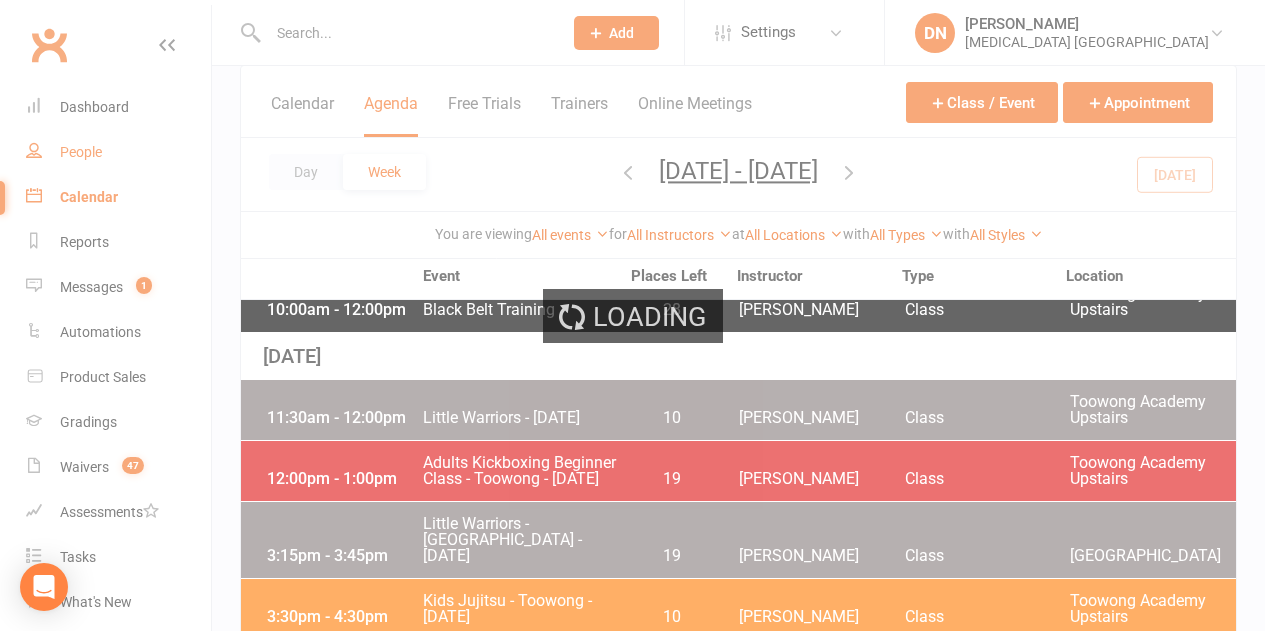 scroll, scrollTop: 0, scrollLeft: 0, axis: both 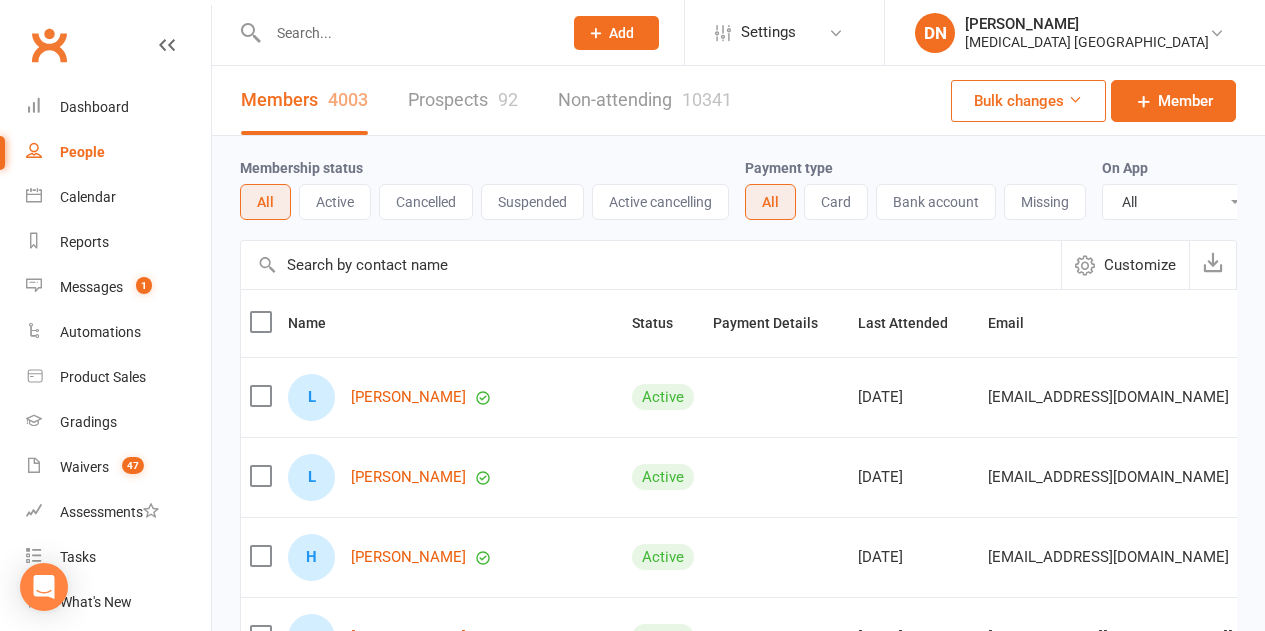 click on "Prospects 92" at bounding box center (463, 100) 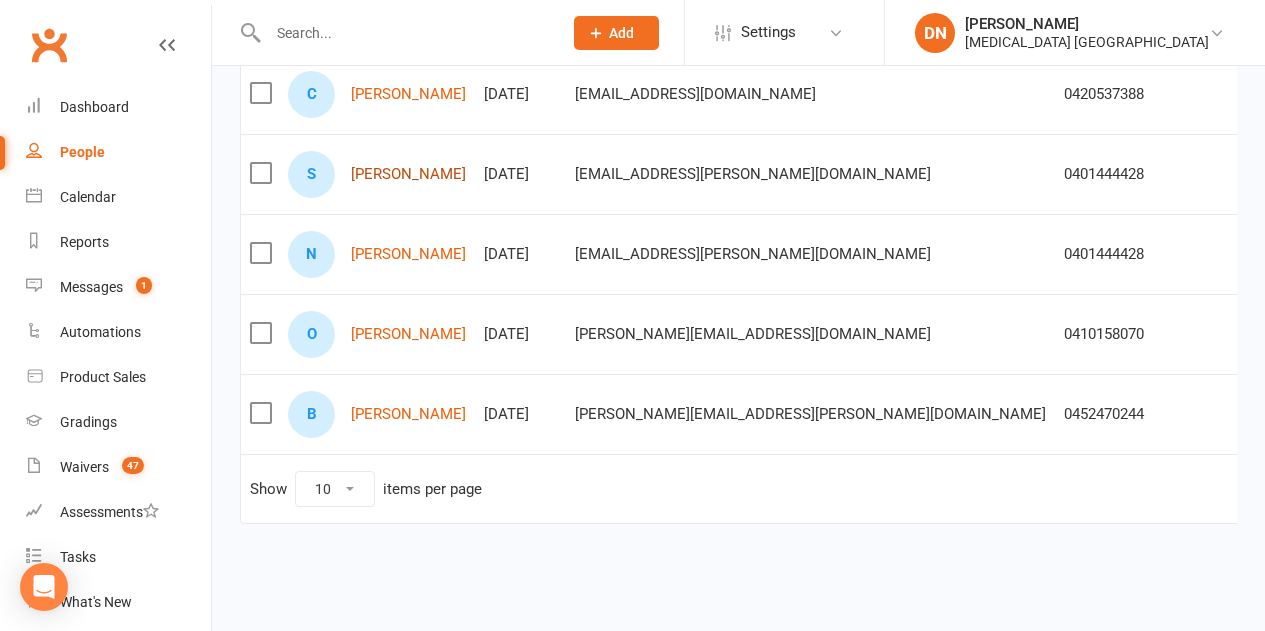 scroll, scrollTop: 712, scrollLeft: 0, axis: vertical 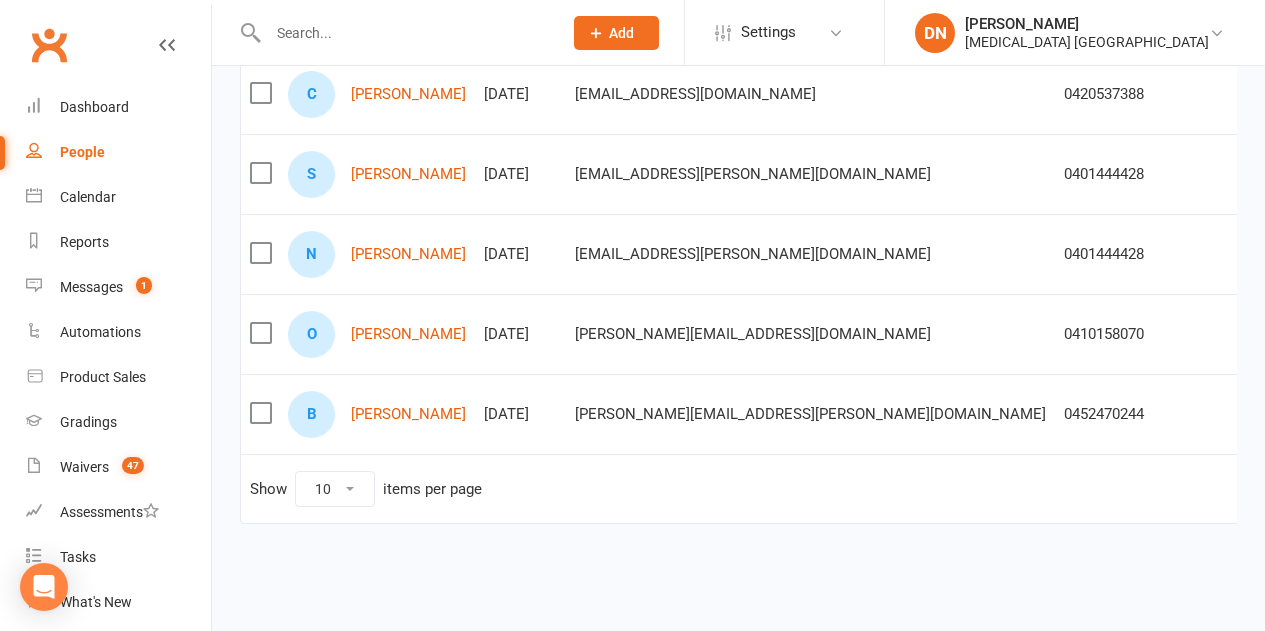 click on "2" at bounding box center [1403, 487] 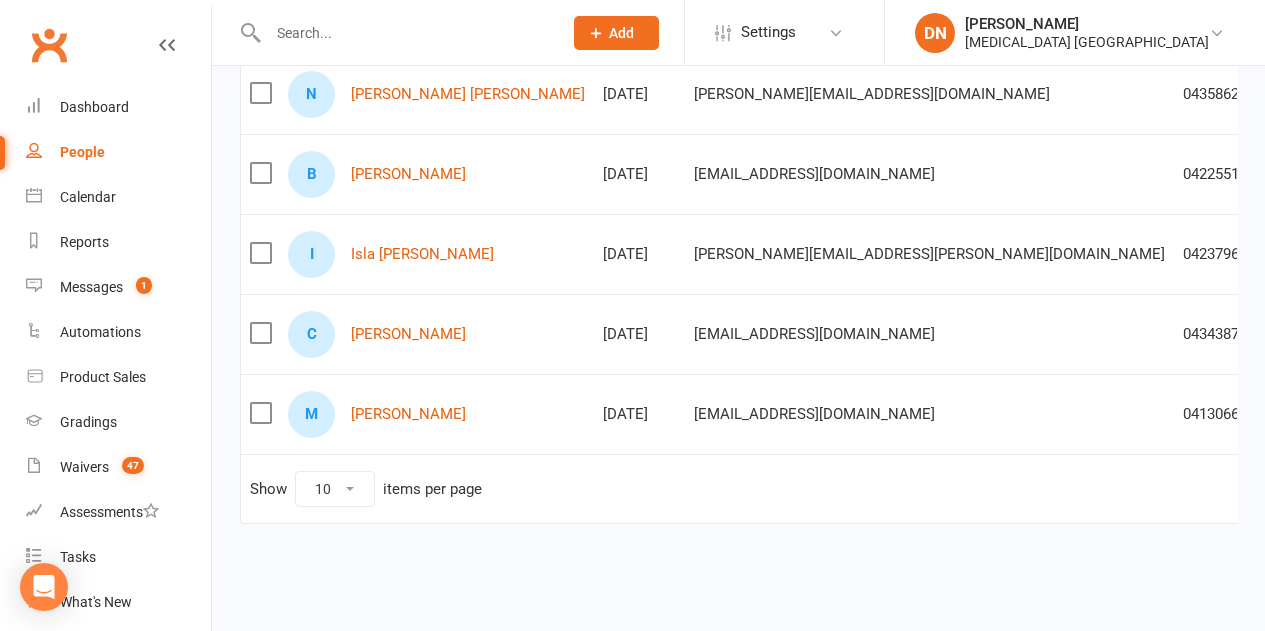 click on "3" at bounding box center [1574, 487] 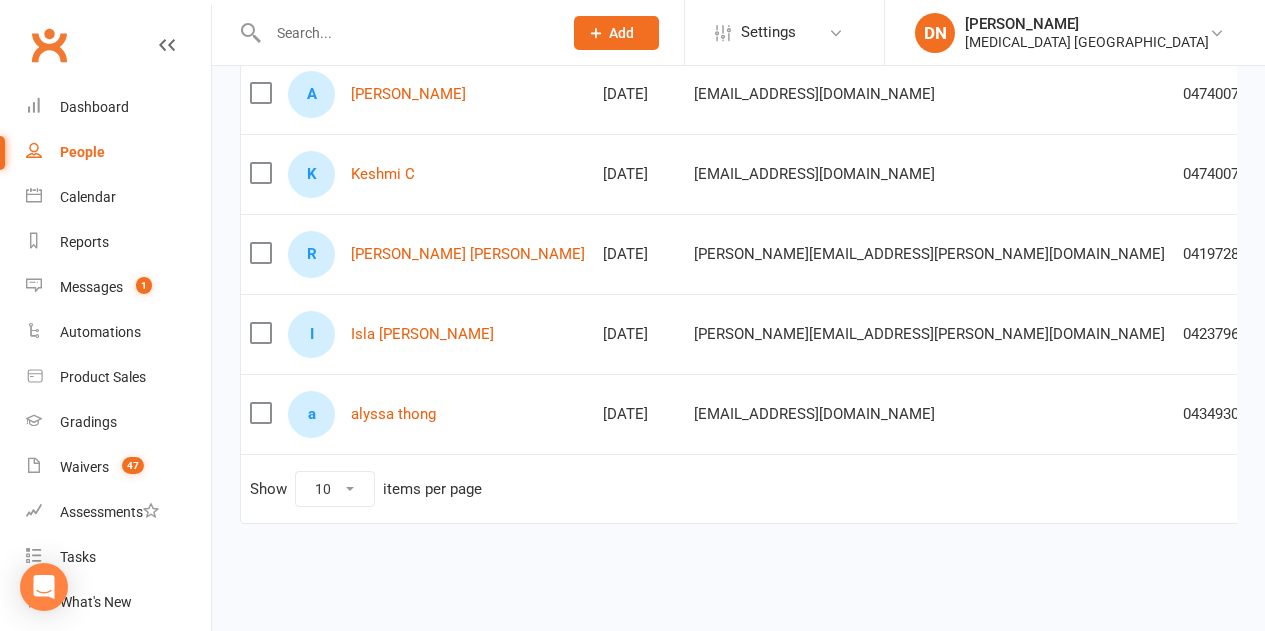 click on "4" at bounding box center (1522, 487) 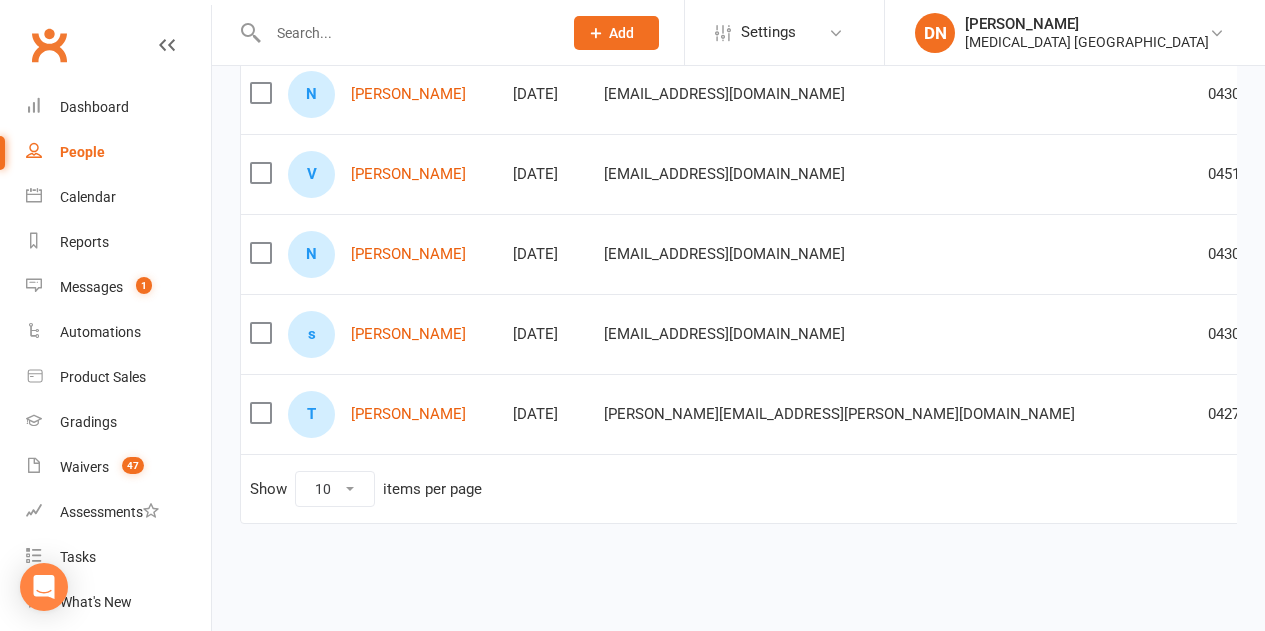 click on "5" at bounding box center (1547, 487) 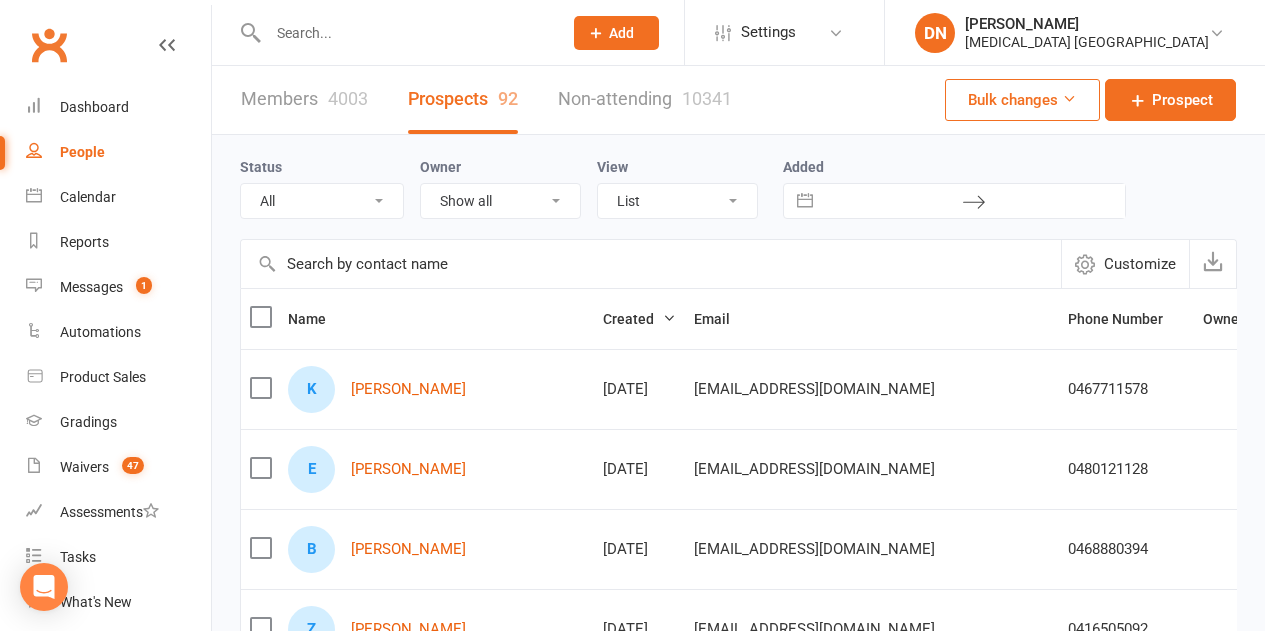scroll, scrollTop: 0, scrollLeft: 0, axis: both 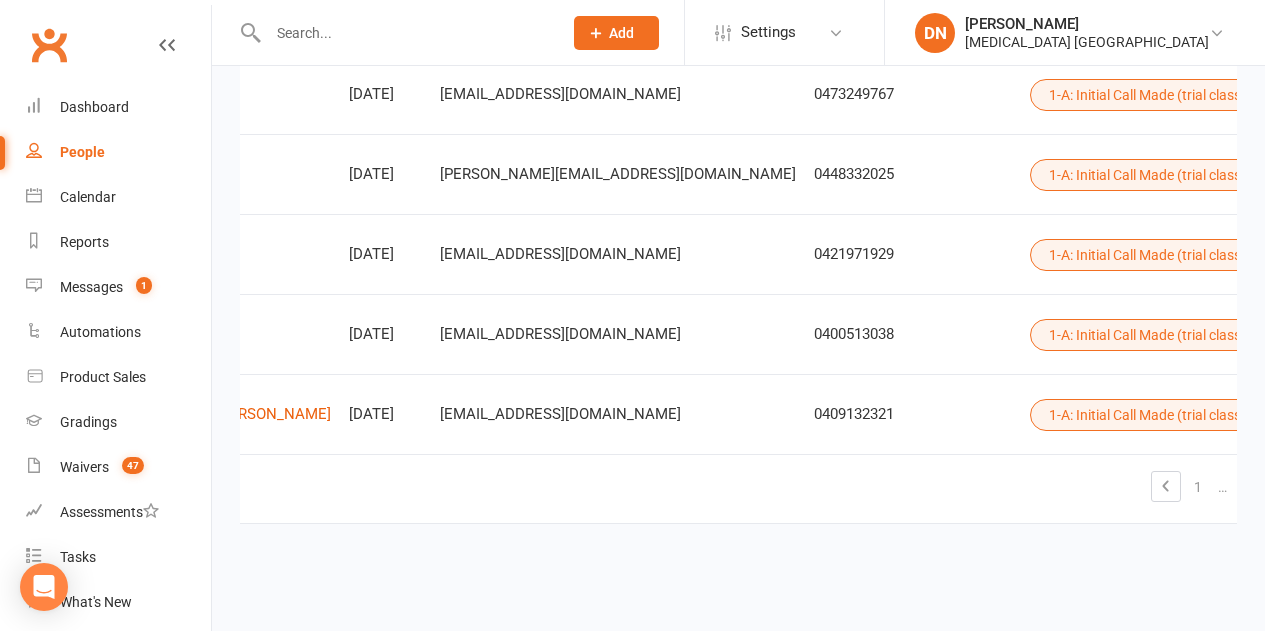 click on "4" at bounding box center (1271, 487) 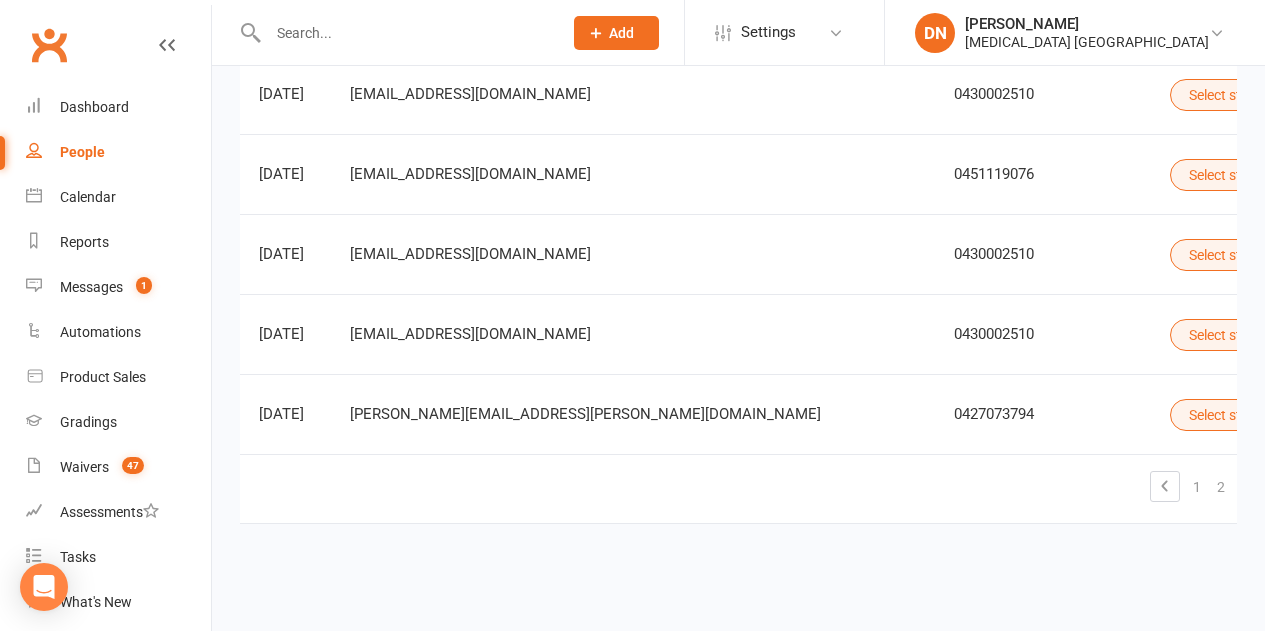 scroll, scrollTop: 0, scrollLeft: 66, axis: horizontal 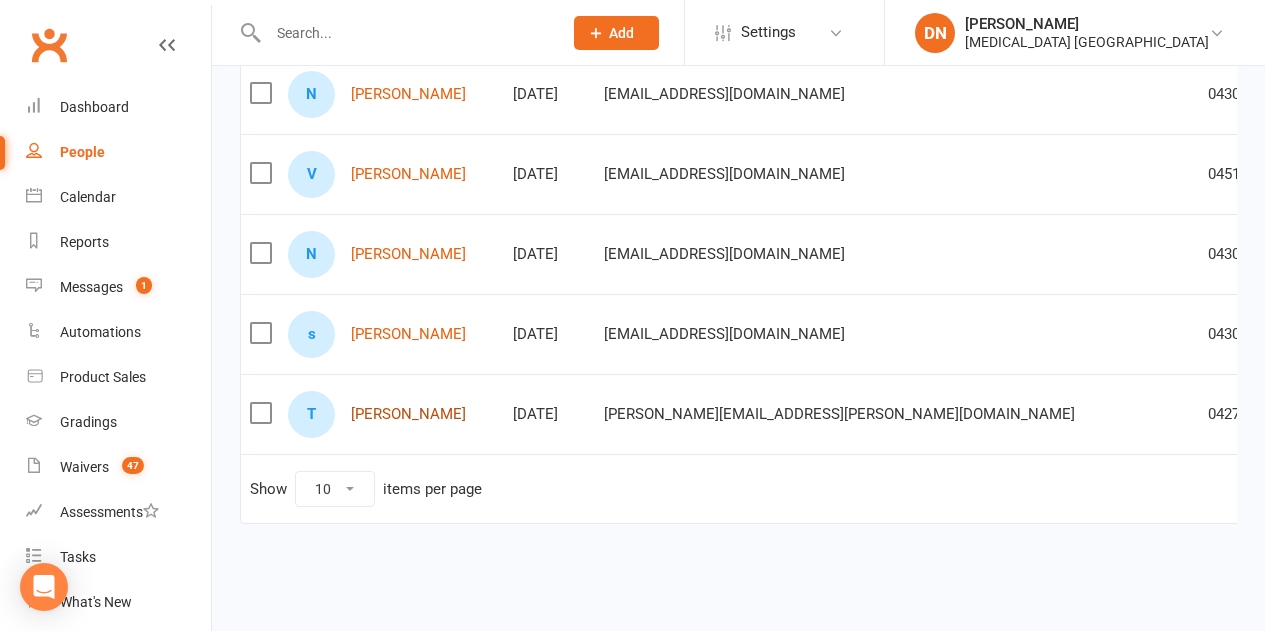 drag, startPoint x: 386, startPoint y: 401, endPoint x: 367, endPoint y: 398, distance: 19.235384 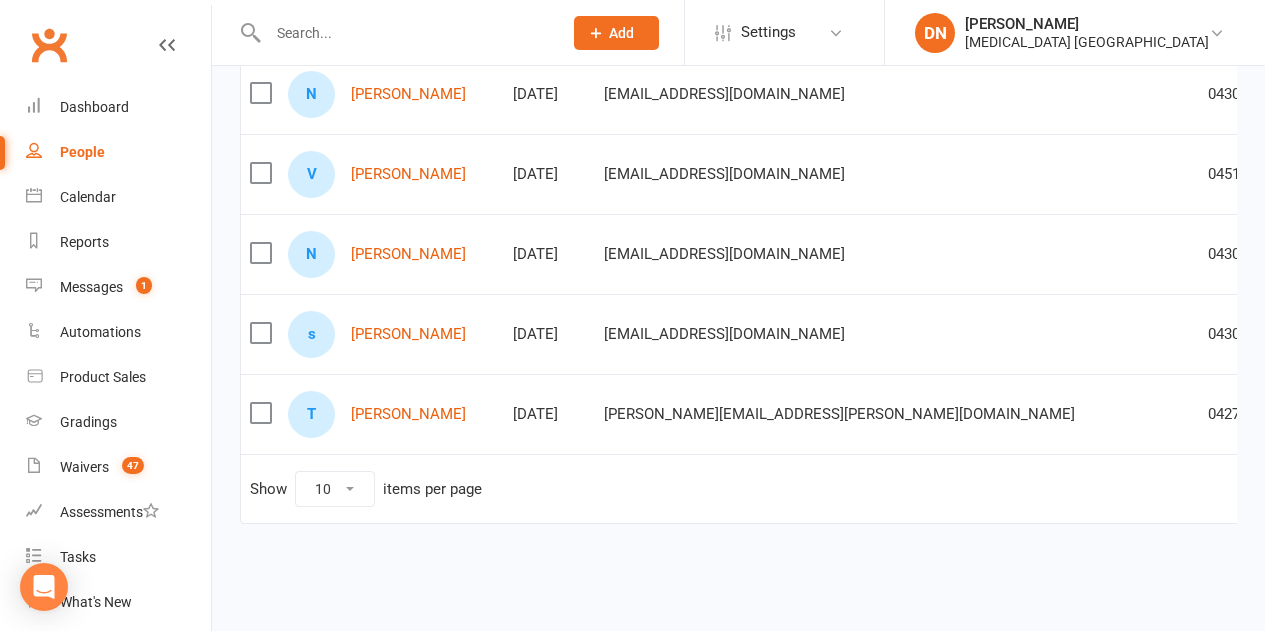 drag, startPoint x: 365, startPoint y: 240, endPoint x: 324, endPoint y: 345, distance: 112.720894 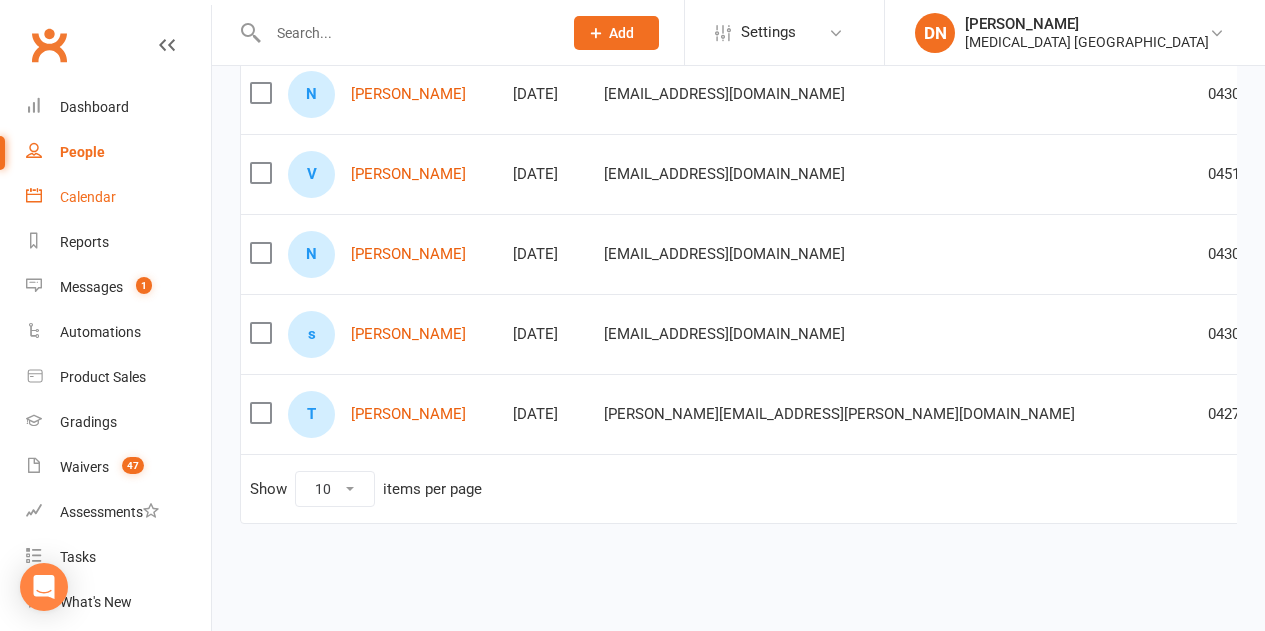 click on "Calendar" at bounding box center (118, 197) 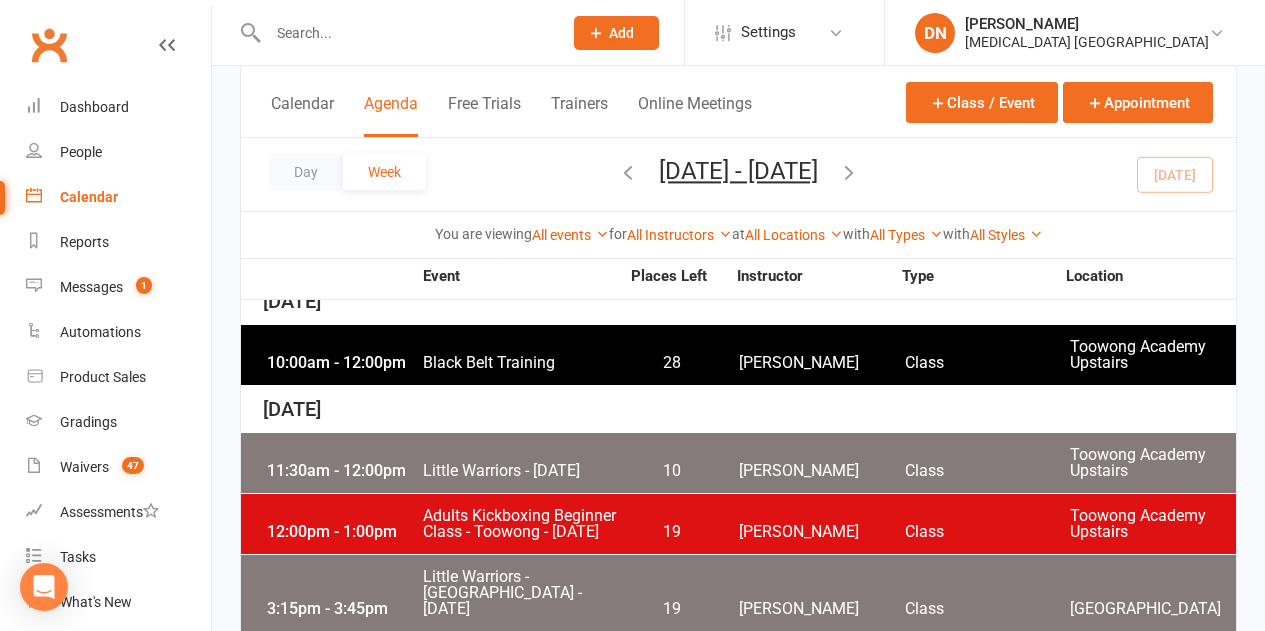 scroll, scrollTop: 300, scrollLeft: 0, axis: vertical 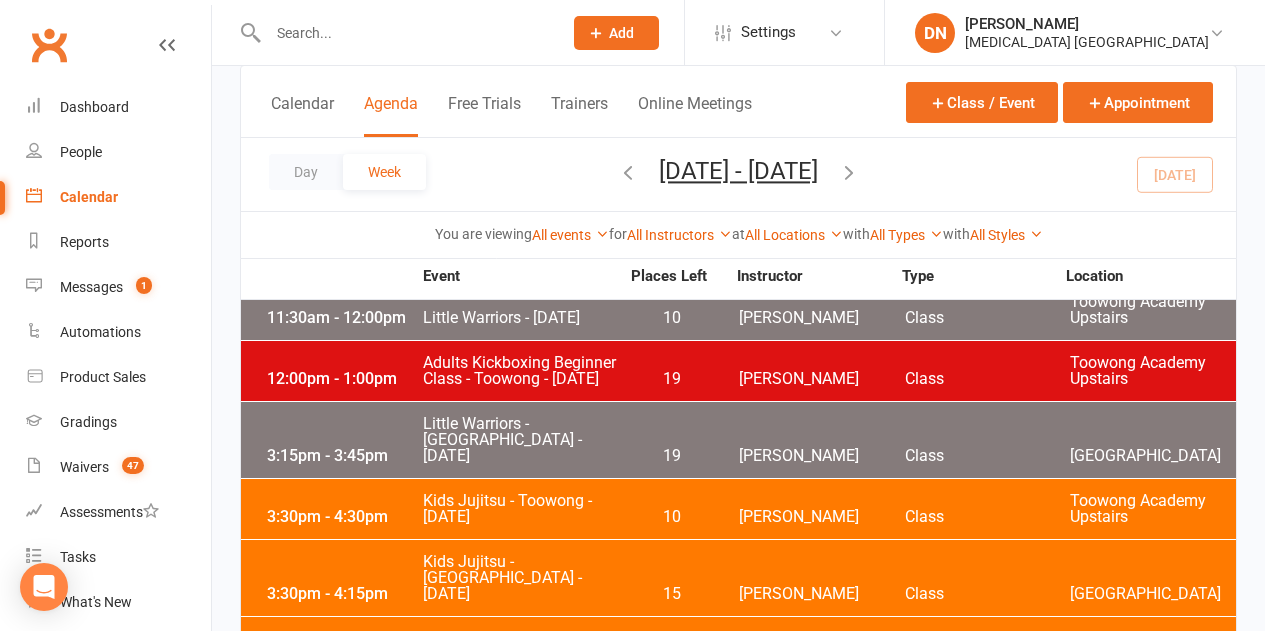 click on "12:00pm - 1:00pm Adults Kickboxing Beginner Class - Toowong - Monday 19 Dan Nembach Class Toowong Academy Upstairs" at bounding box center (738, 371) 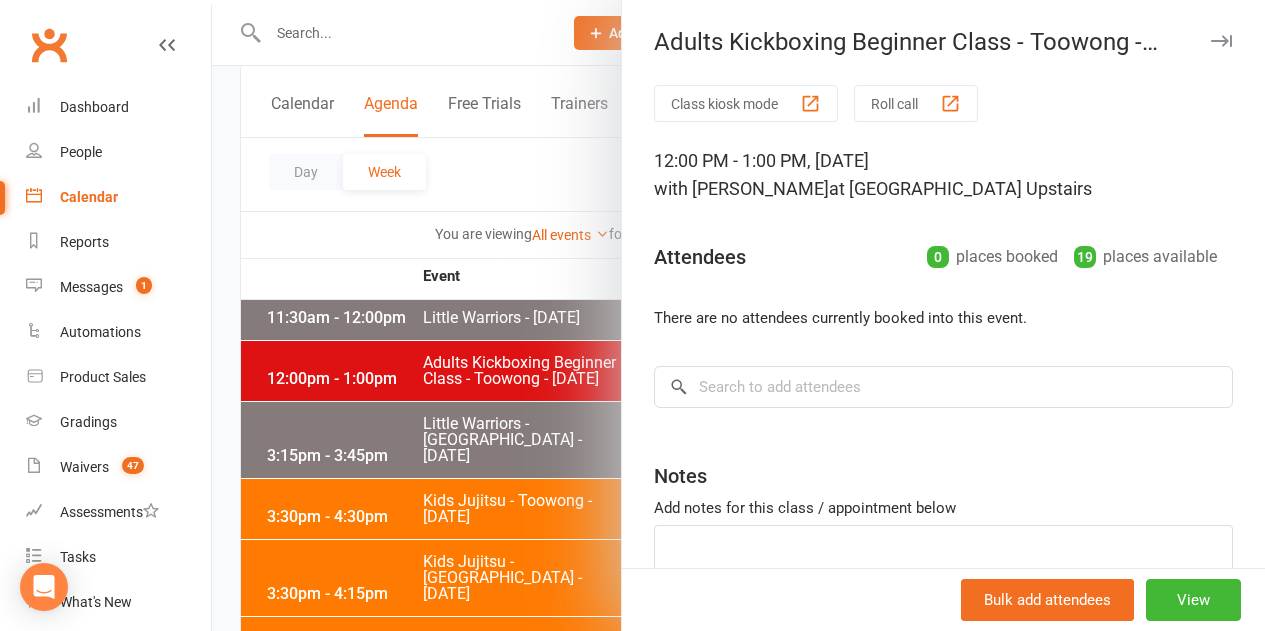 click at bounding box center [738, 315] 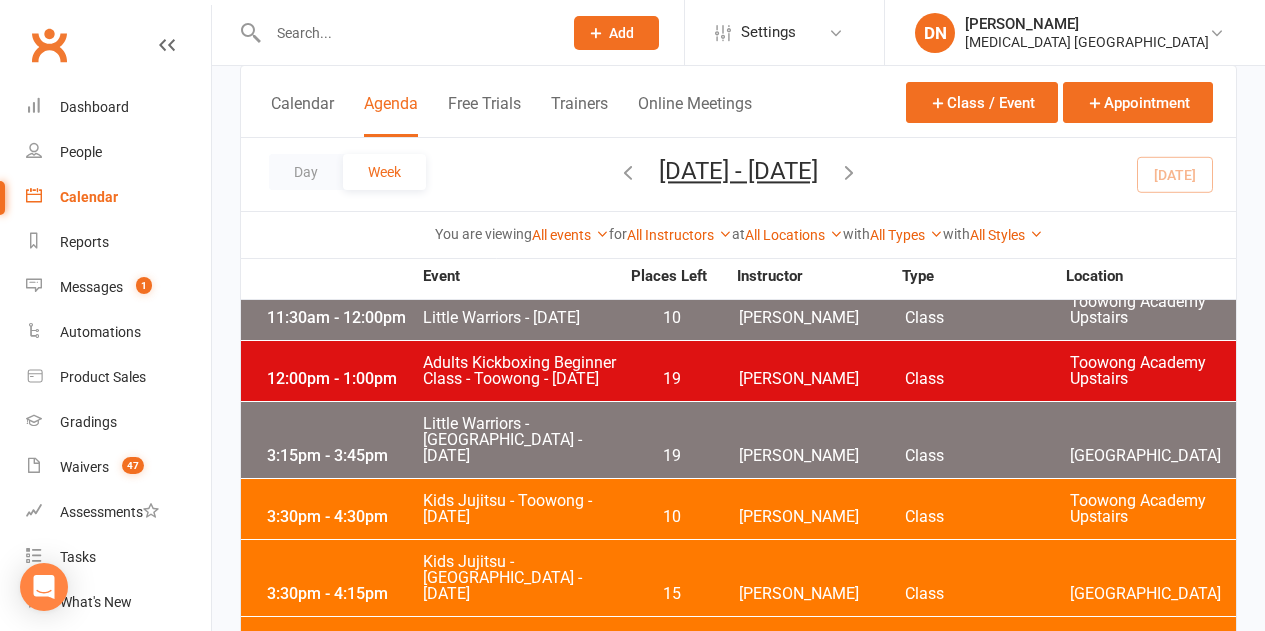 click on "11:30am - 12:00pm Little Warriors - Monday 10 Brandon McNamara Class Toowong Academy Upstairs" at bounding box center (738, 310) 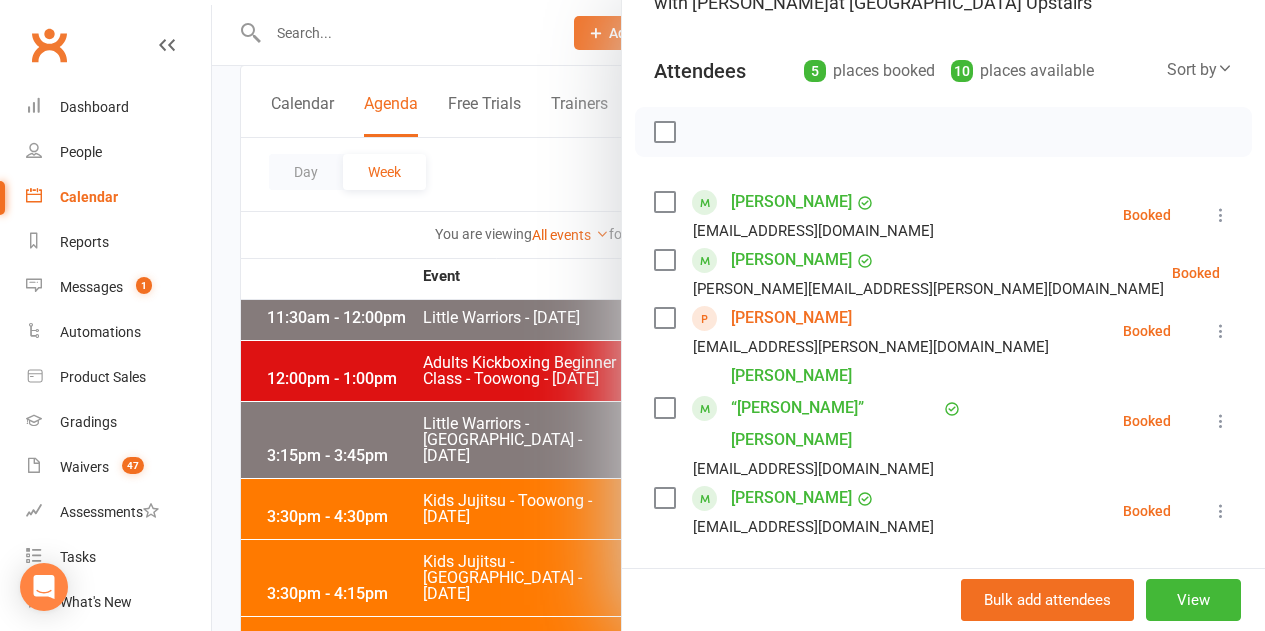 scroll, scrollTop: 200, scrollLeft: 0, axis: vertical 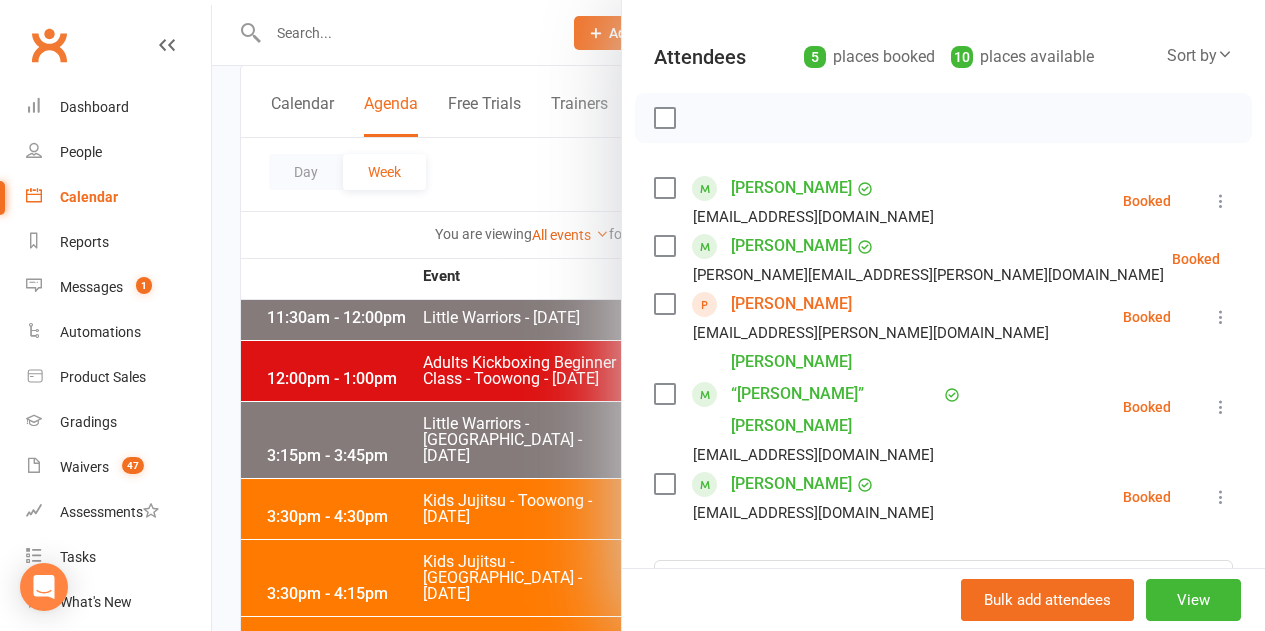 click at bounding box center [1221, 317] 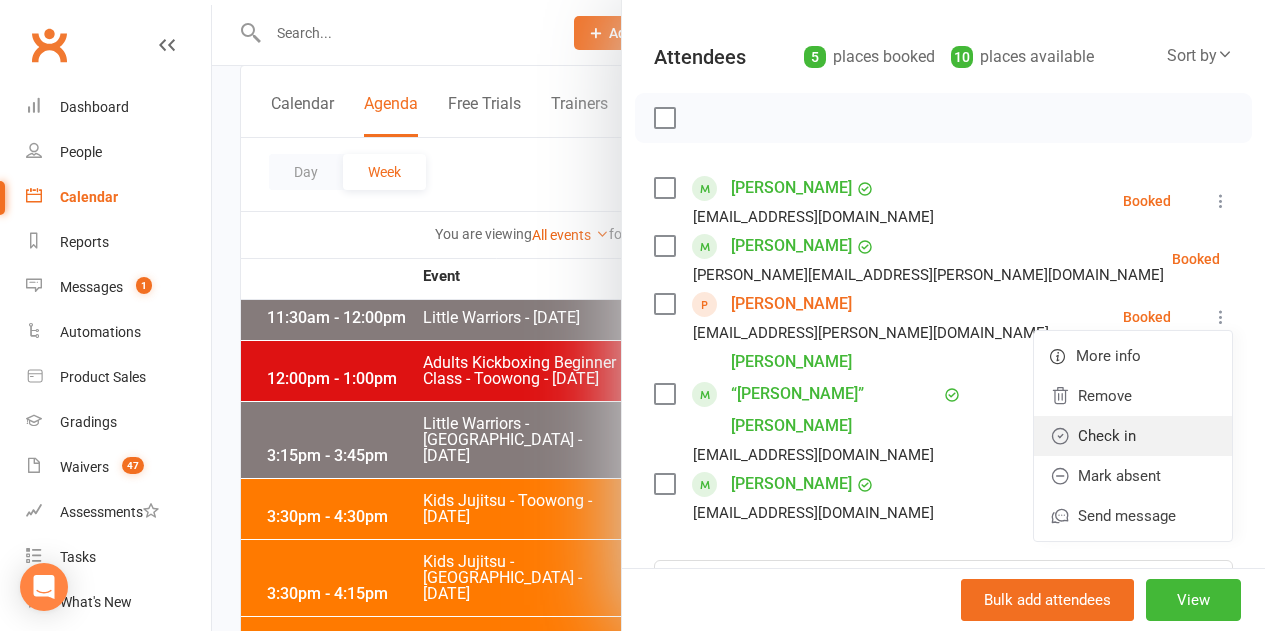 click on "Check in" at bounding box center (1133, 436) 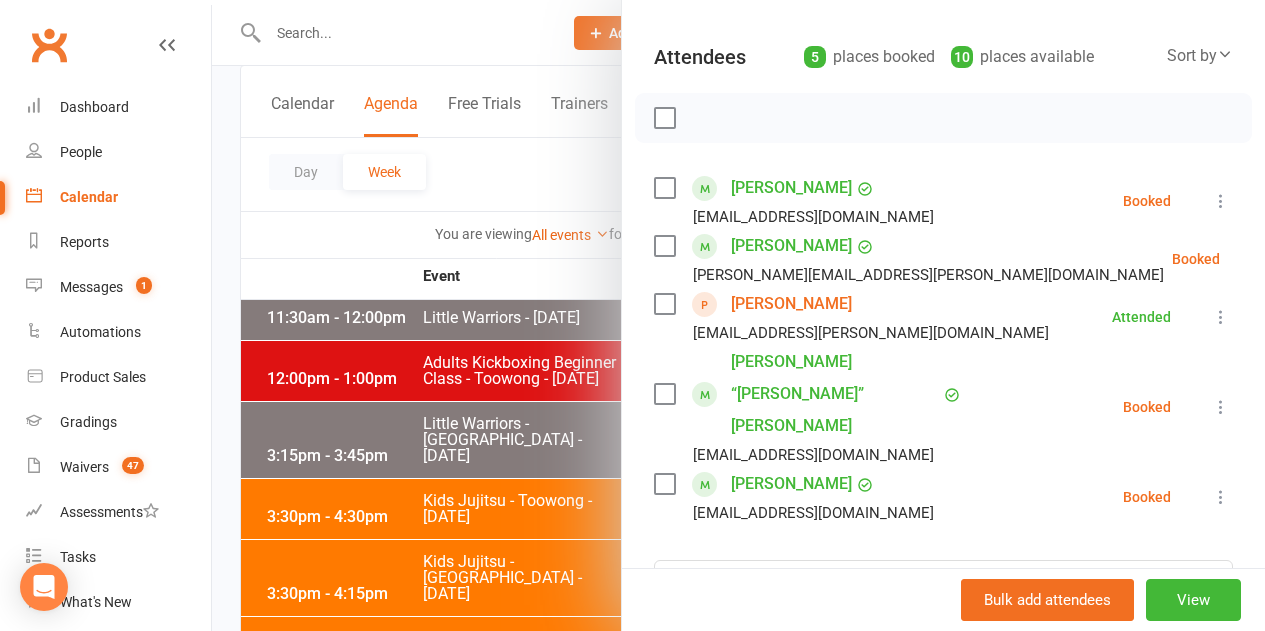 click at bounding box center [1221, 201] 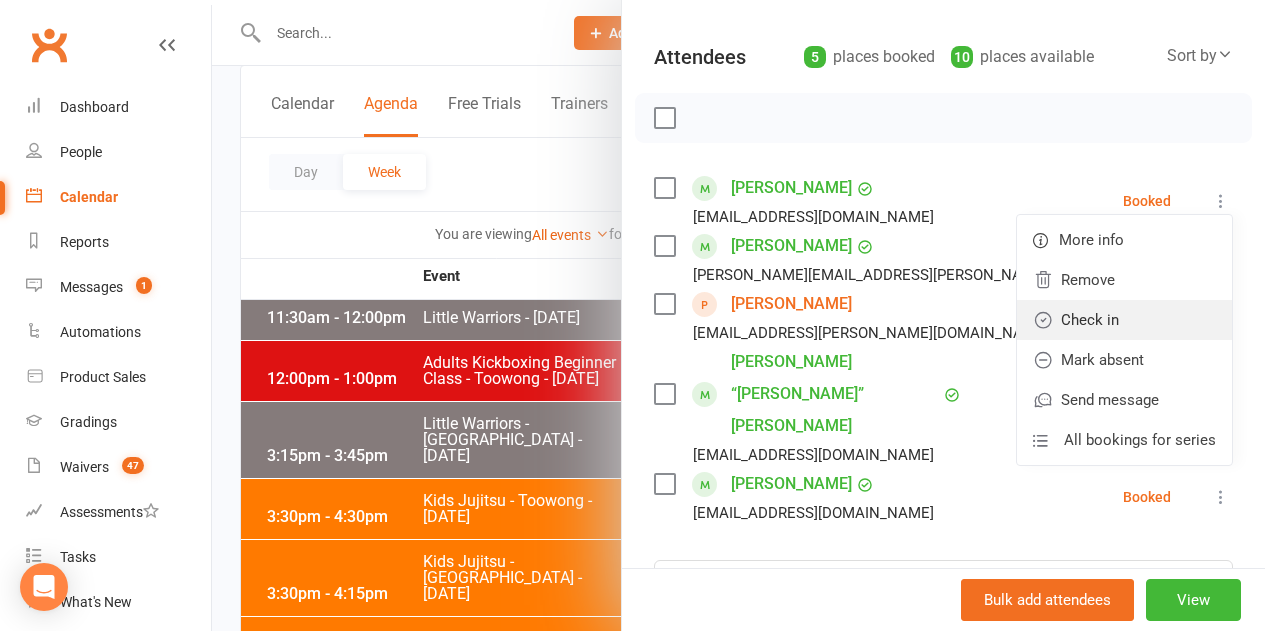 click on "Check in" at bounding box center (1124, 320) 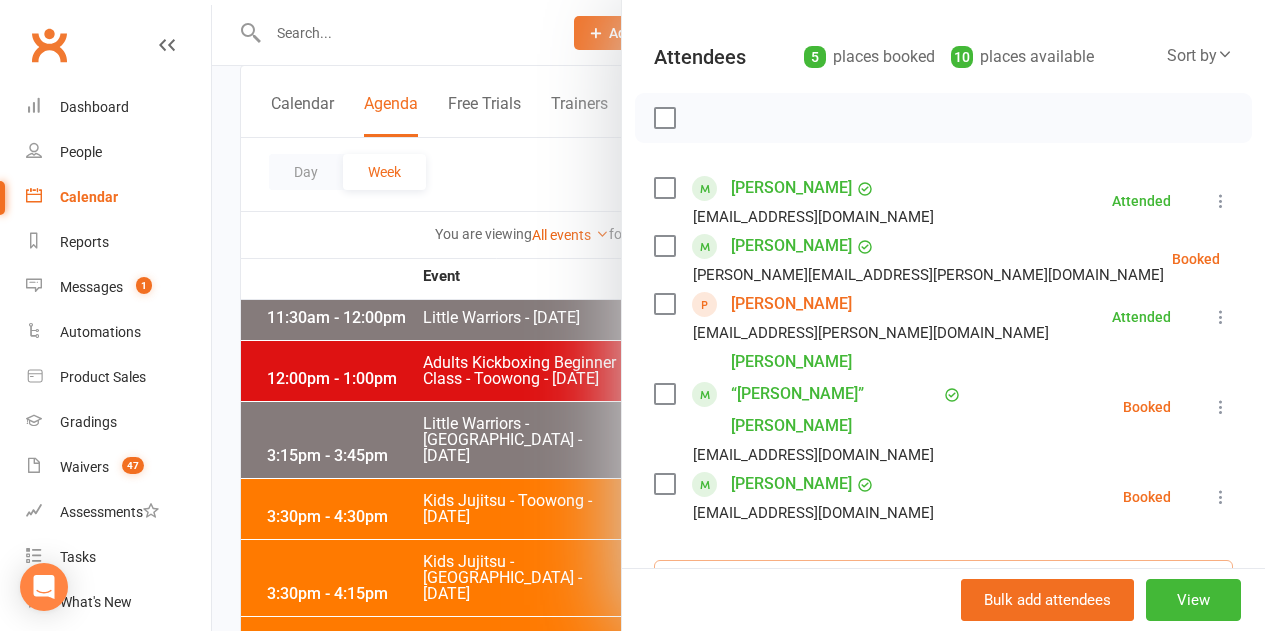 click at bounding box center [943, 581] 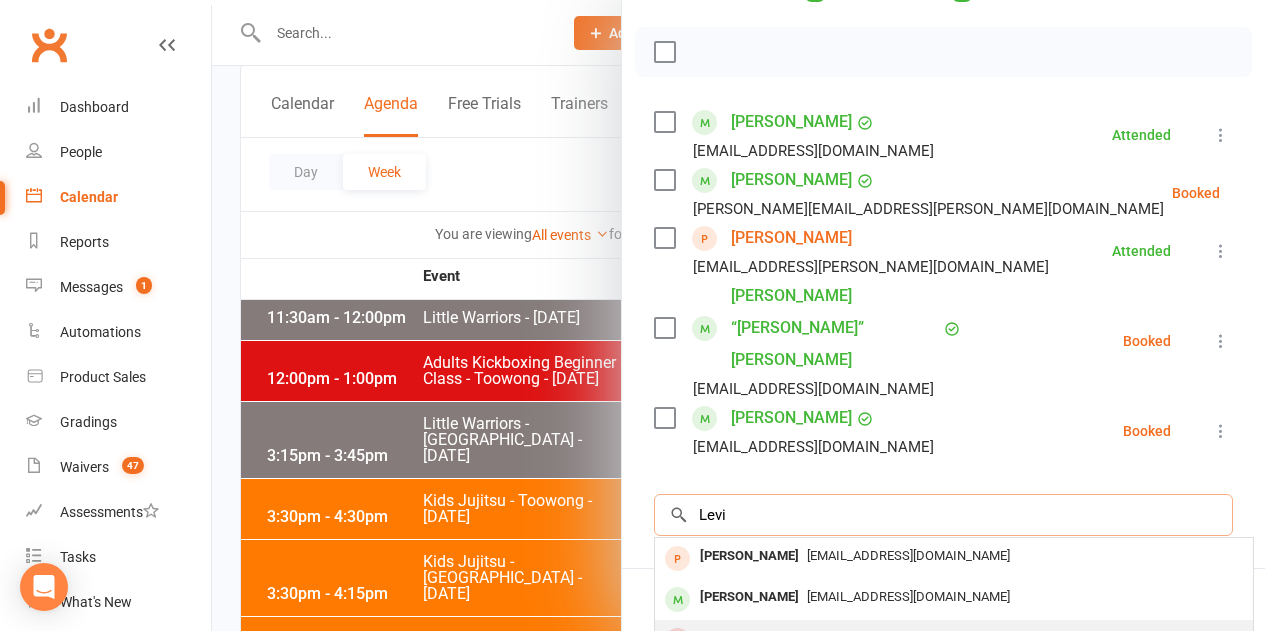 scroll, scrollTop: 300, scrollLeft: 0, axis: vertical 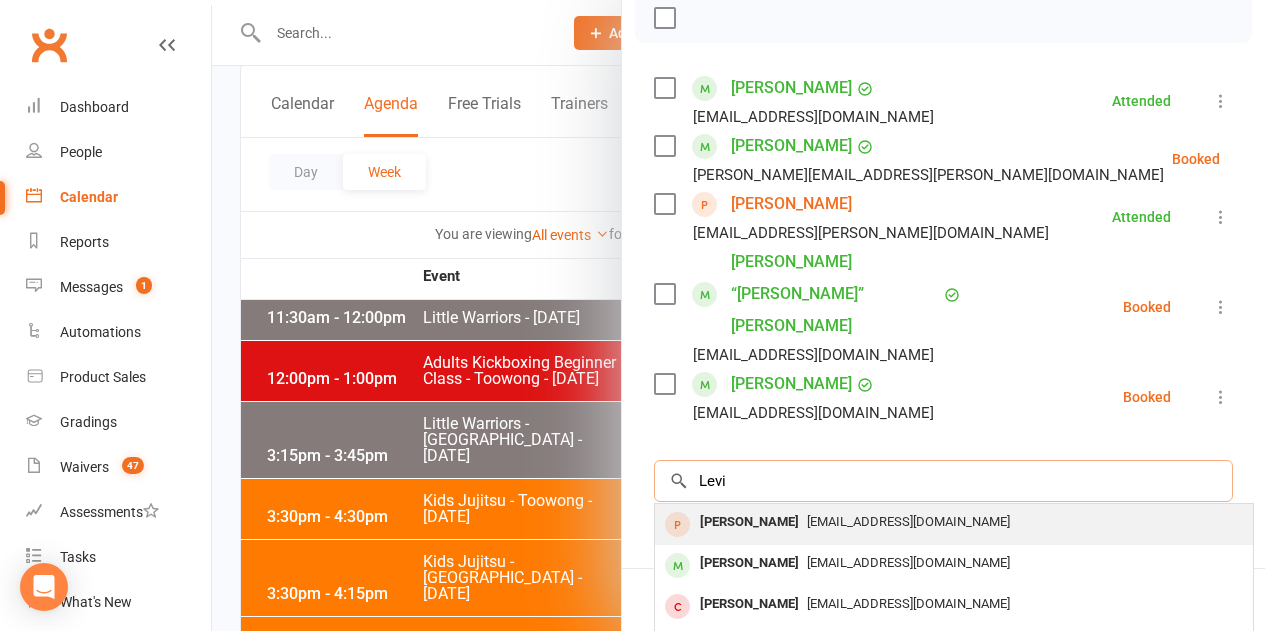 type on "Levi" 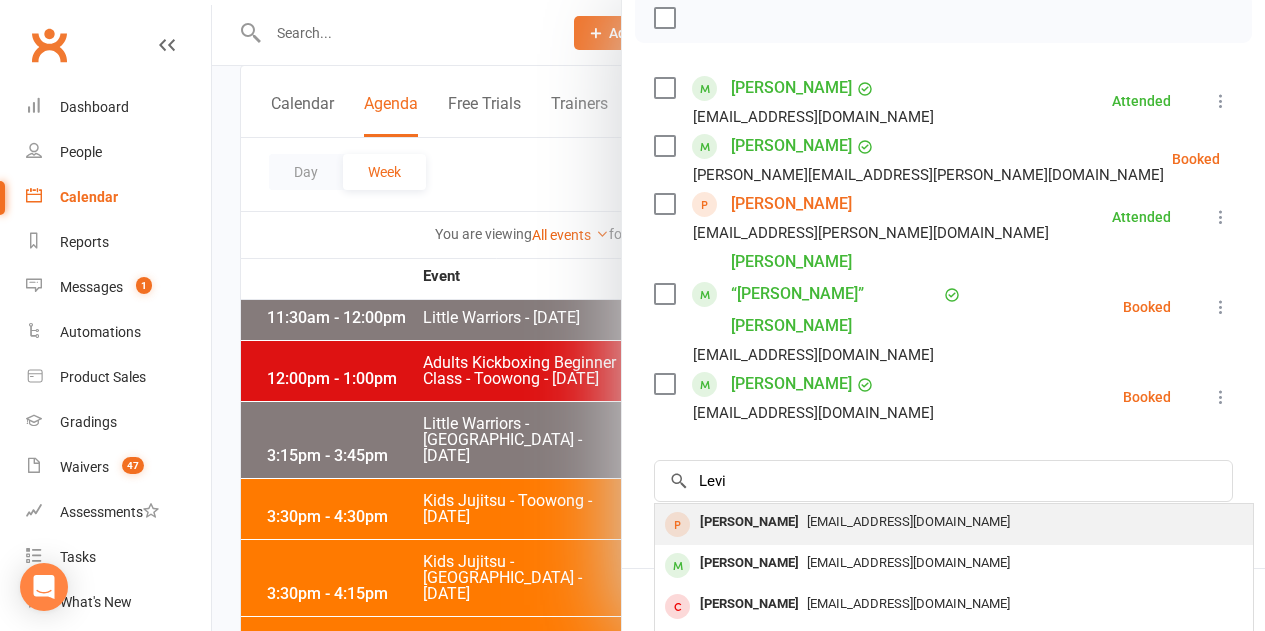 click on "ethelsoh@gmail.com" at bounding box center [908, 521] 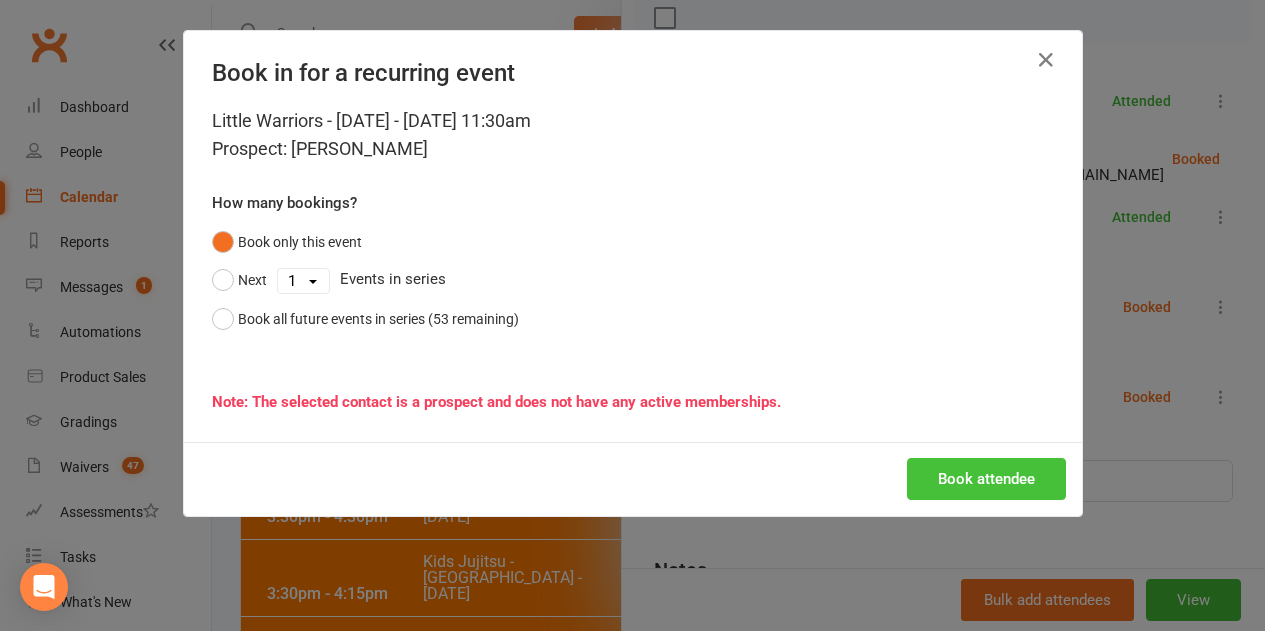 click on "Book attendee" at bounding box center [986, 479] 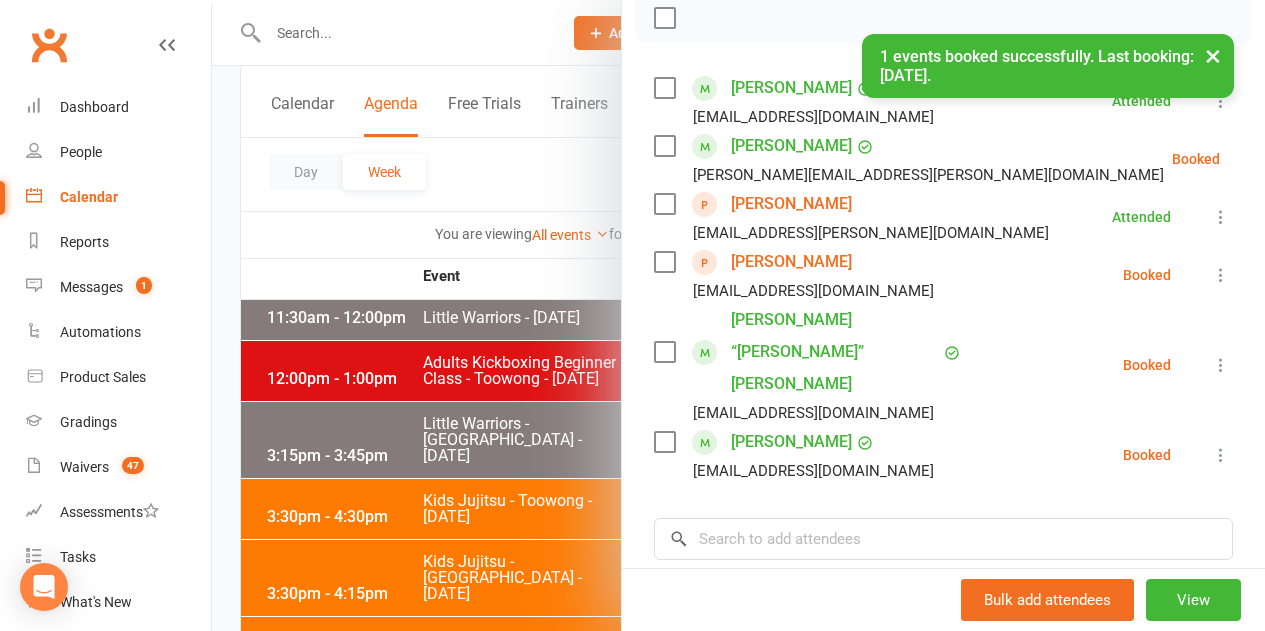 click at bounding box center (1221, 275) 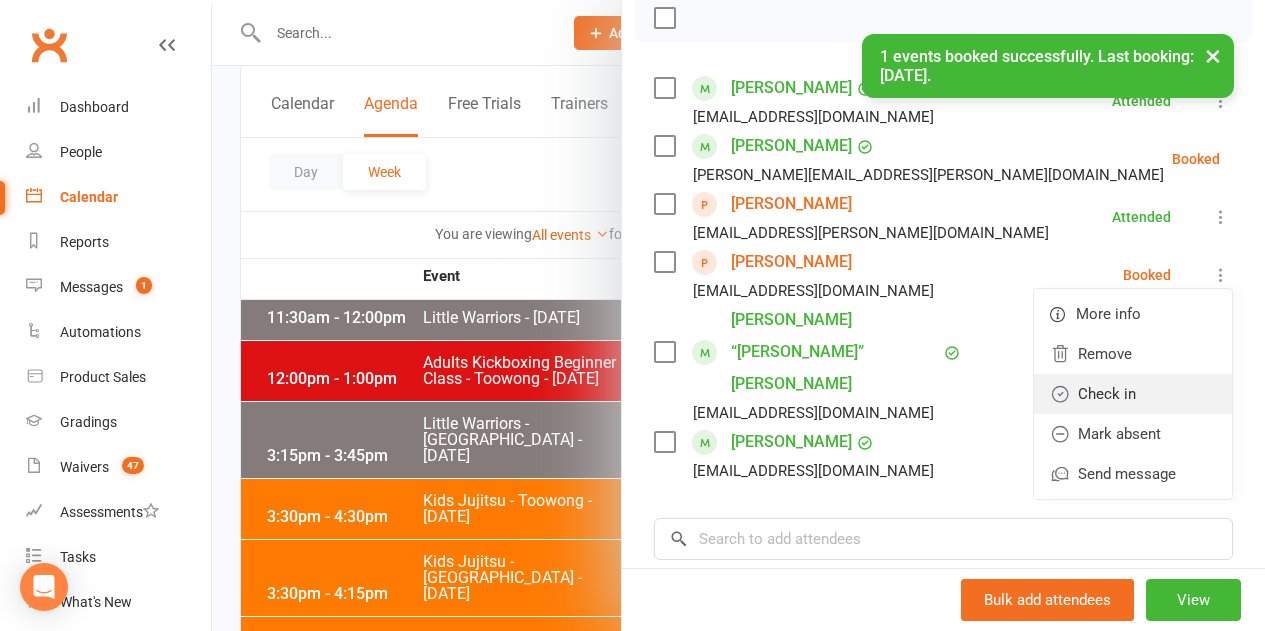 click on "Check in" at bounding box center (1133, 394) 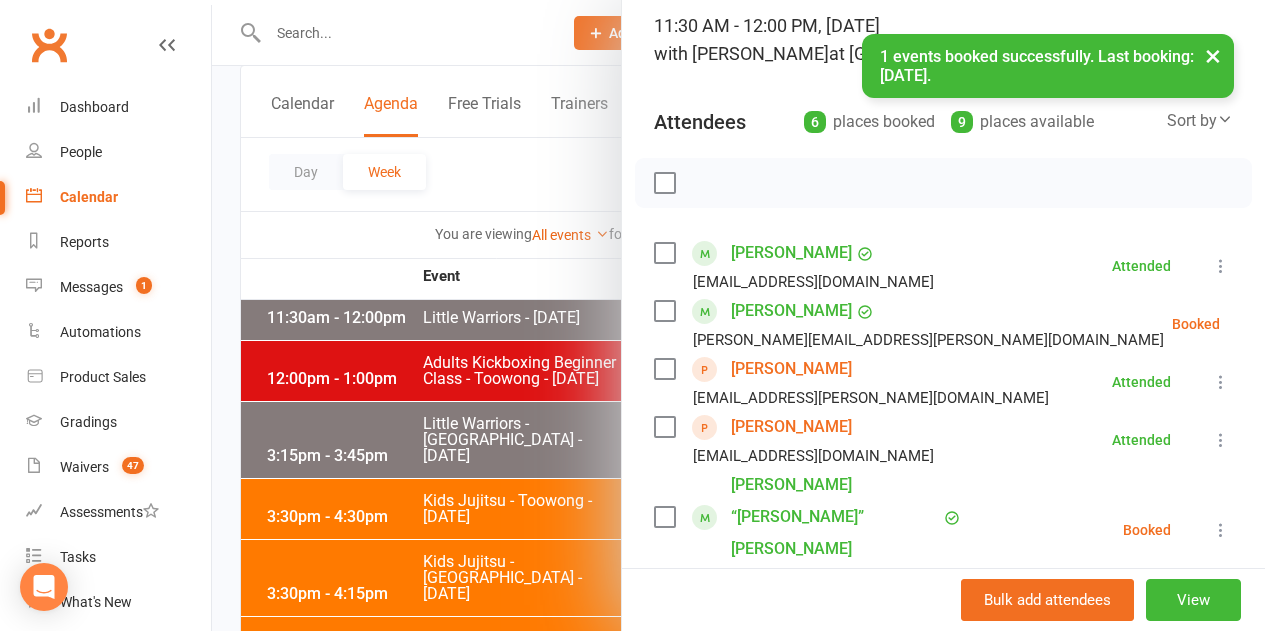 scroll, scrollTop: 100, scrollLeft: 0, axis: vertical 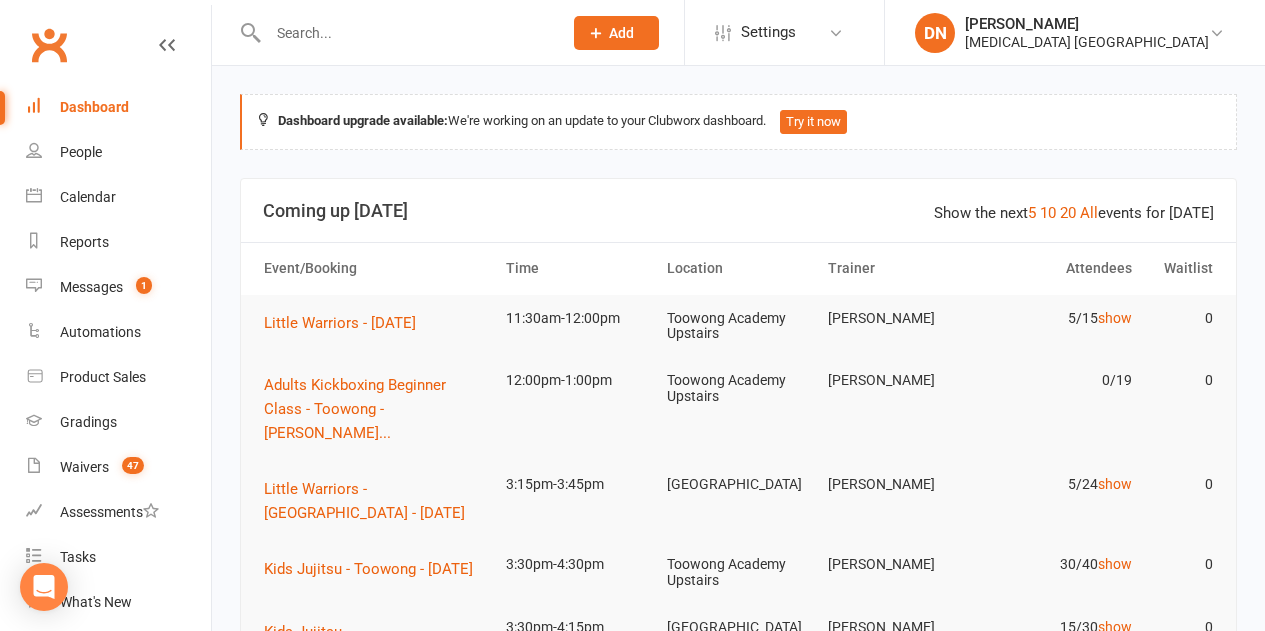 click at bounding box center (405, 33) 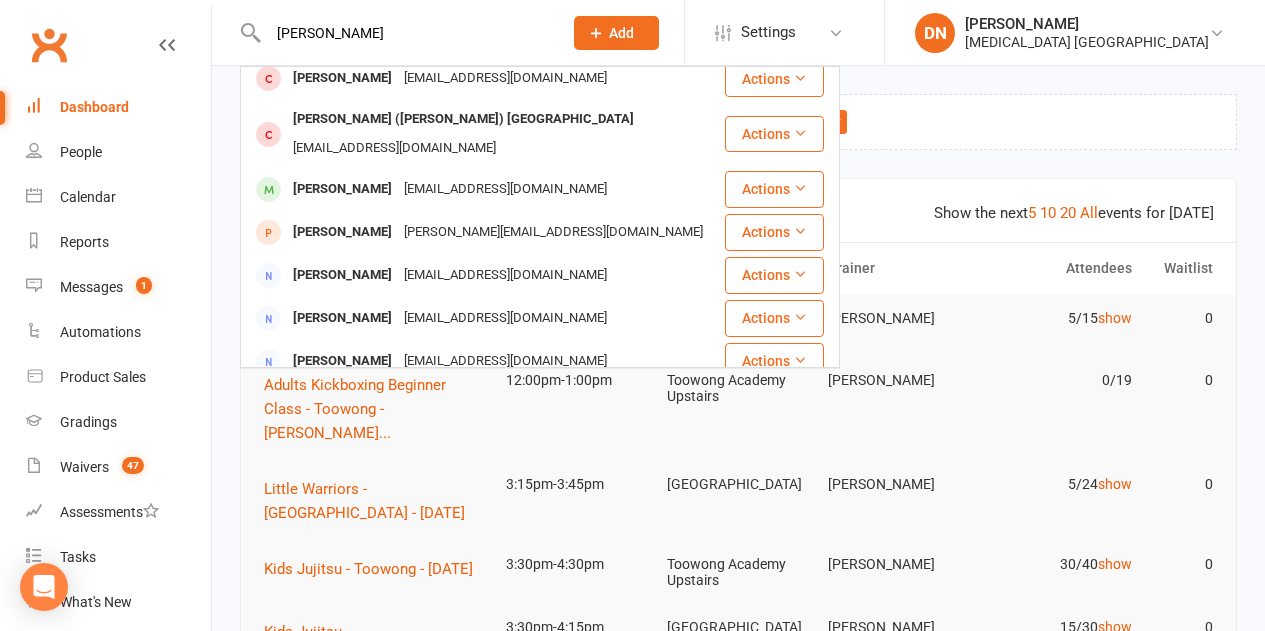 scroll, scrollTop: 0, scrollLeft: 0, axis: both 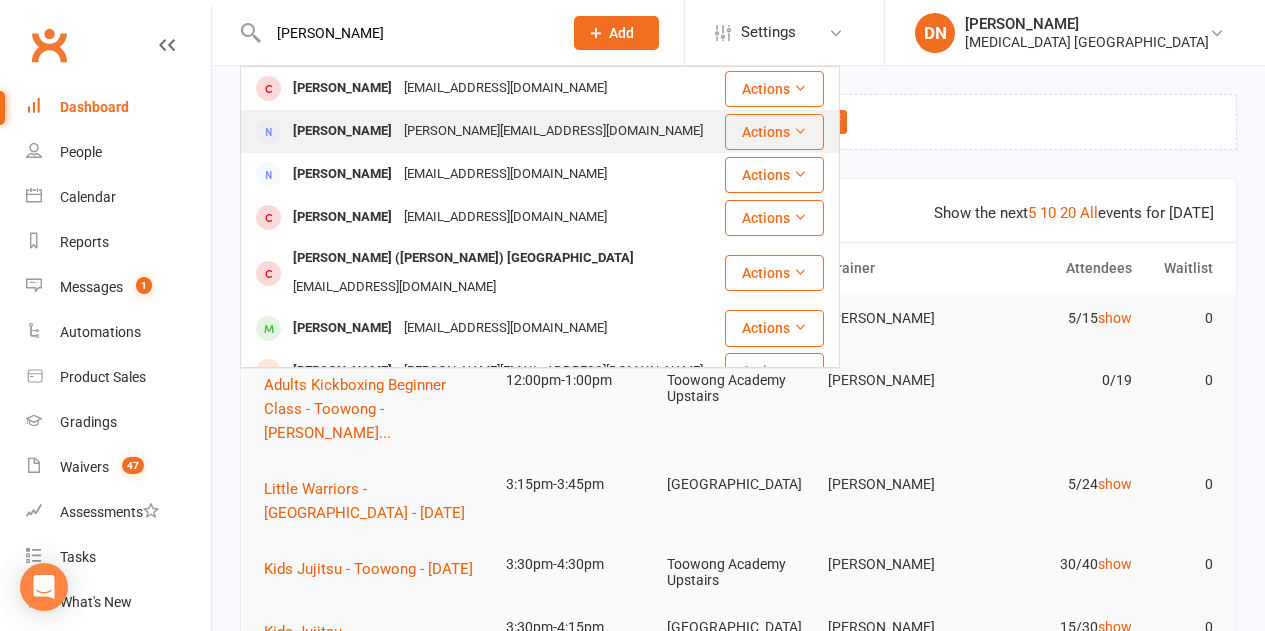type on "leonardo o" 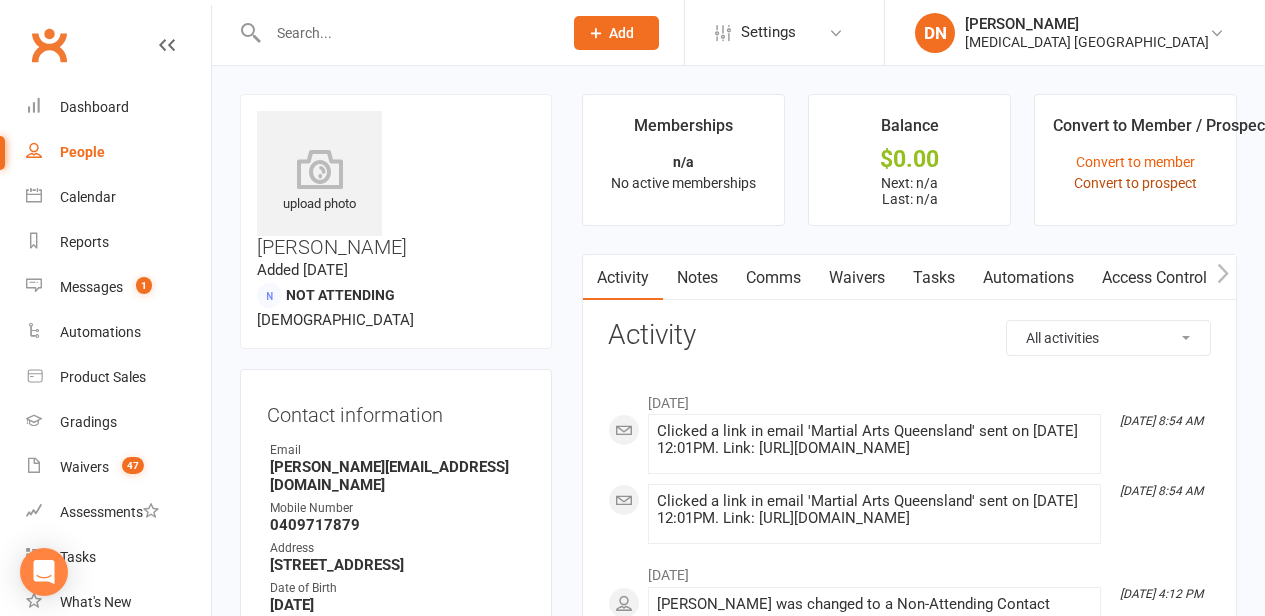 click on "Convert to prospect" at bounding box center (1135, 183) 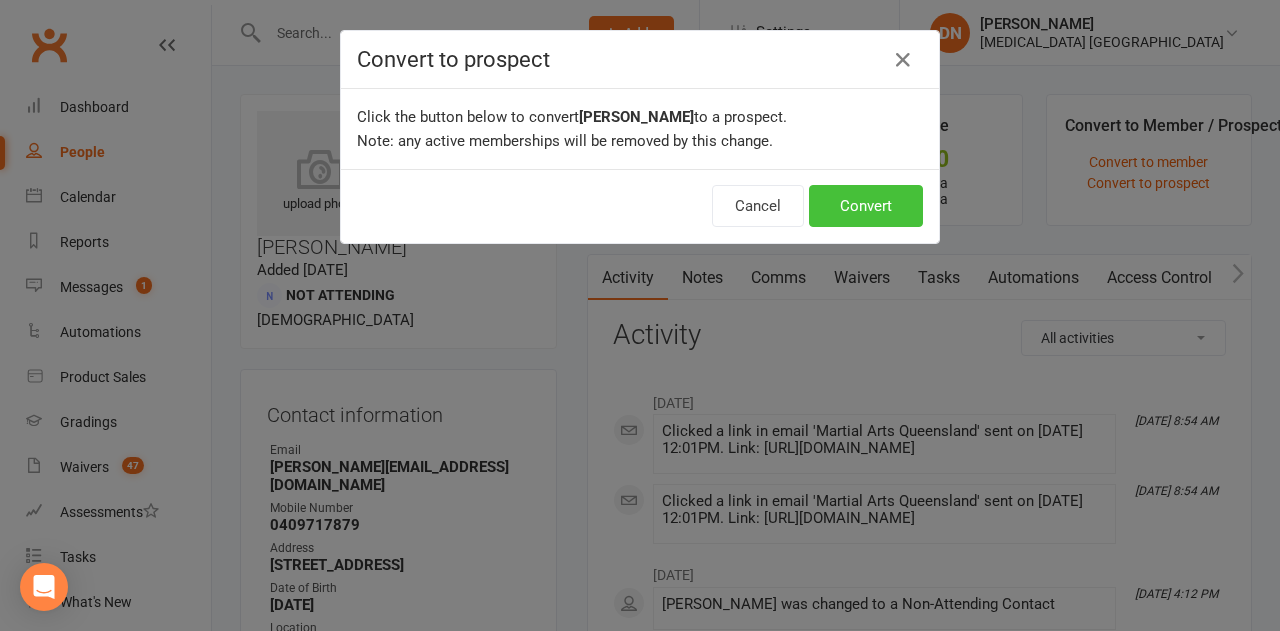 click on "Convert" at bounding box center (866, 206) 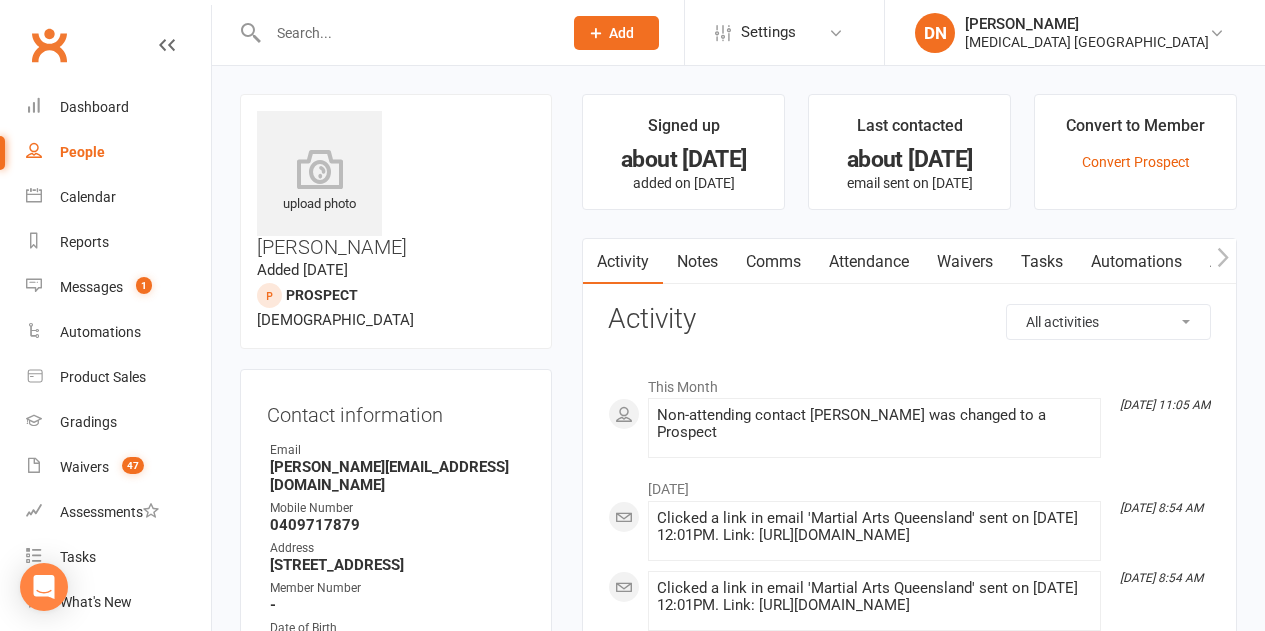 click on "Attendance" at bounding box center (869, 262) 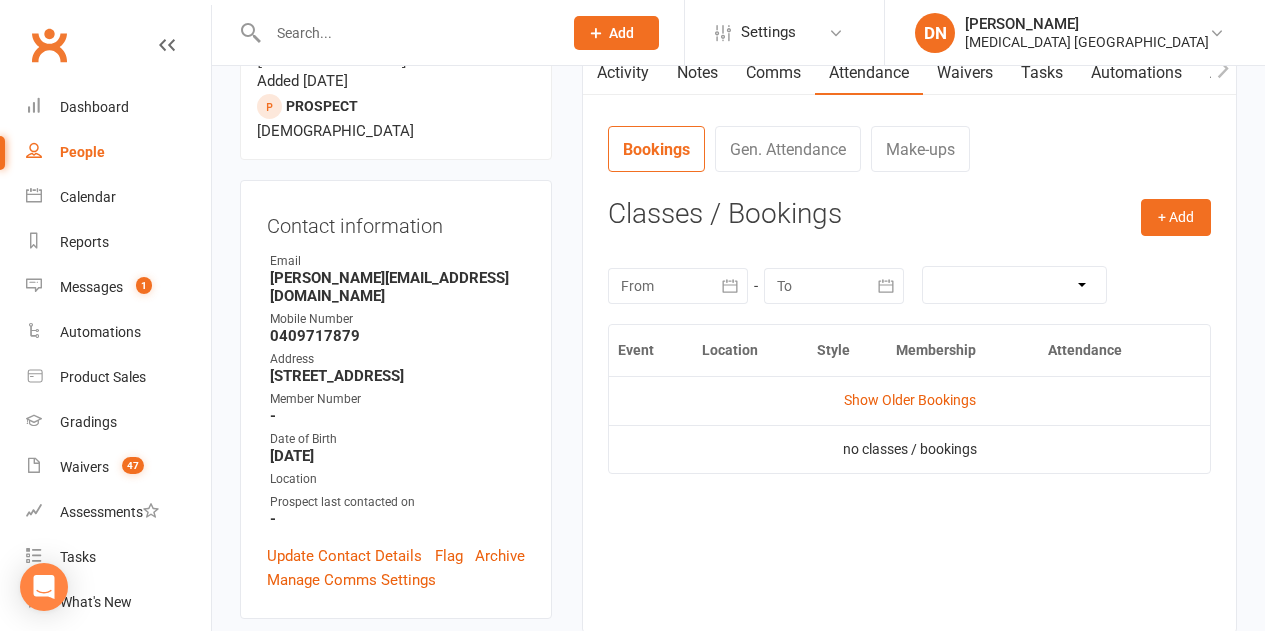 scroll, scrollTop: 300, scrollLeft: 0, axis: vertical 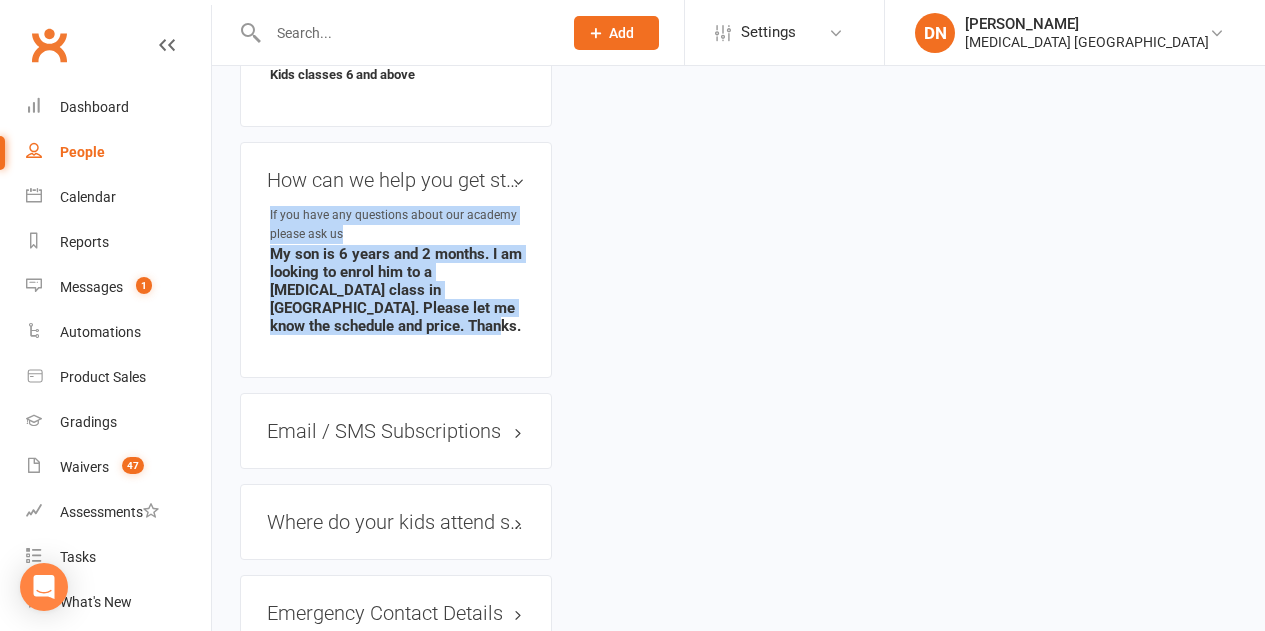 drag, startPoint x: 291, startPoint y: 184, endPoint x: 518, endPoint y: 261, distance: 239.70398 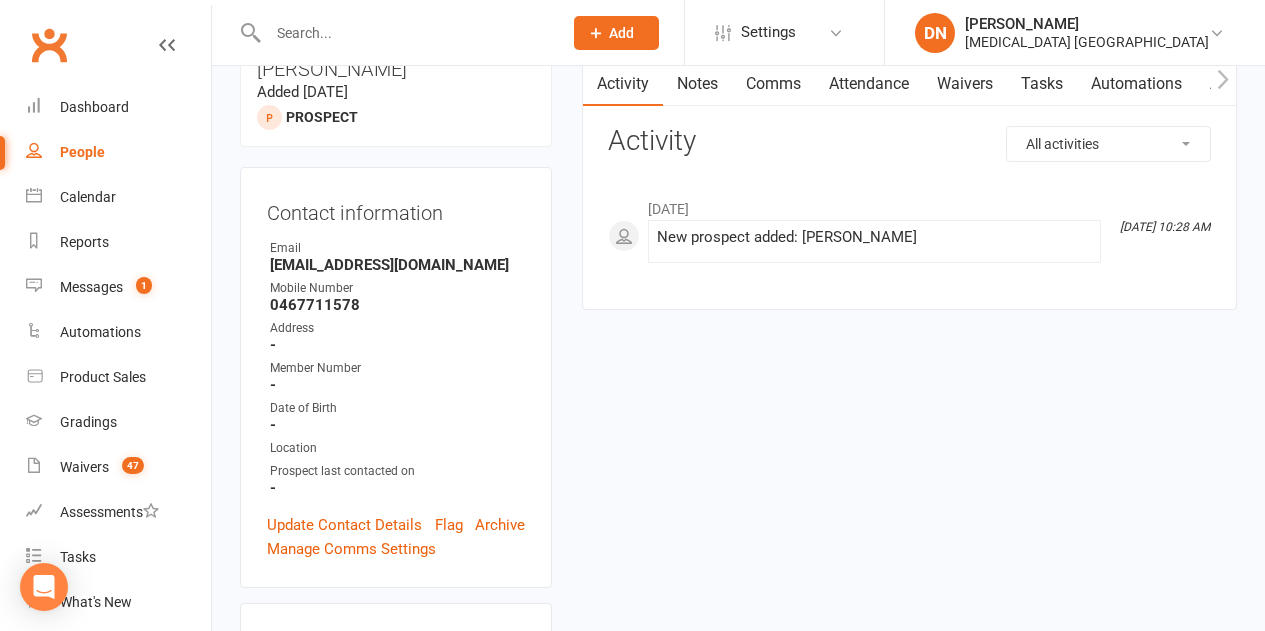 scroll, scrollTop: 0, scrollLeft: 0, axis: both 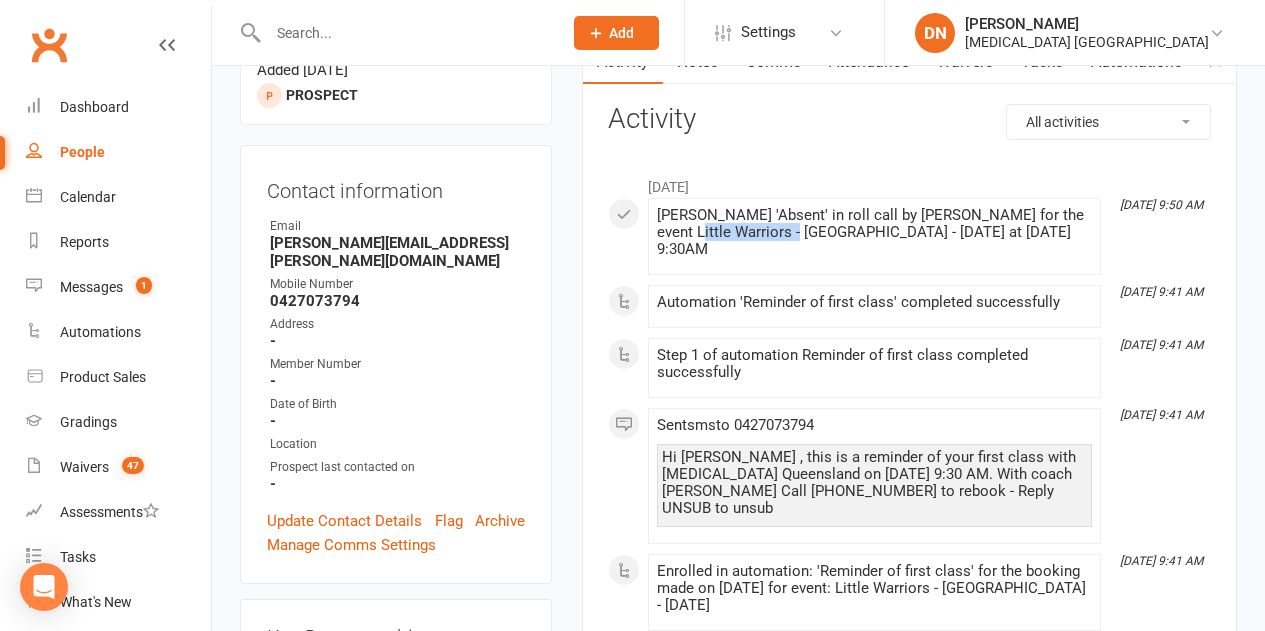 drag, startPoint x: 668, startPoint y: 238, endPoint x: 784, endPoint y: 238, distance: 116 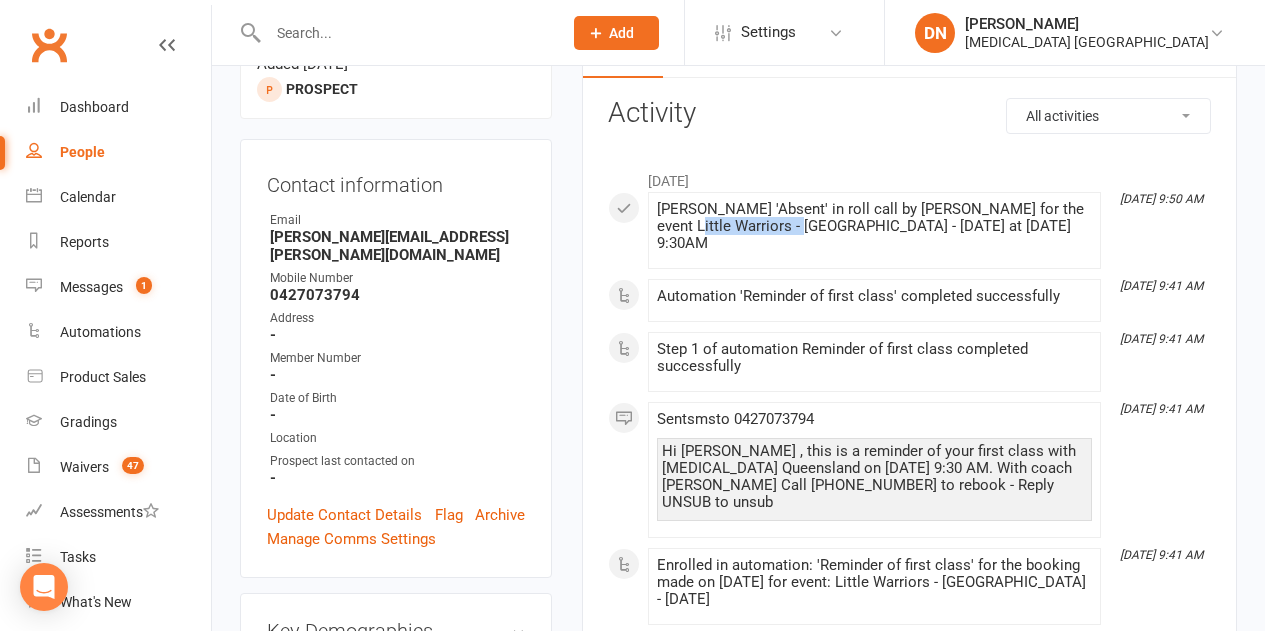 scroll, scrollTop: 500, scrollLeft: 0, axis: vertical 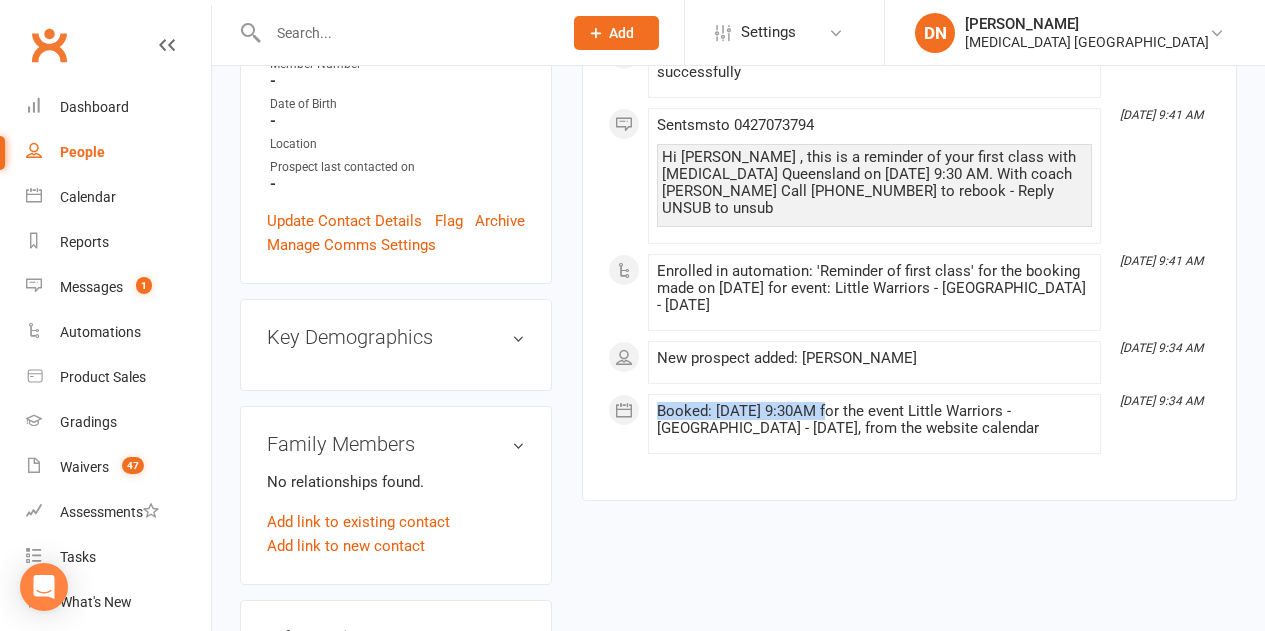 drag, startPoint x: 641, startPoint y: 400, endPoint x: 912, endPoint y: 396, distance: 271.0295 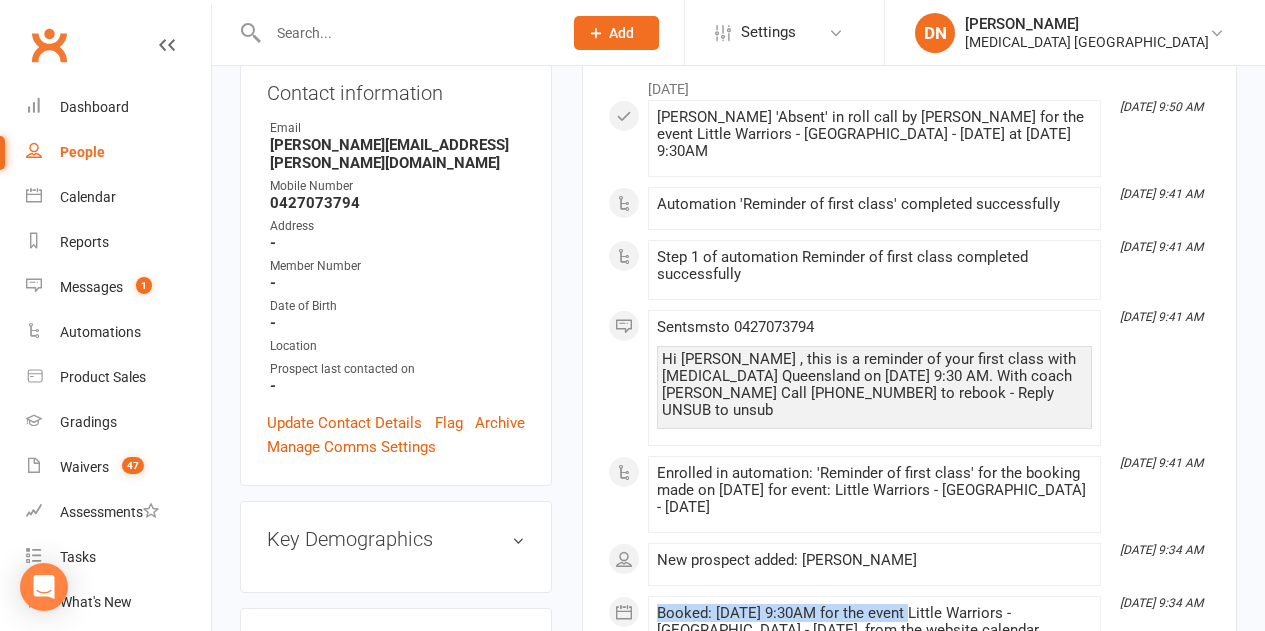 scroll, scrollTop: 0, scrollLeft: 0, axis: both 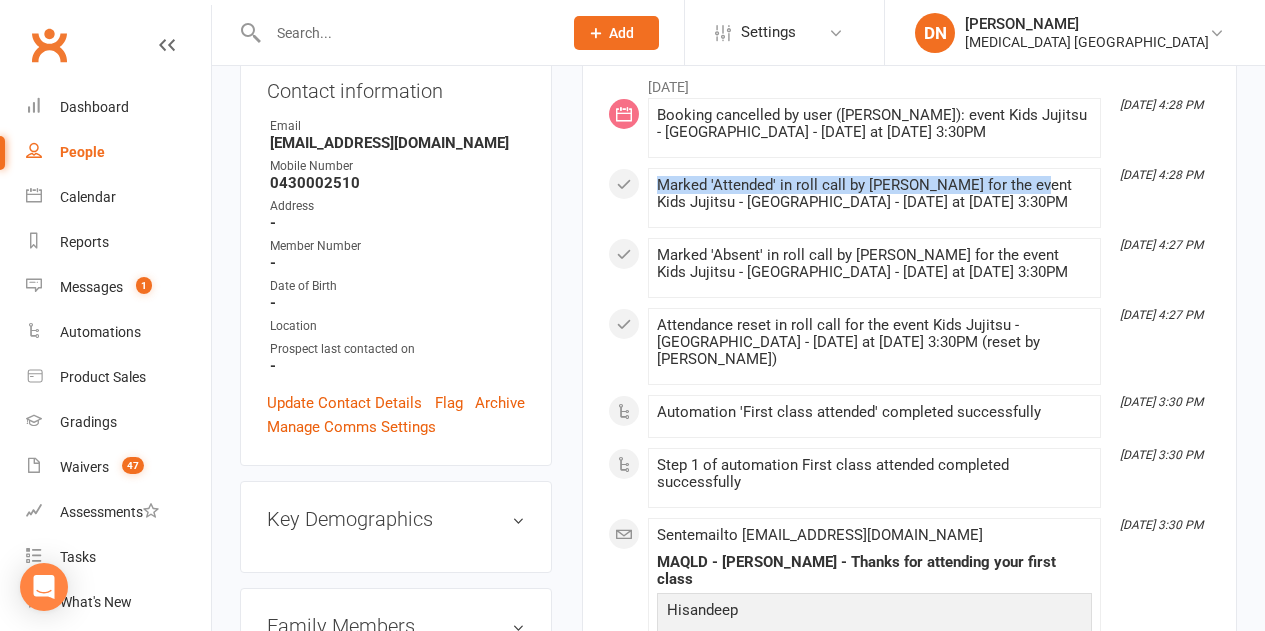 drag, startPoint x: 630, startPoint y: 194, endPoint x: 1005, endPoint y: 202, distance: 375.08533 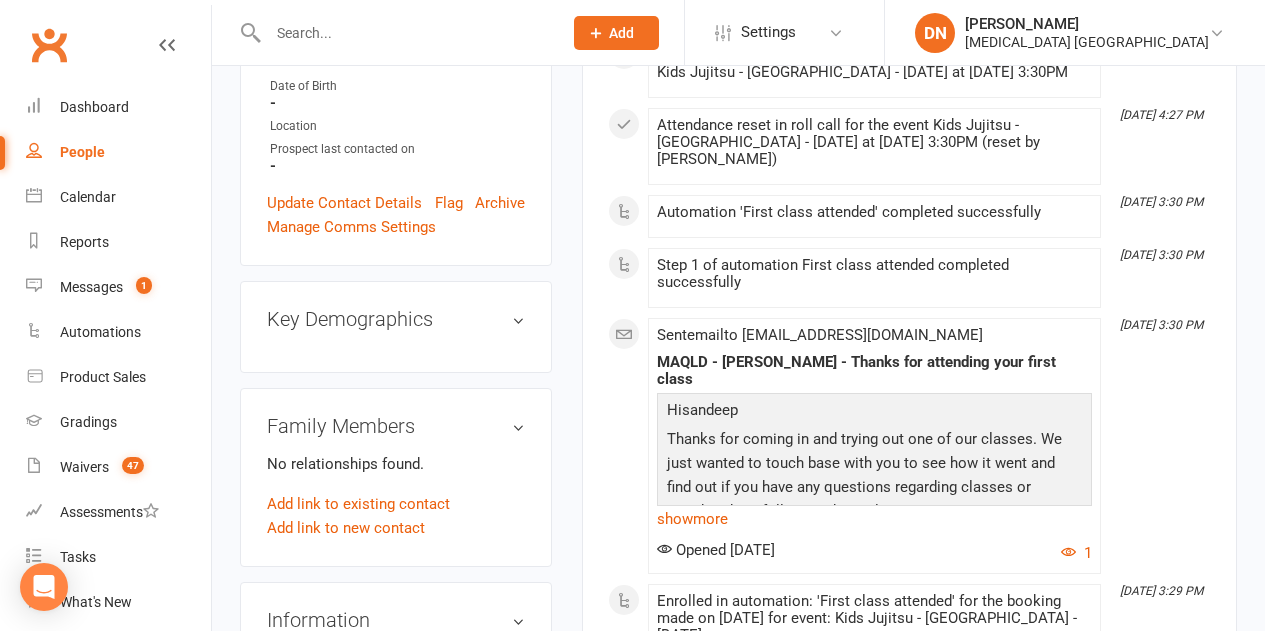 scroll, scrollTop: 0, scrollLeft: 0, axis: both 